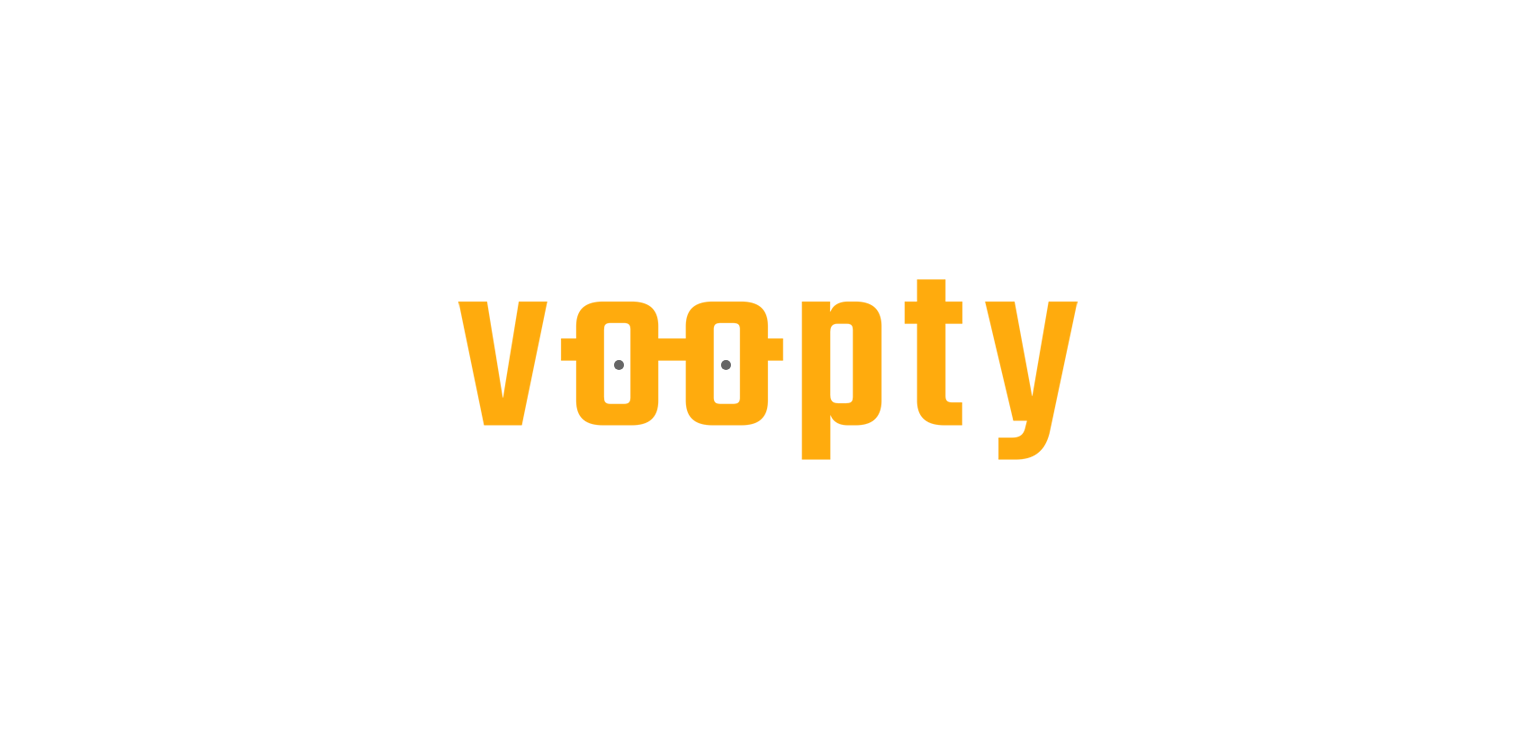 scroll, scrollTop: 0, scrollLeft: 0, axis: both 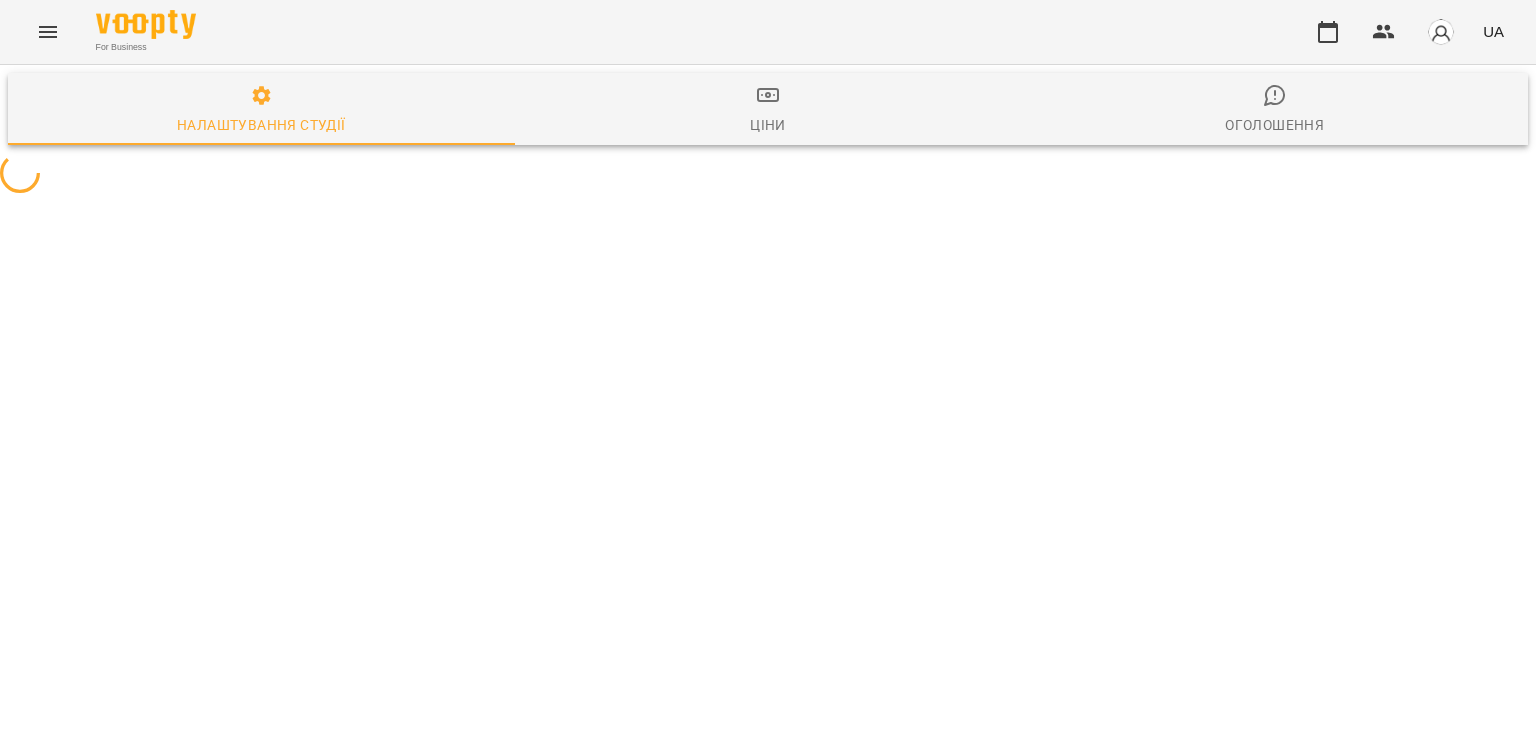 select on "**" 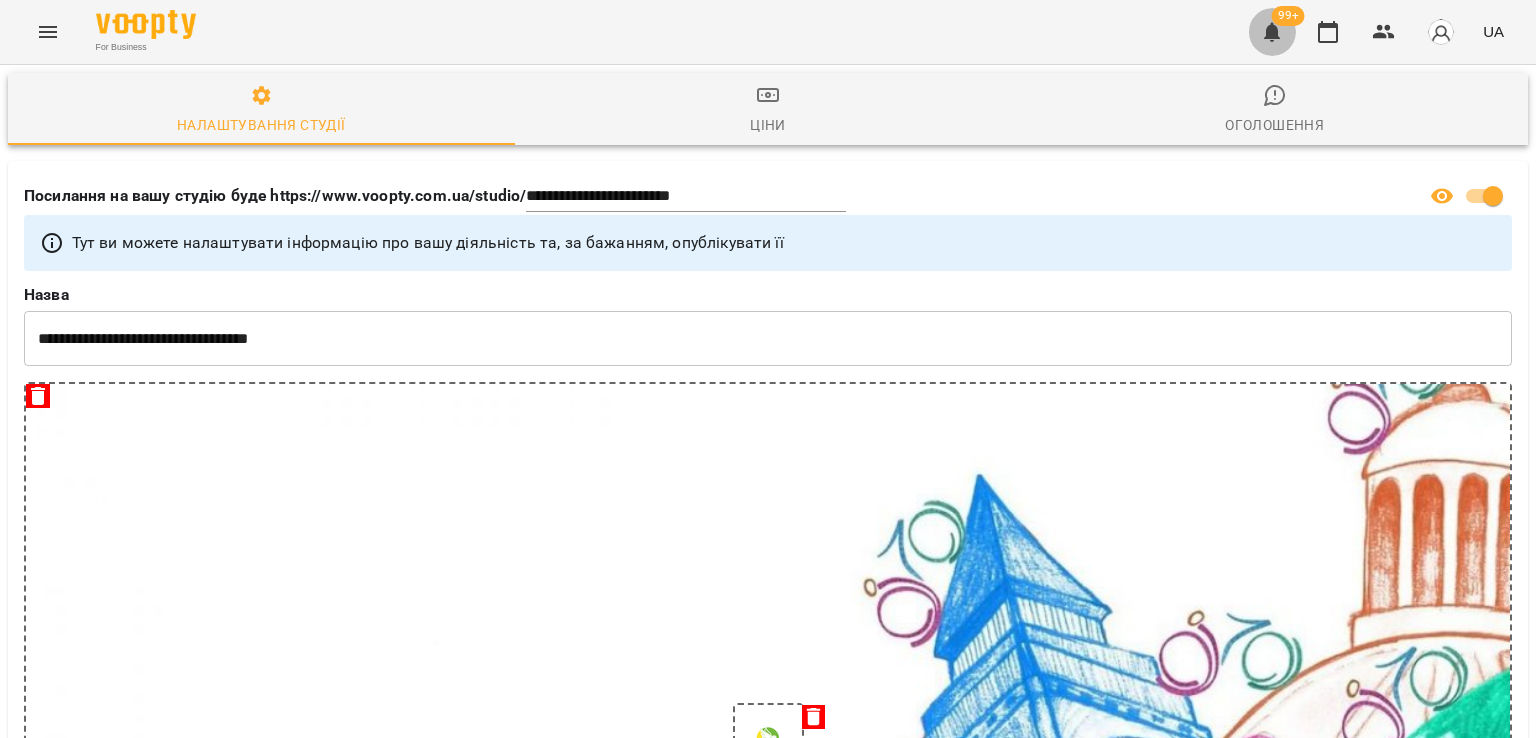 click at bounding box center [1272, 32] 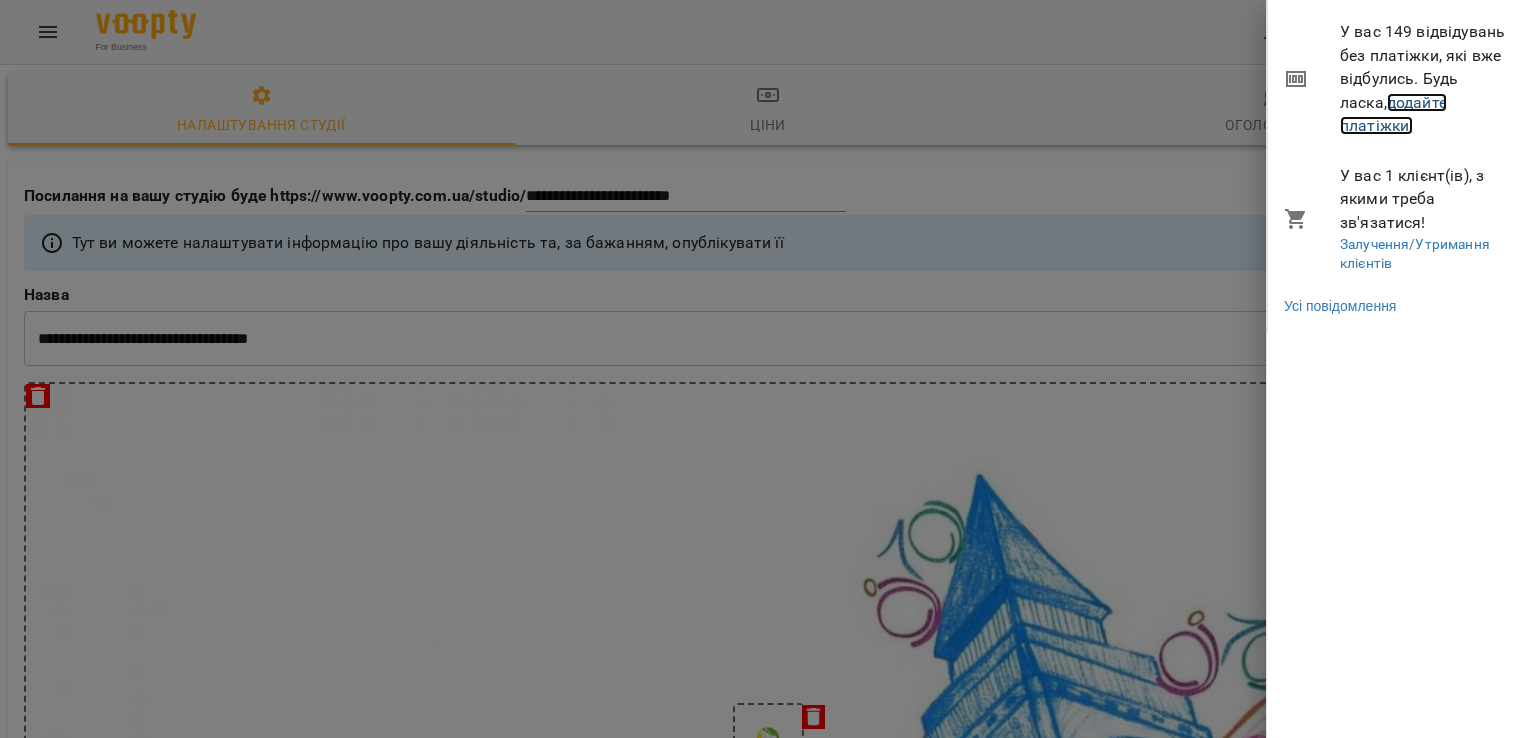 click on "додайте платіжки!" at bounding box center (1393, 114) 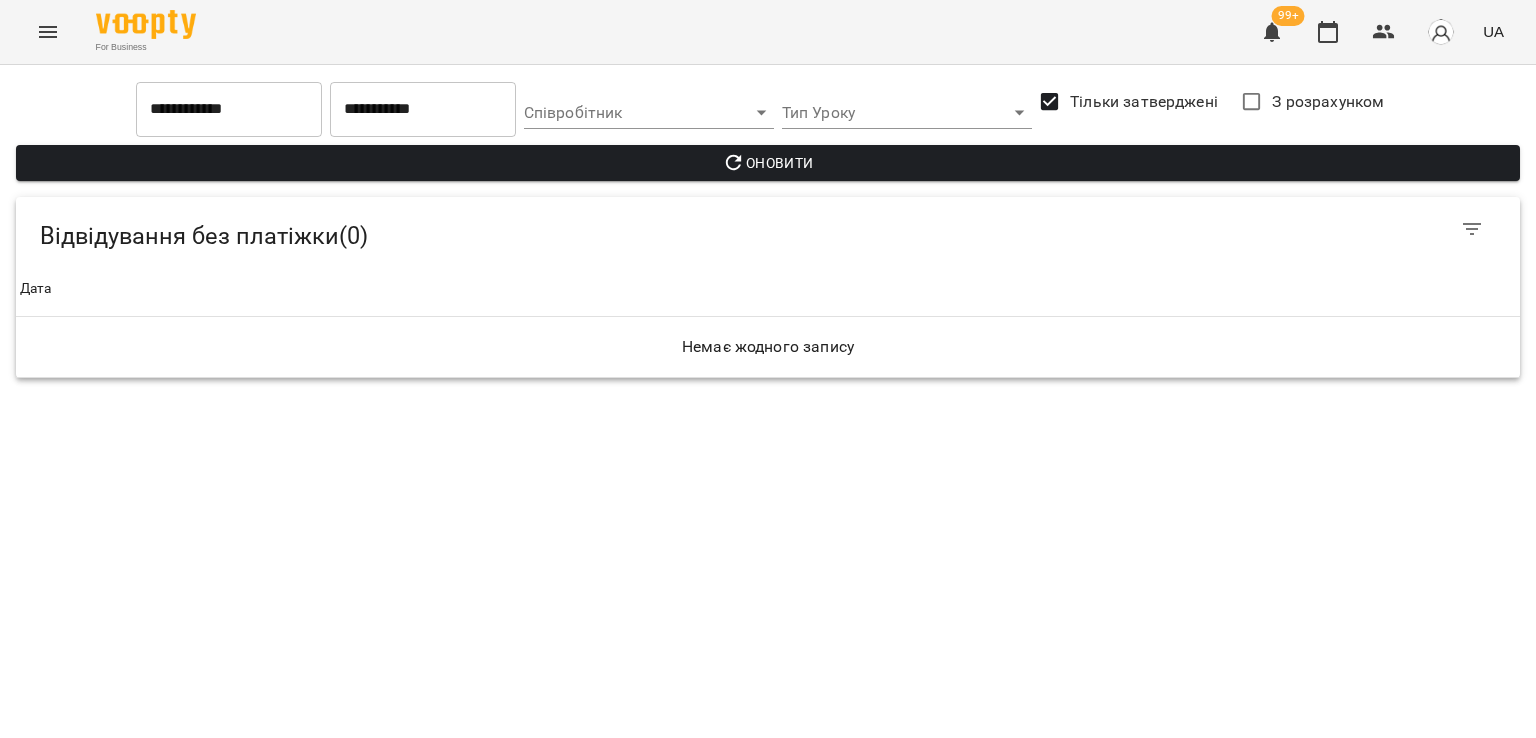 click at bounding box center [48, 32] 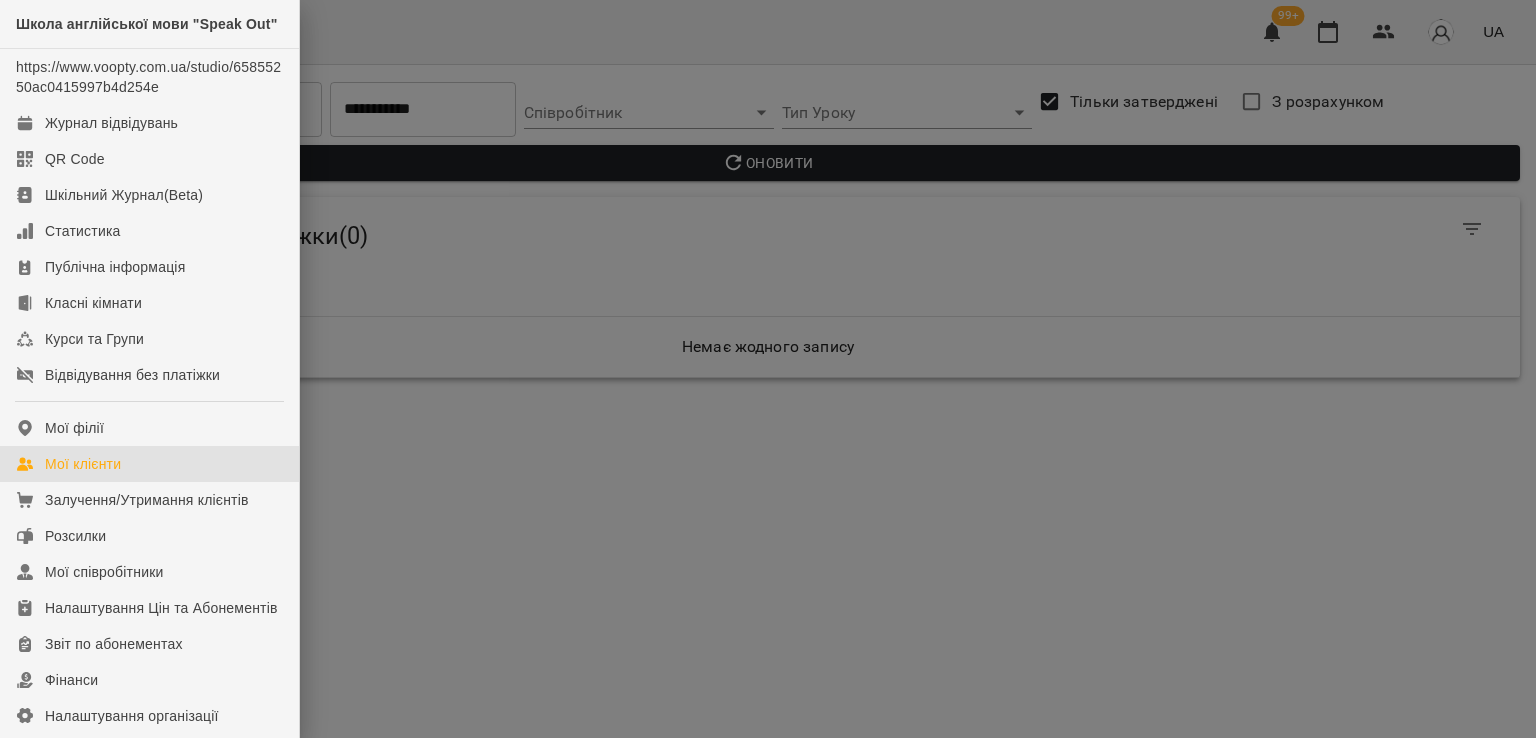 click on "Мої клієнти" at bounding box center (83, 464) 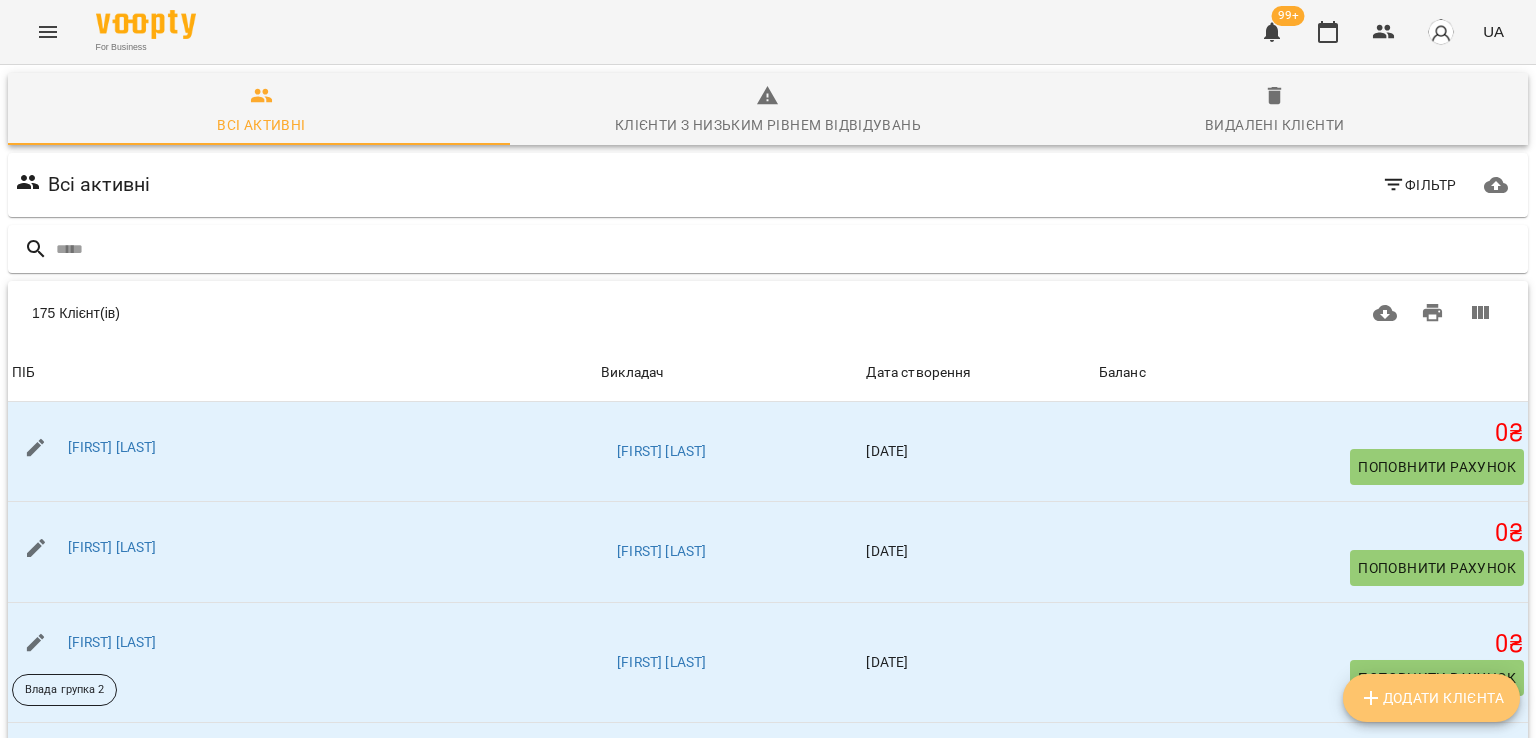 click on "Додати клієнта" at bounding box center (1431, 698) 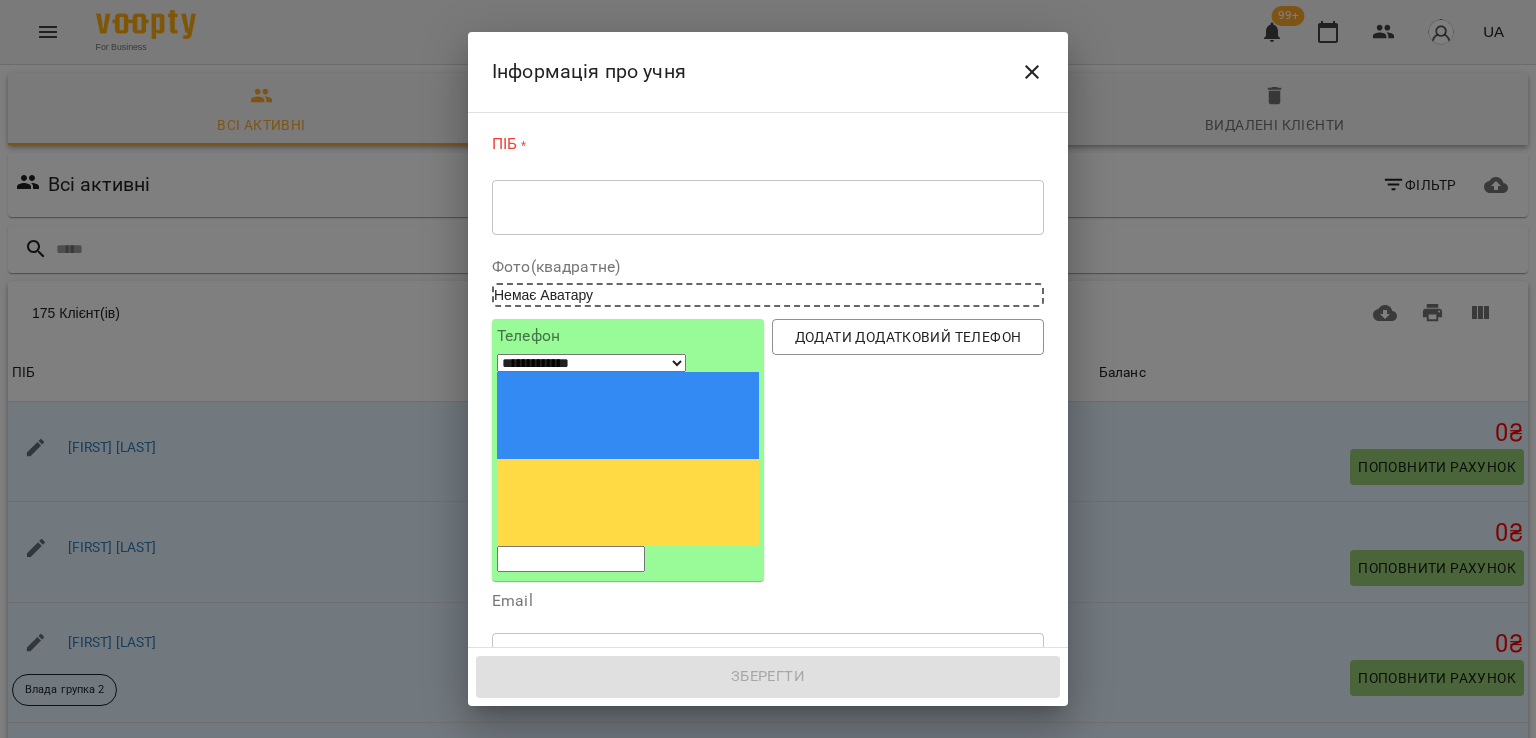 click on "* ​" at bounding box center [768, 207] 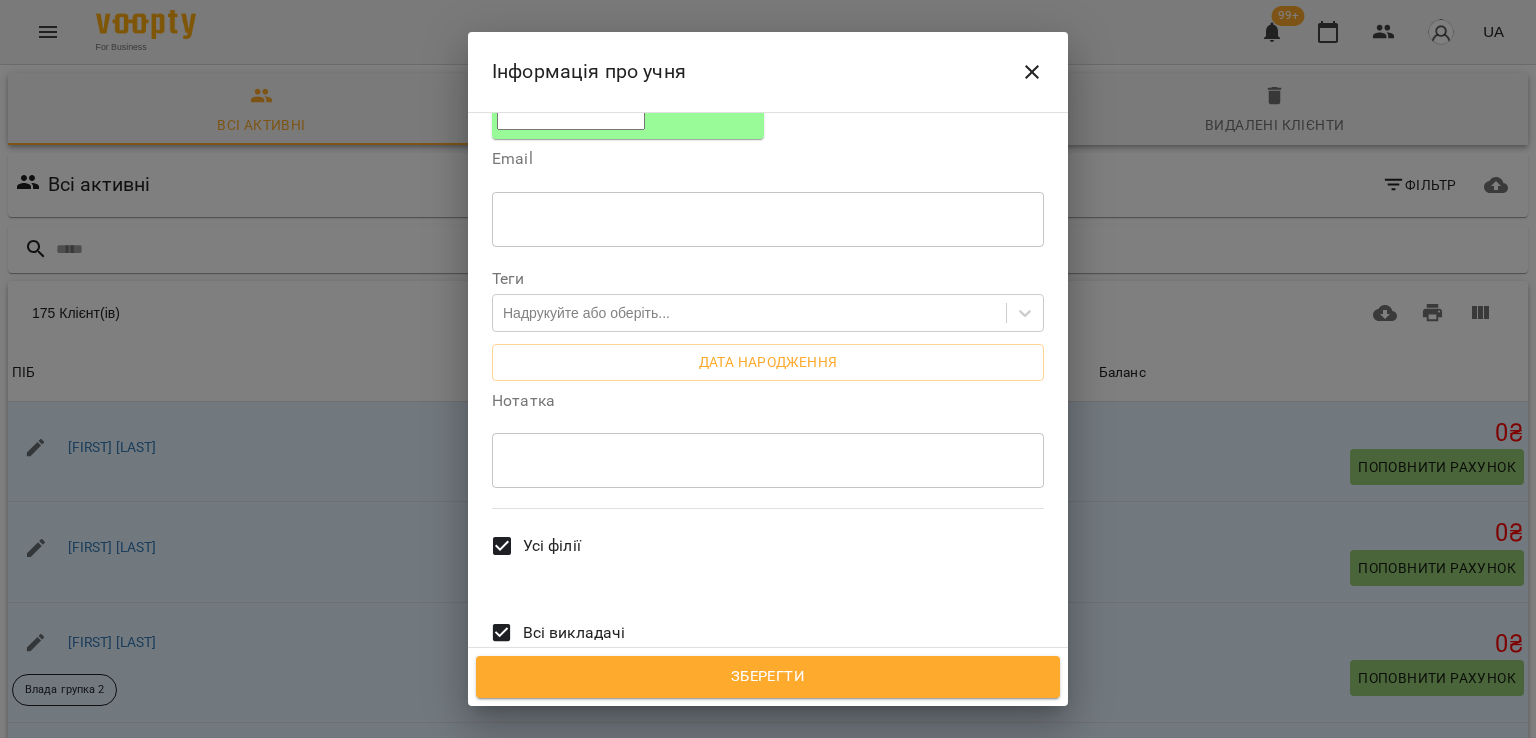 scroll, scrollTop: 472, scrollLeft: 0, axis: vertical 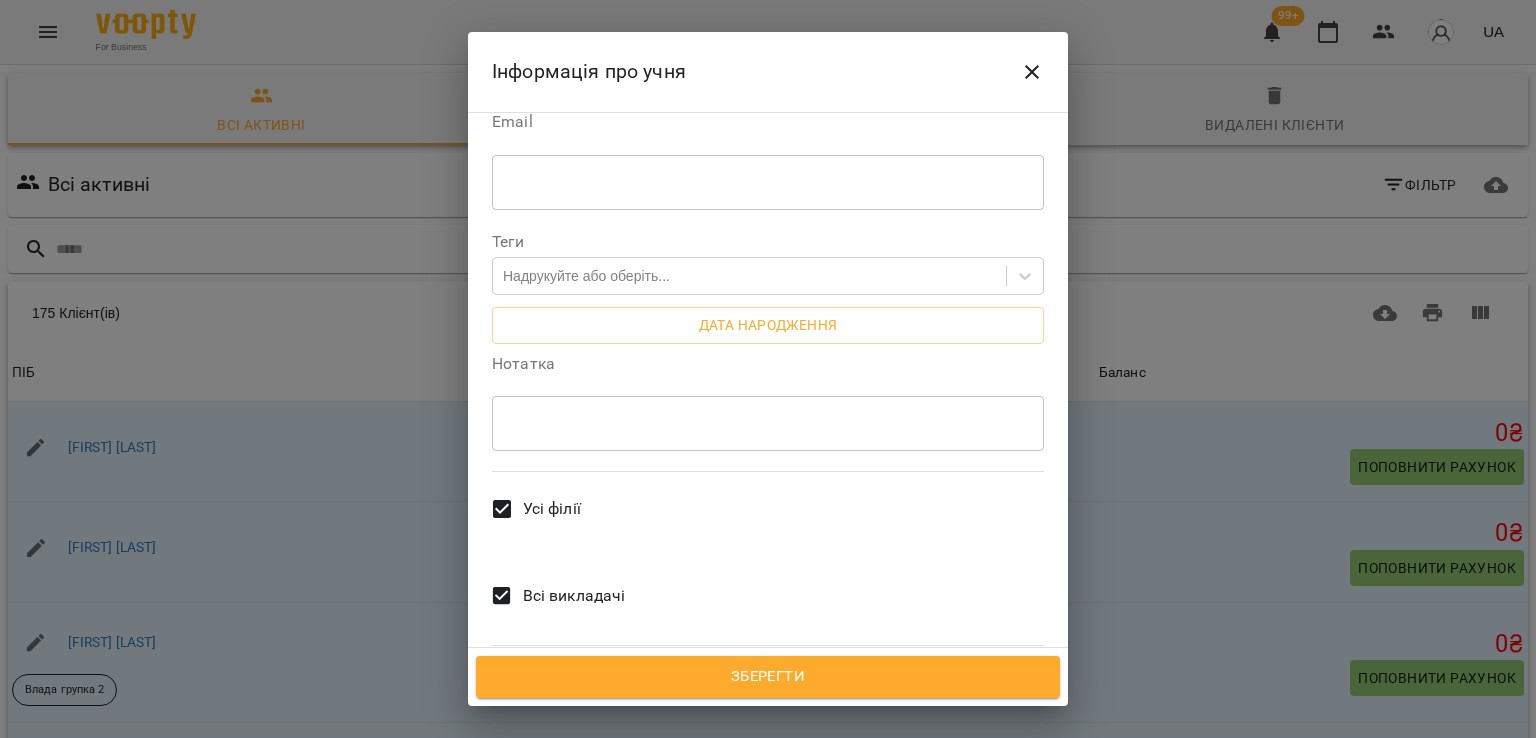 type on "********" 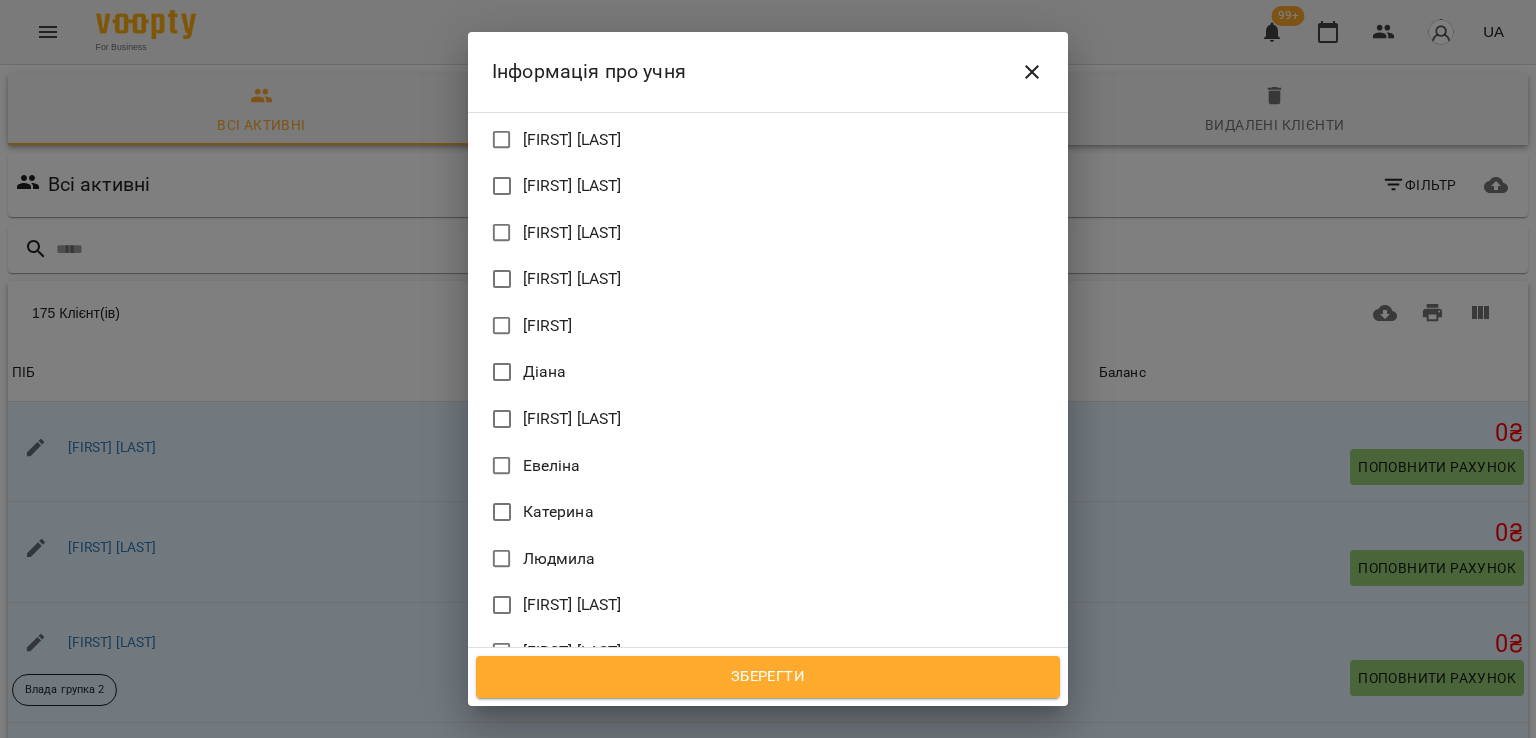 scroll, scrollTop: 872, scrollLeft: 0, axis: vertical 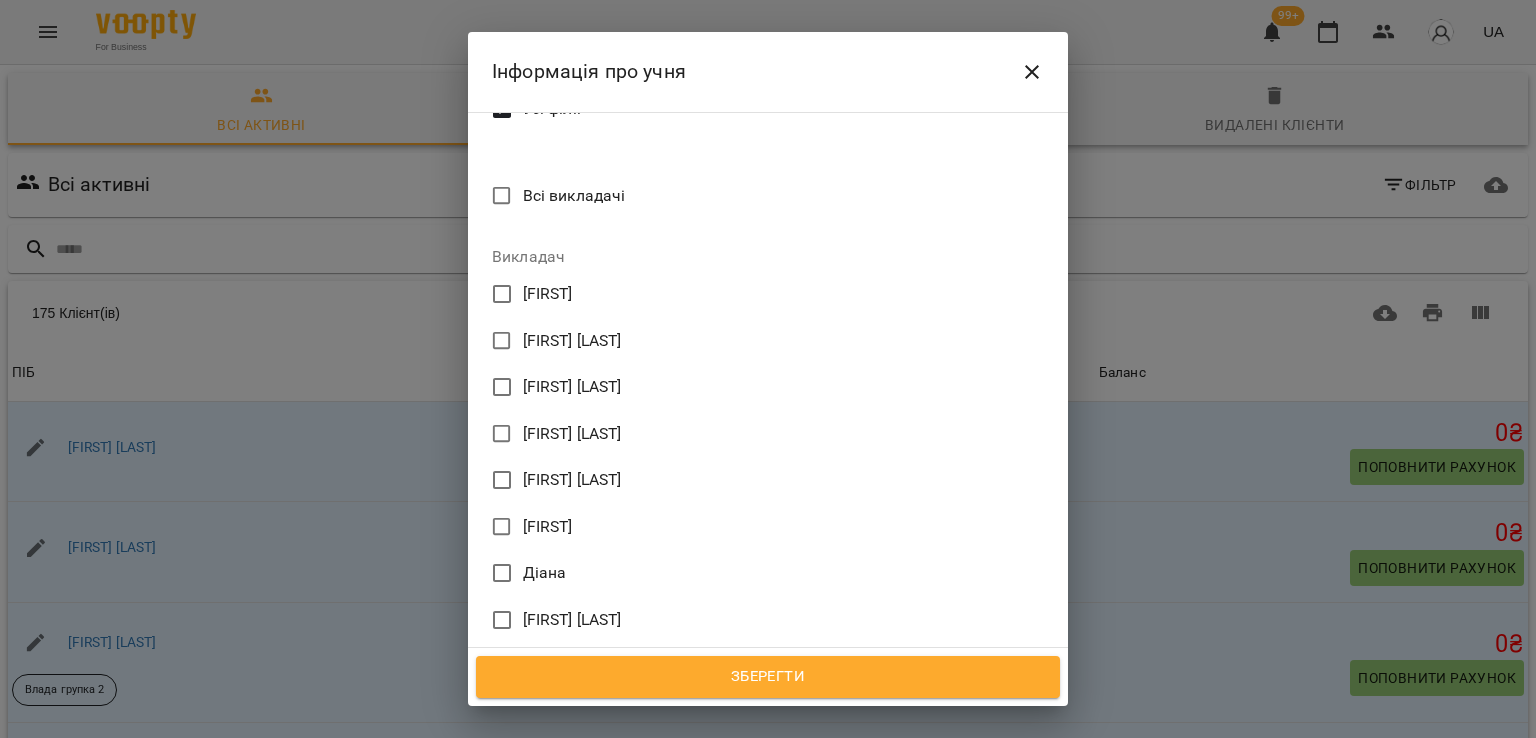 click on "[FIRST] [LAST]" at bounding box center (572, 387) 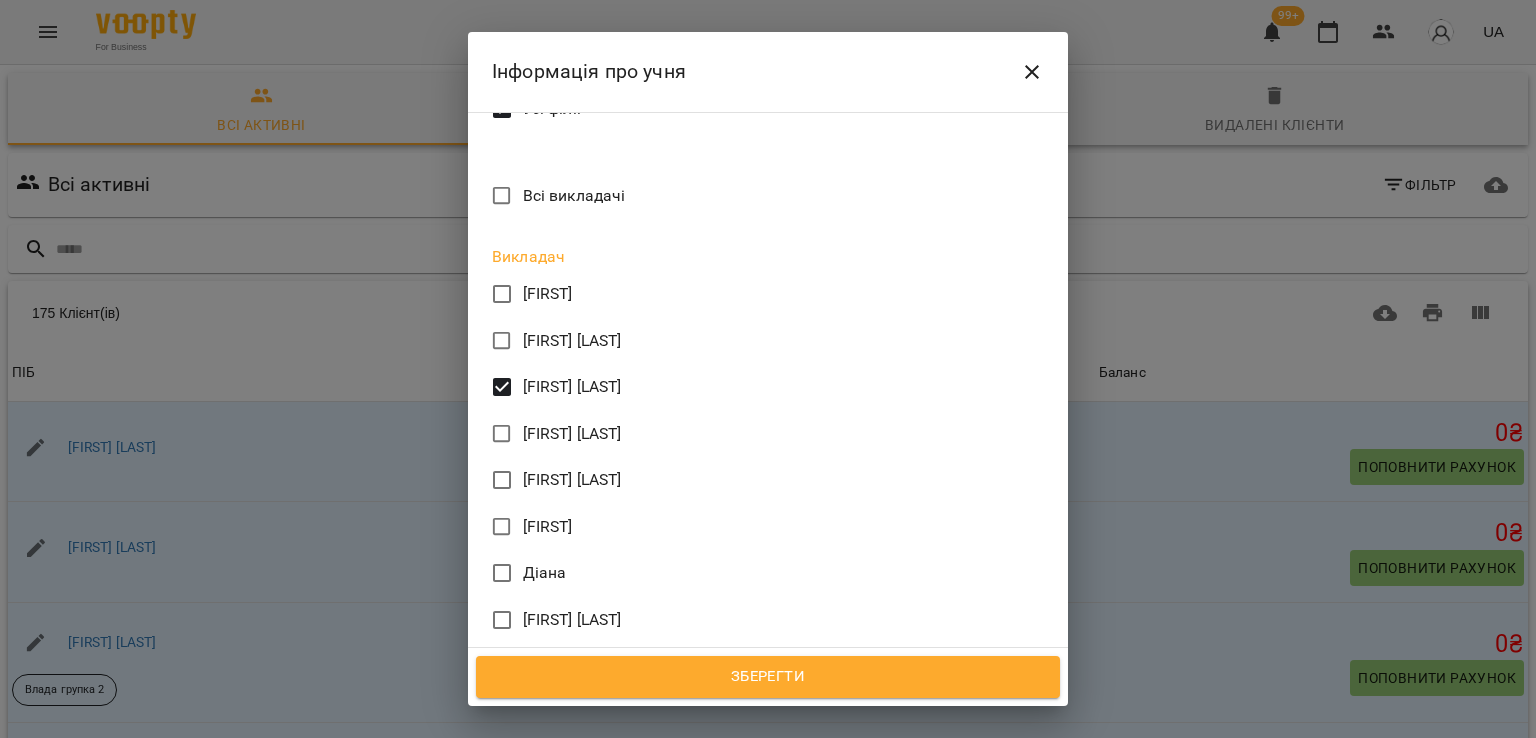 click on "Зберегти" at bounding box center [768, 677] 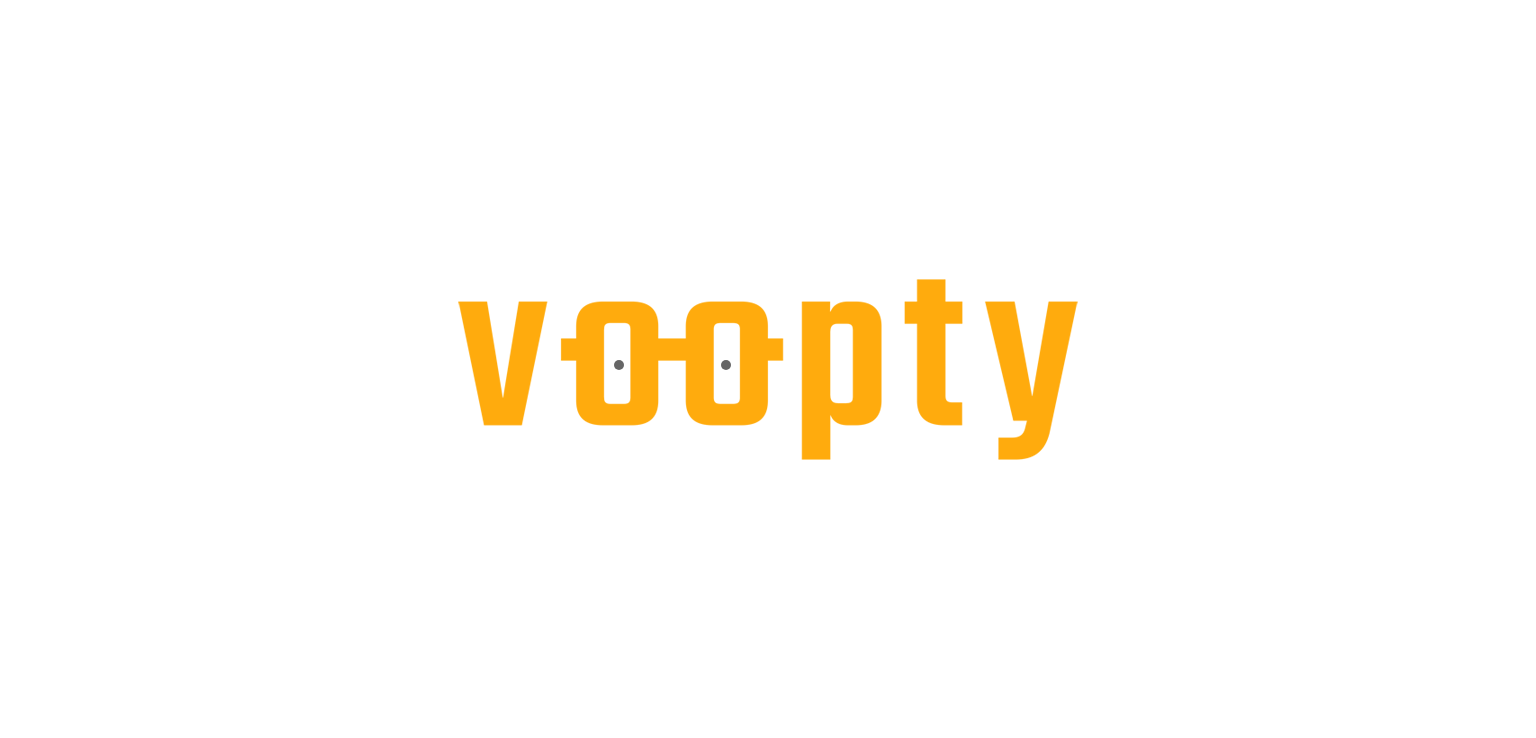 scroll, scrollTop: 0, scrollLeft: 0, axis: both 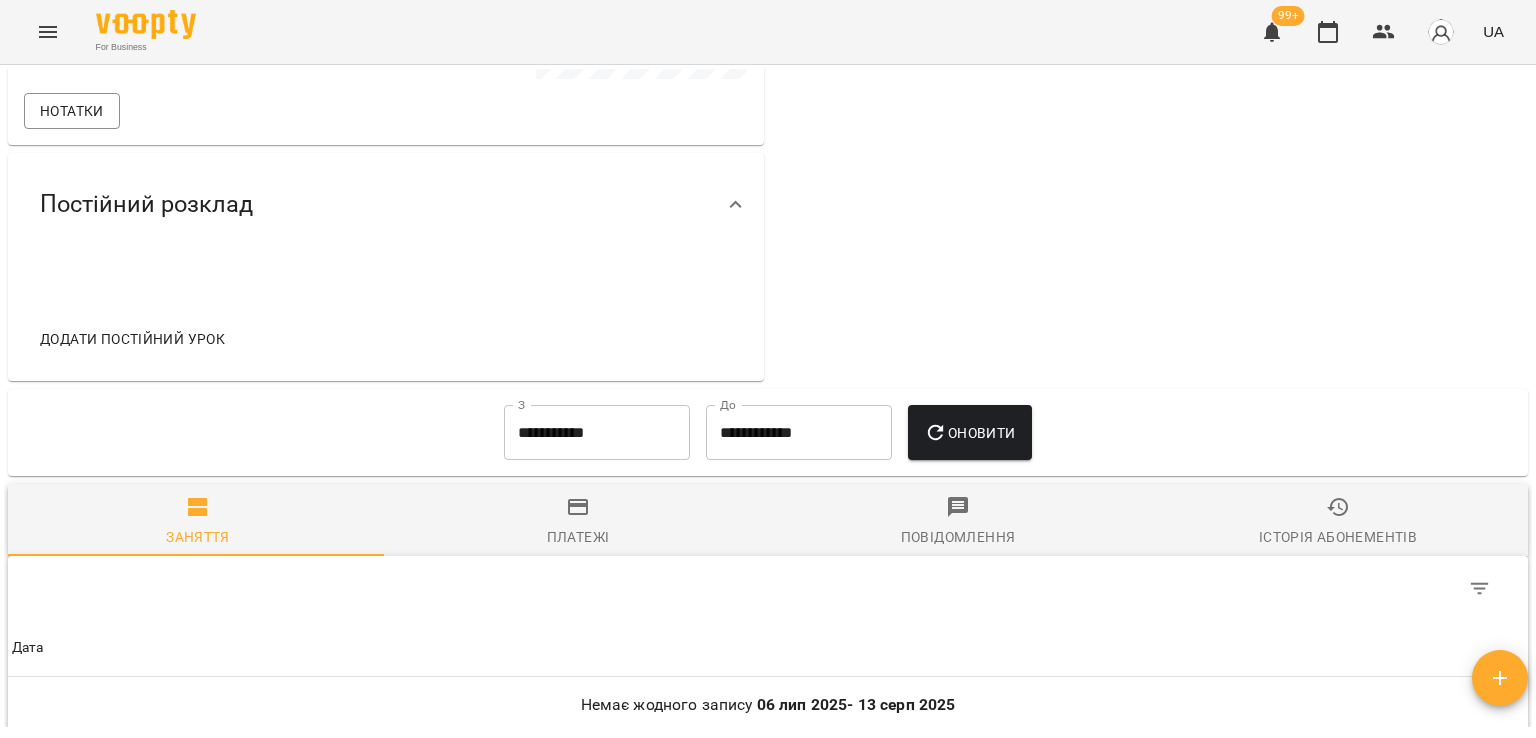 click on "Додати постійний урок" at bounding box center [132, 339] 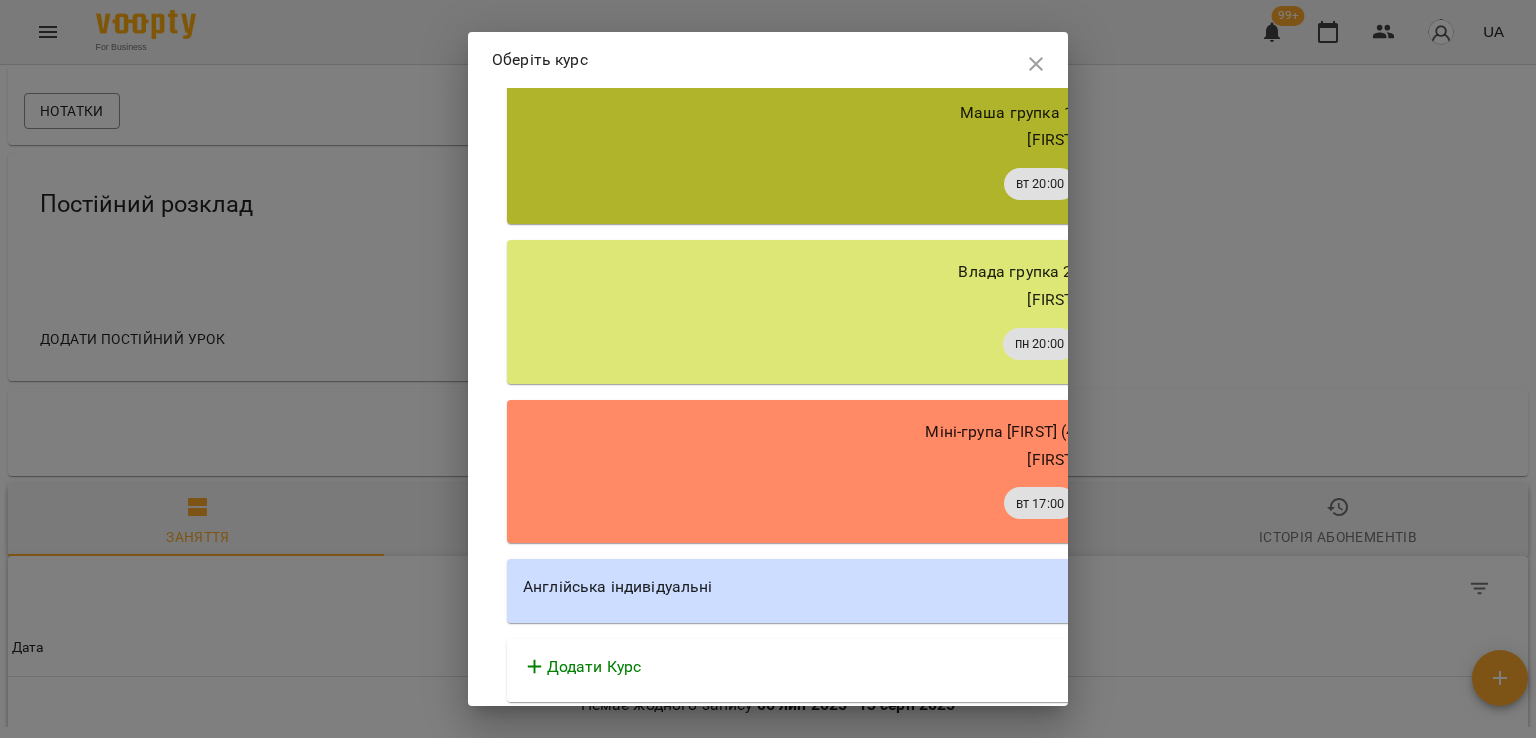 scroll, scrollTop: 1030, scrollLeft: 0, axis: vertical 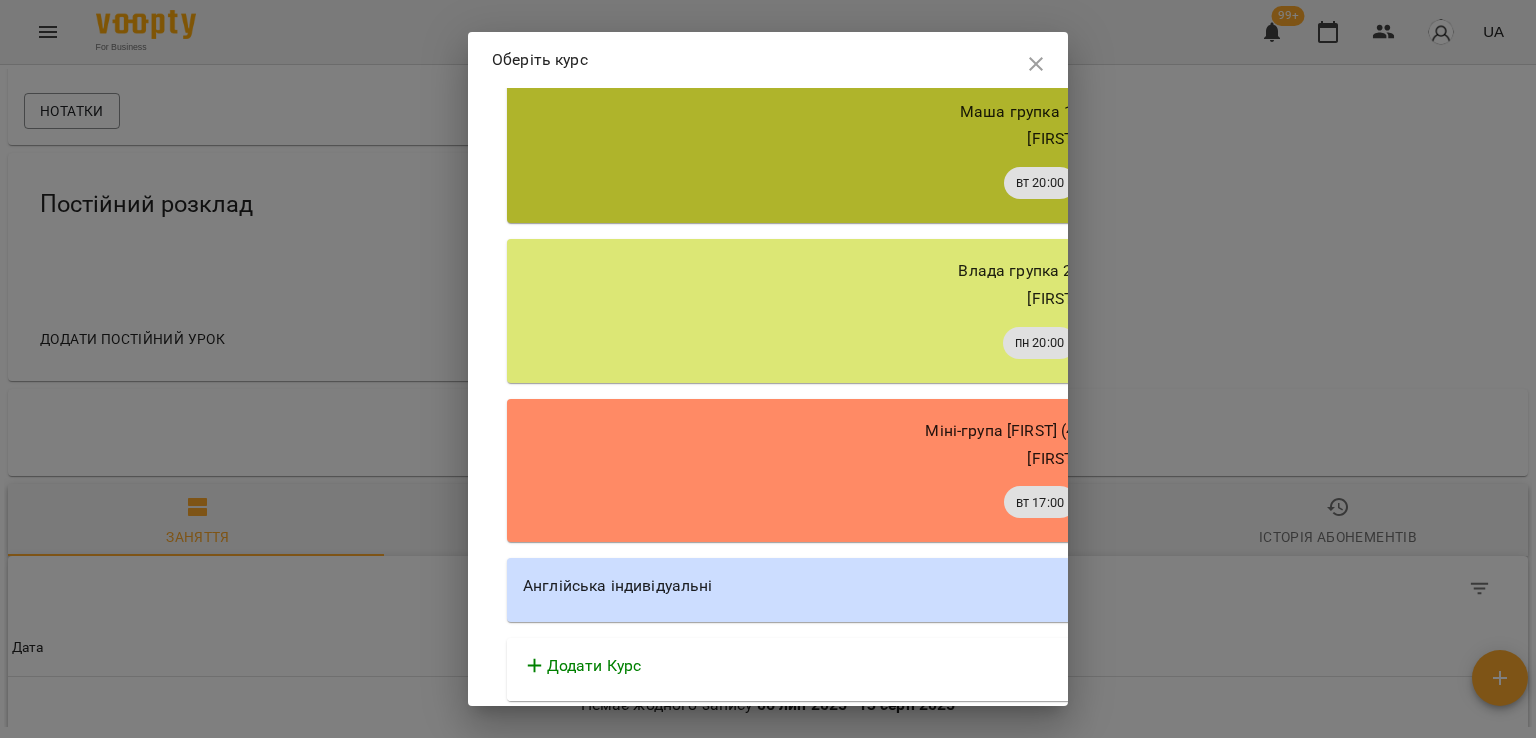 click on "Англійська індивідуальні" at bounding box center (1077, 586) 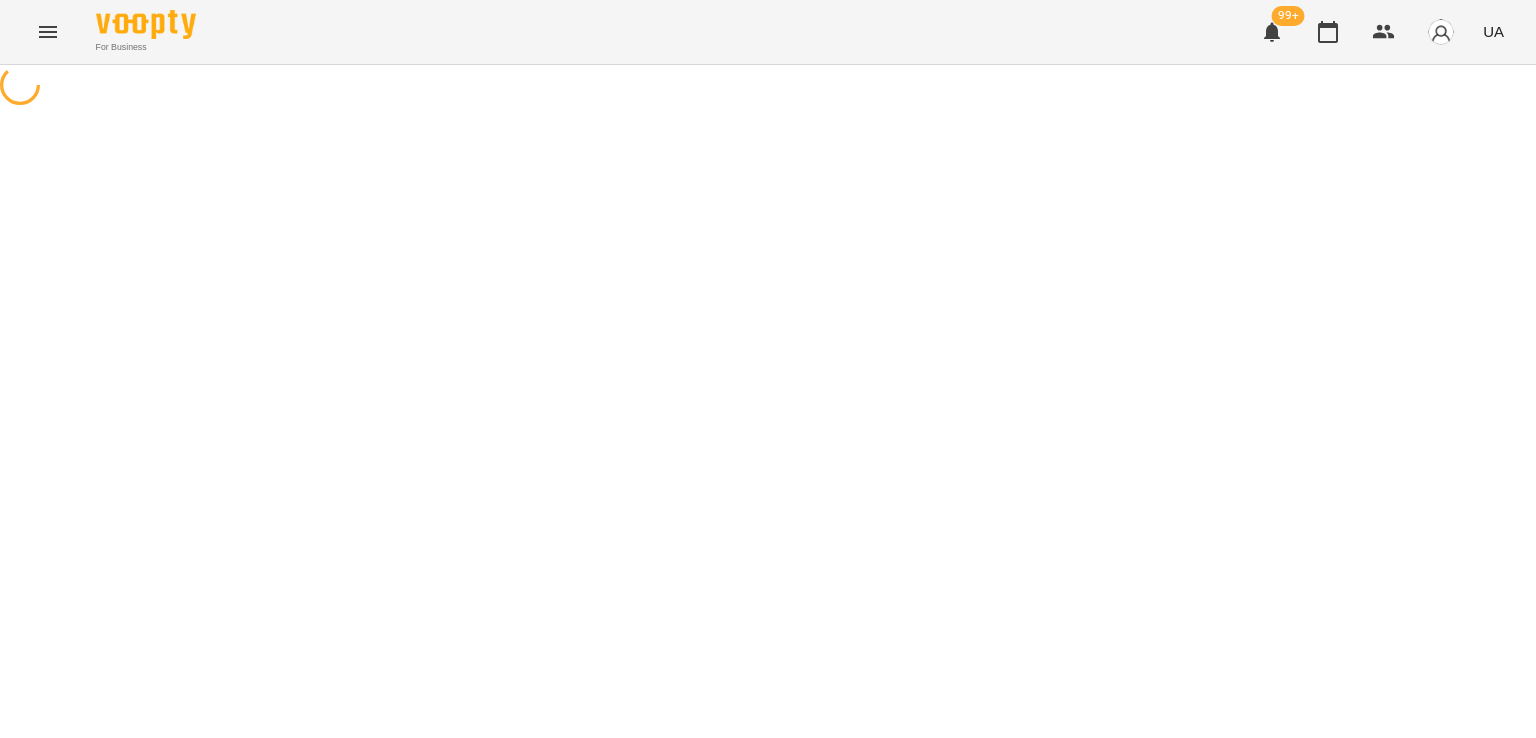 select on "********" 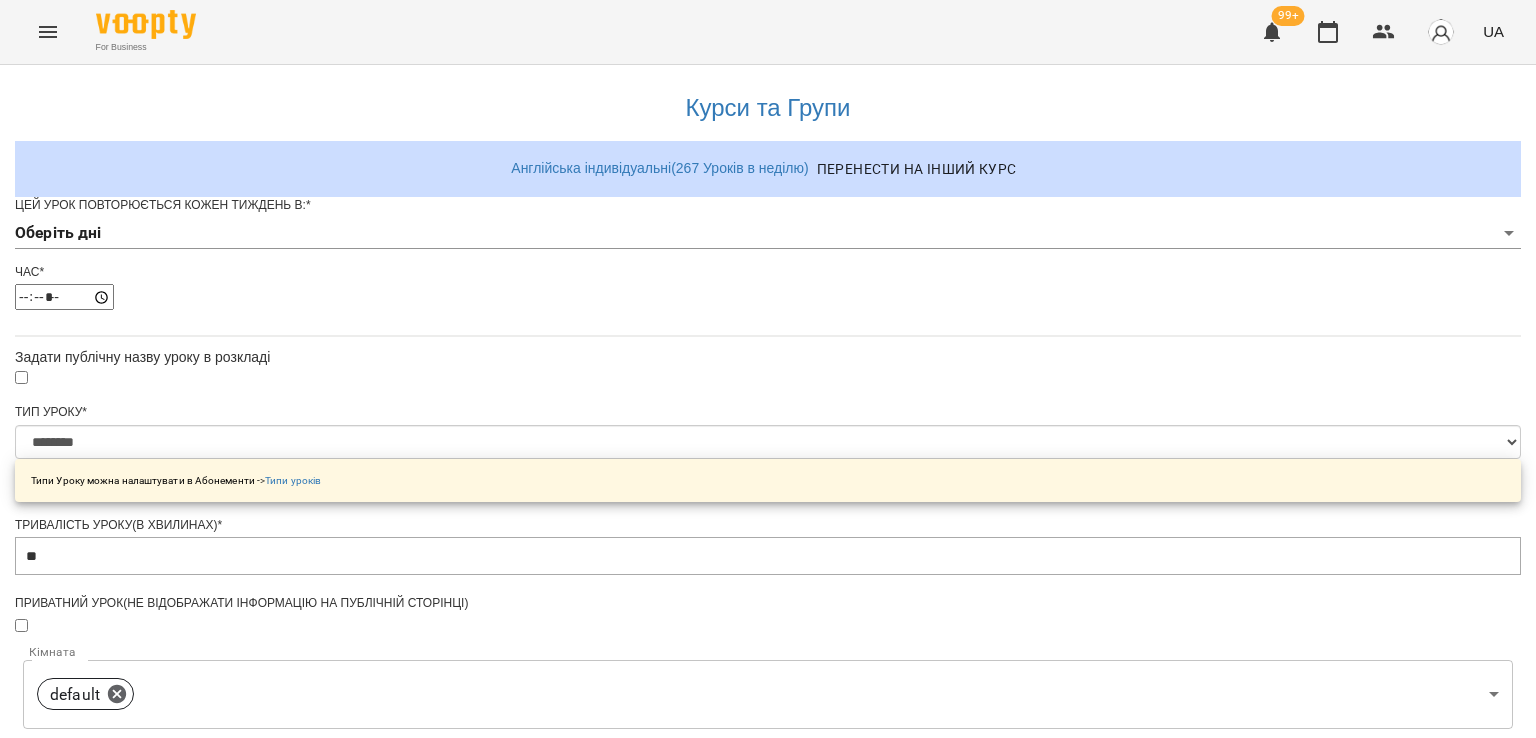 click on "**********" at bounding box center (768, 638) 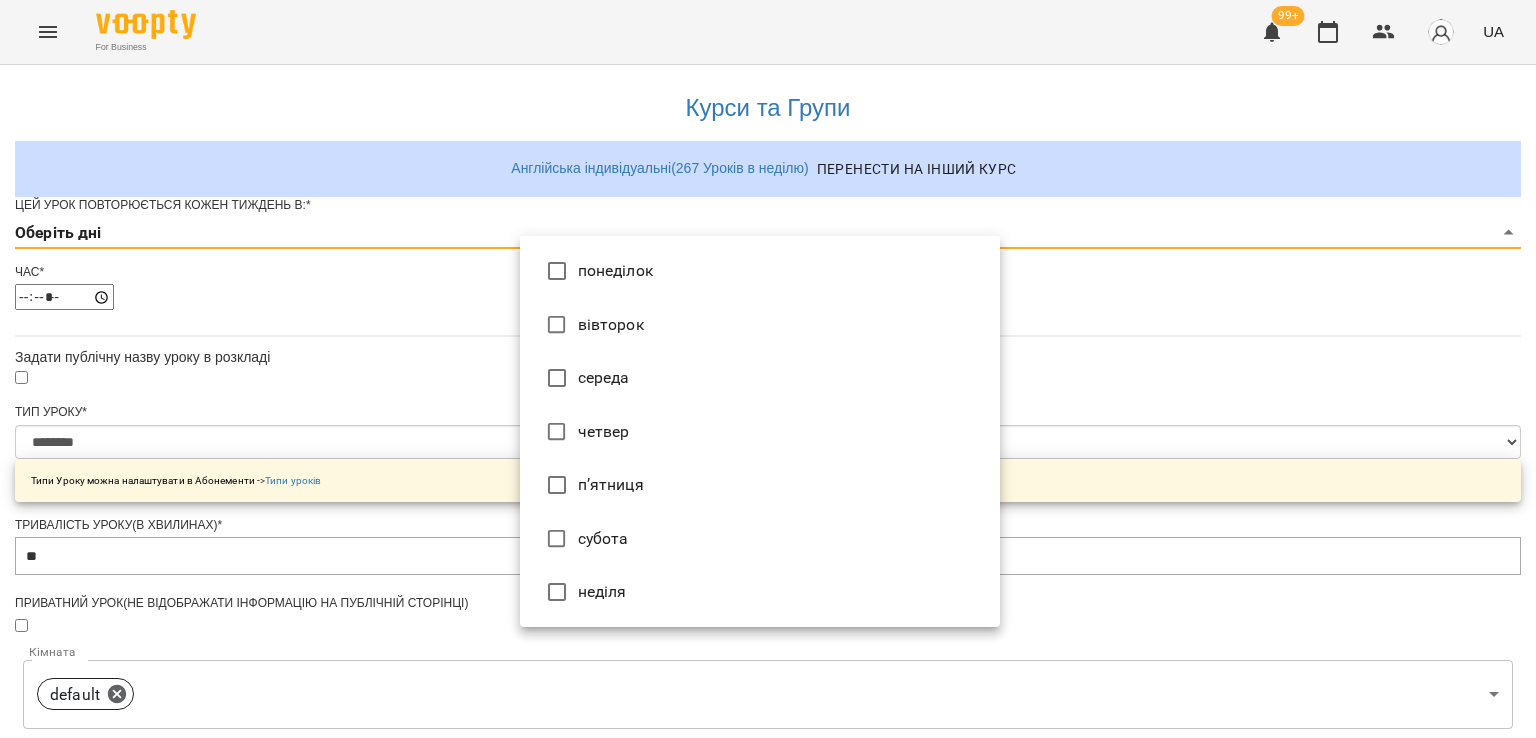 click on "п’ятниця" at bounding box center [760, 485] 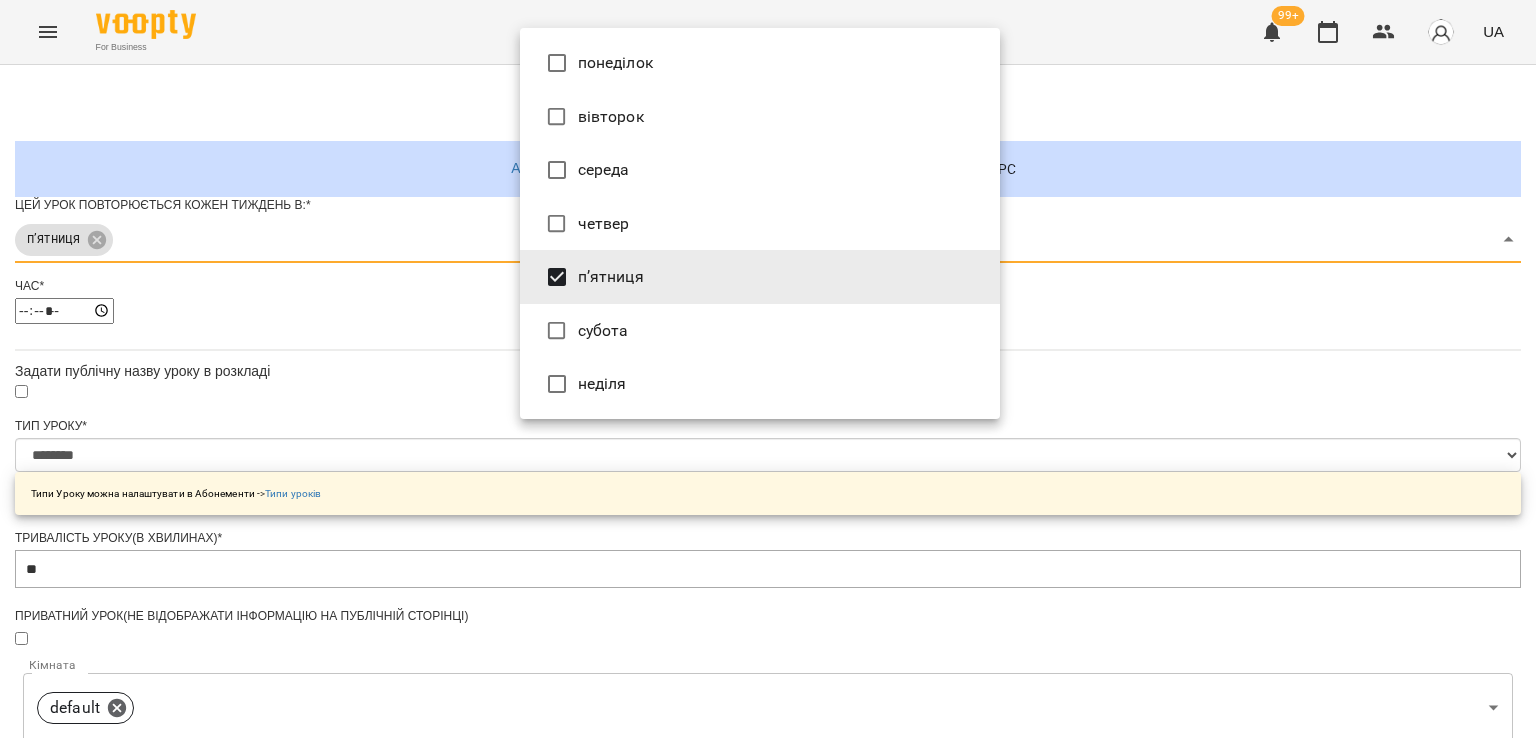 click at bounding box center (768, 369) 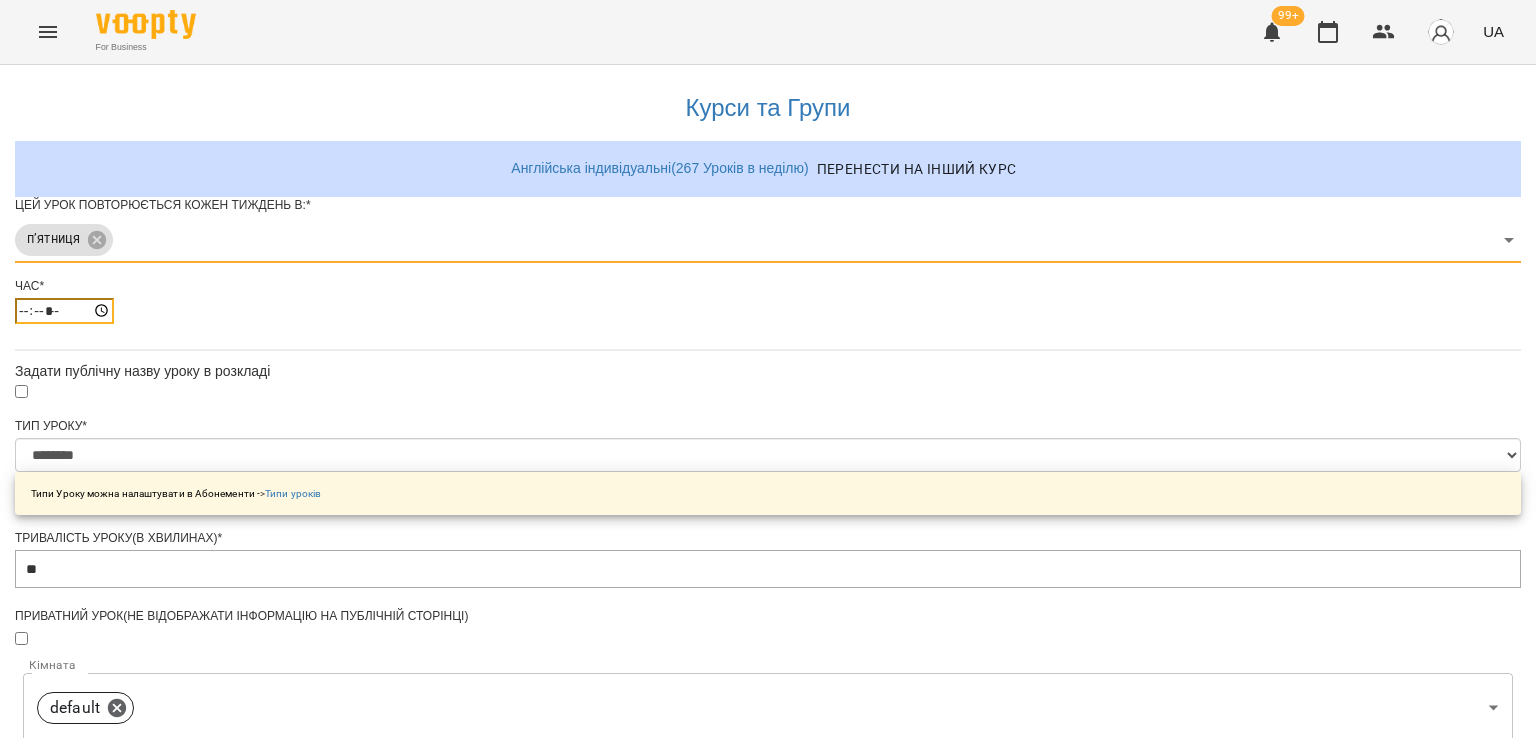 click on "*****" at bounding box center [64, 311] 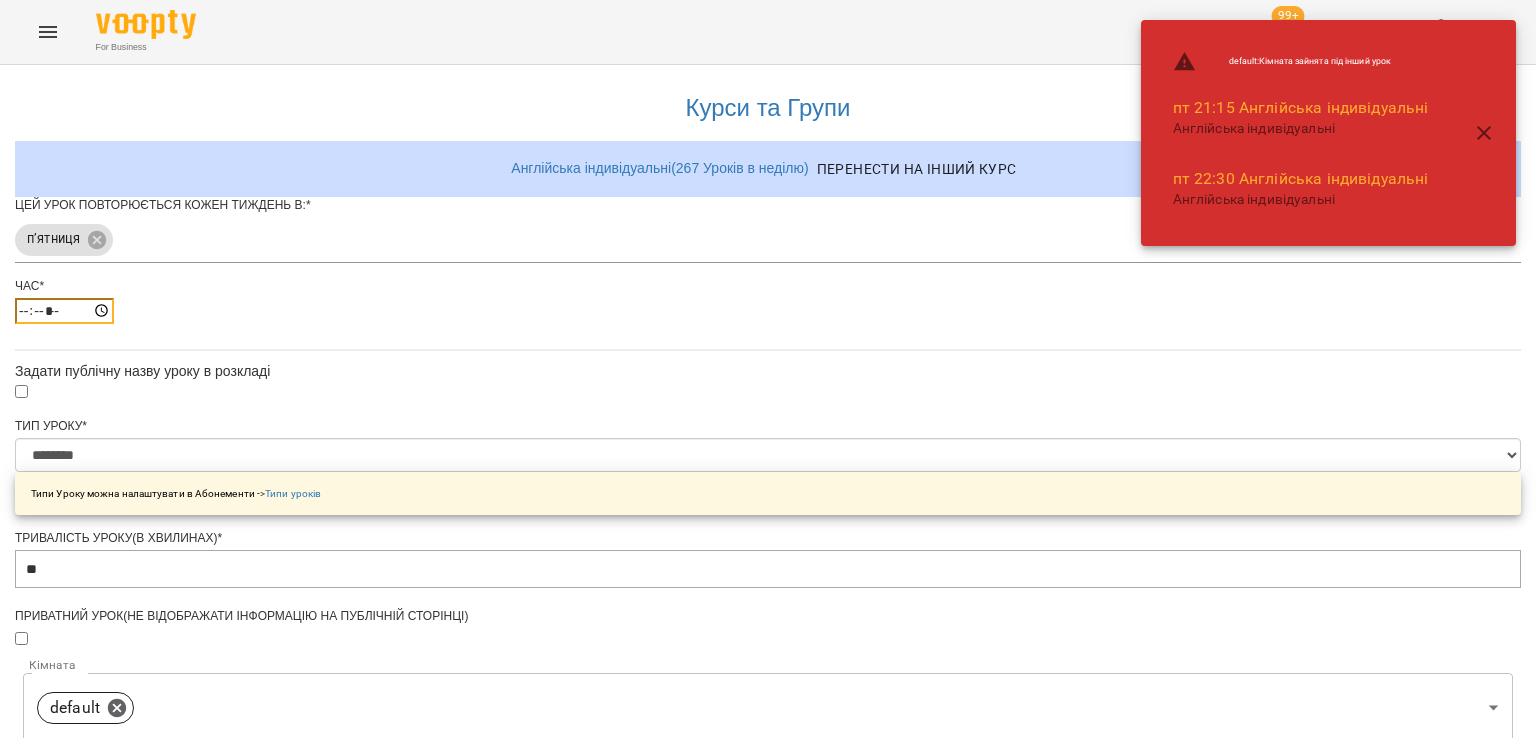 type on "*****" 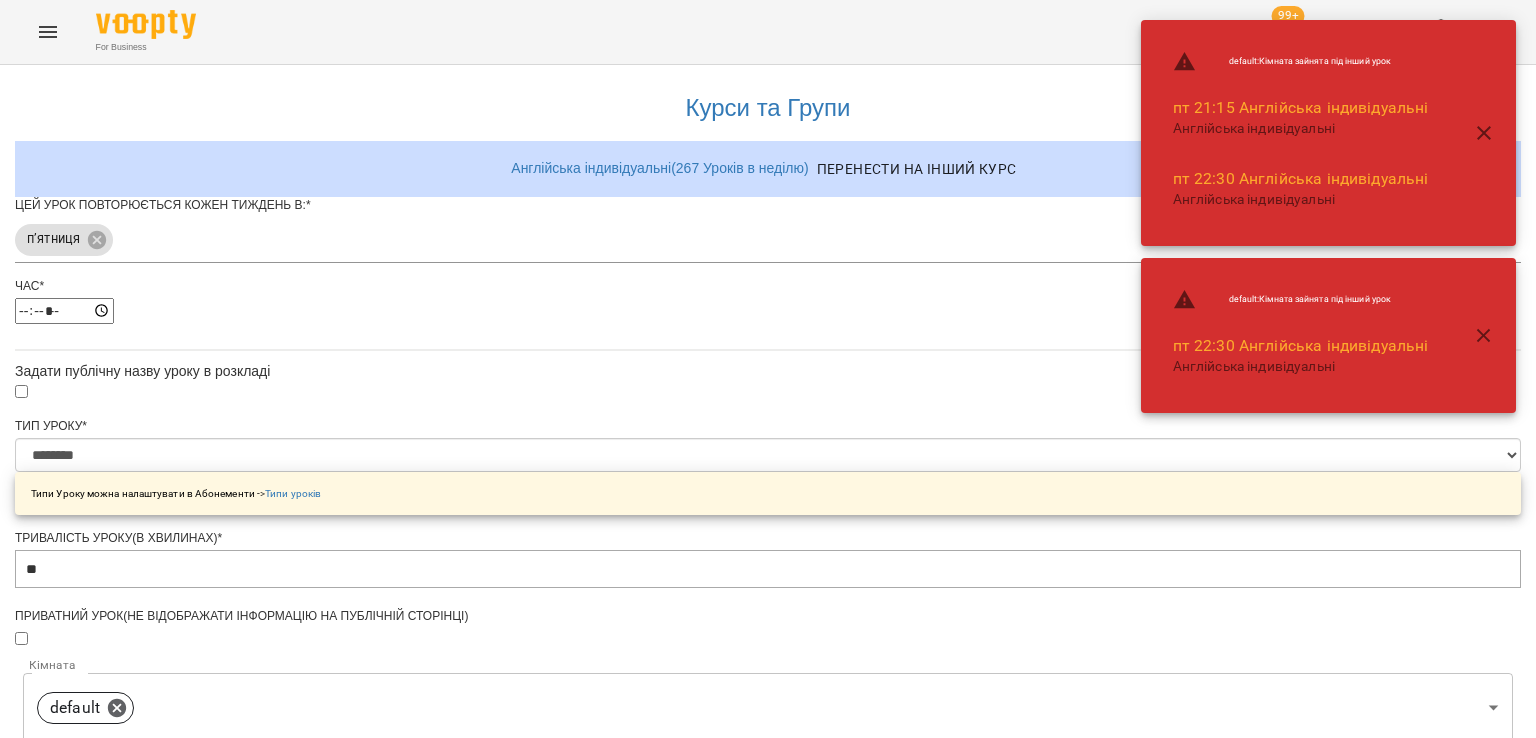 click on "**********" at bounding box center [768, 679] 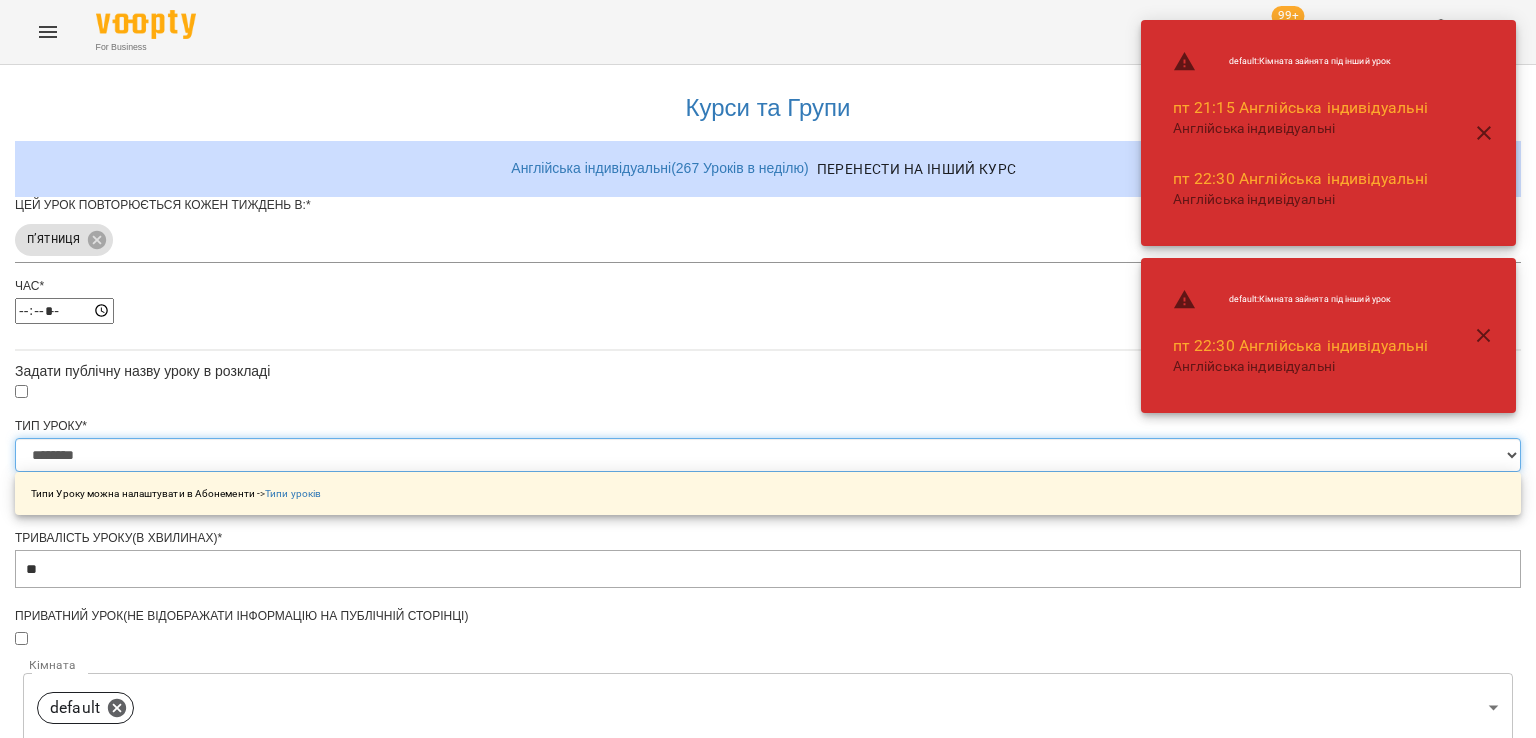 click on "**********" at bounding box center (768, 455) 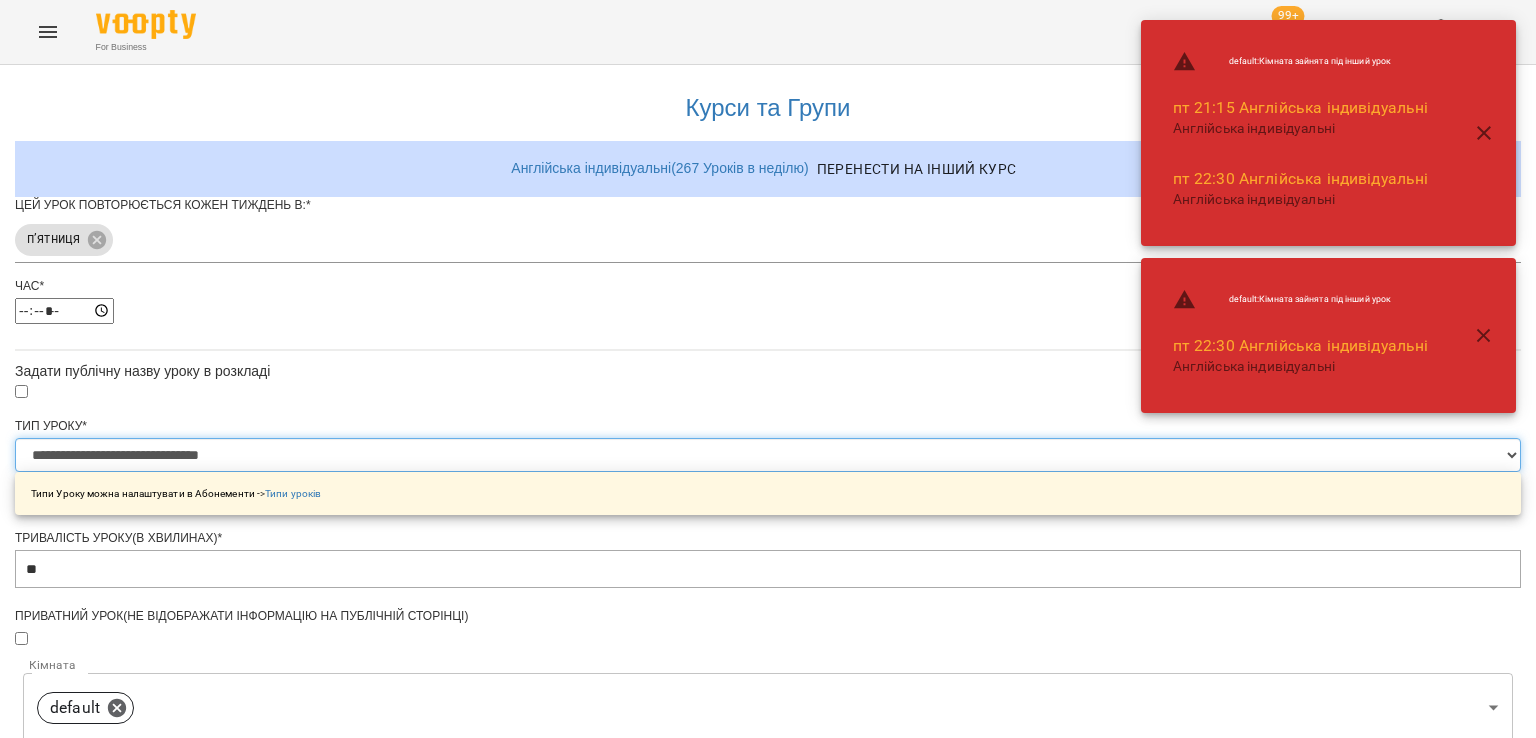 click on "**********" at bounding box center (768, 455) 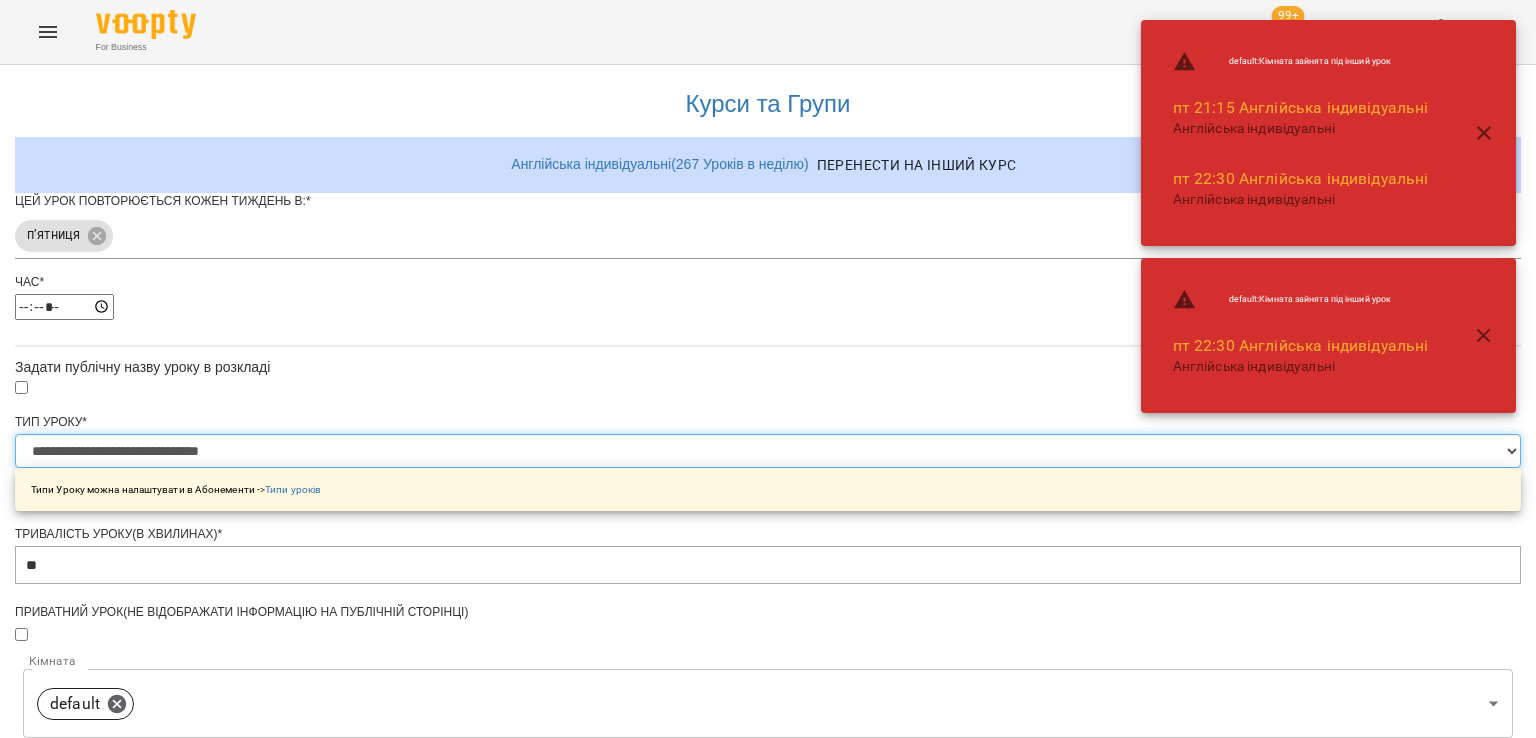 scroll, scrollTop: 400, scrollLeft: 0, axis: vertical 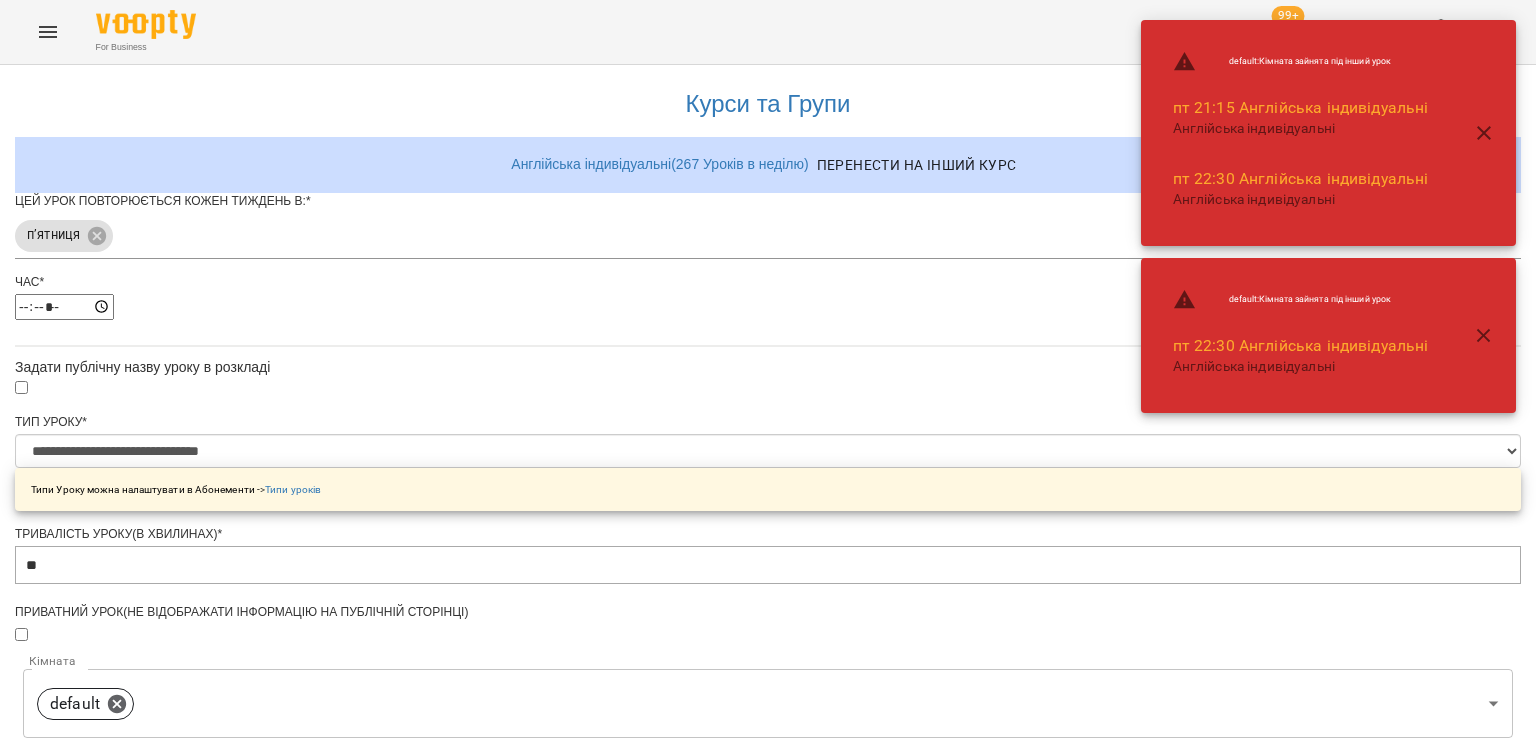 click on "**********" at bounding box center (768, 644) 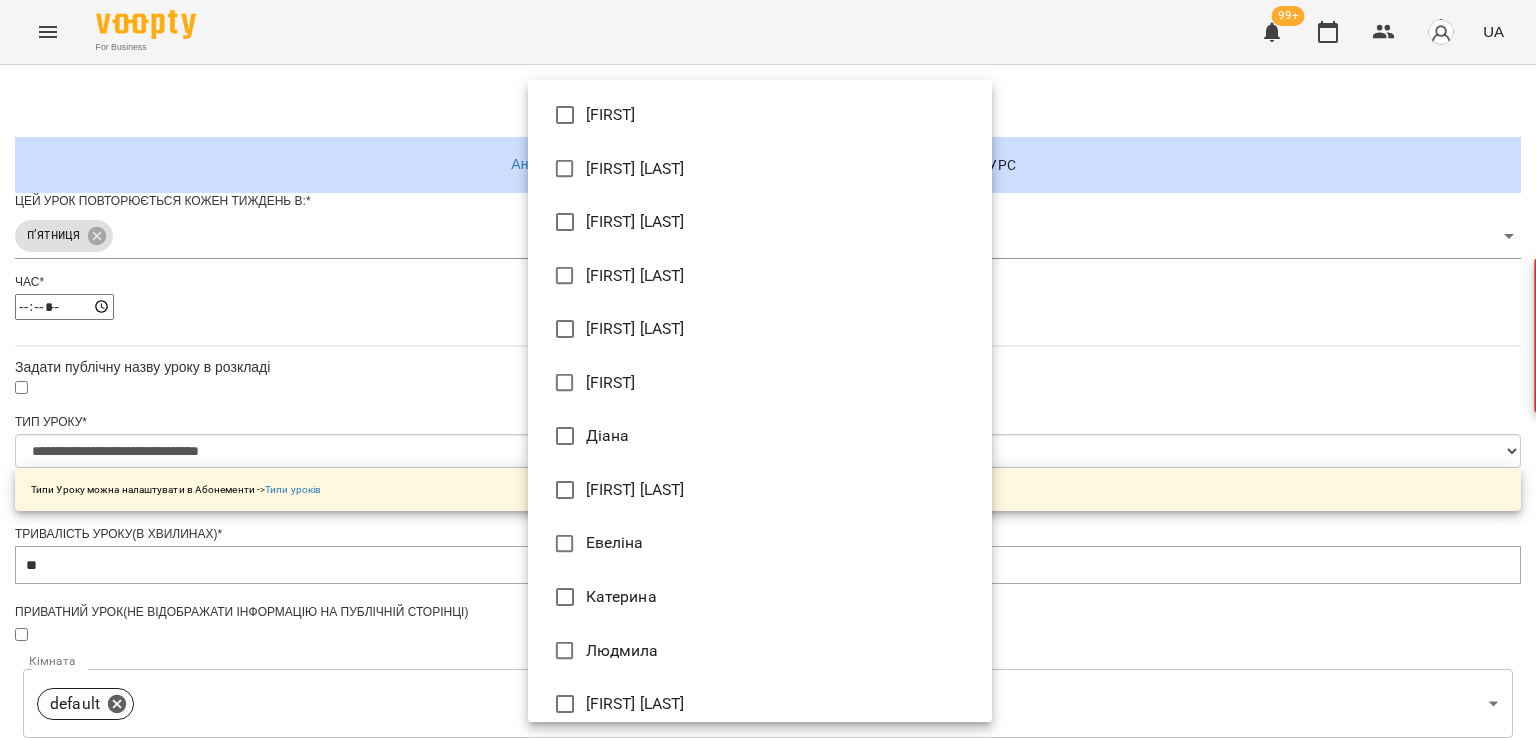 click on "[FIRST] [LAST]" at bounding box center [760, 222] 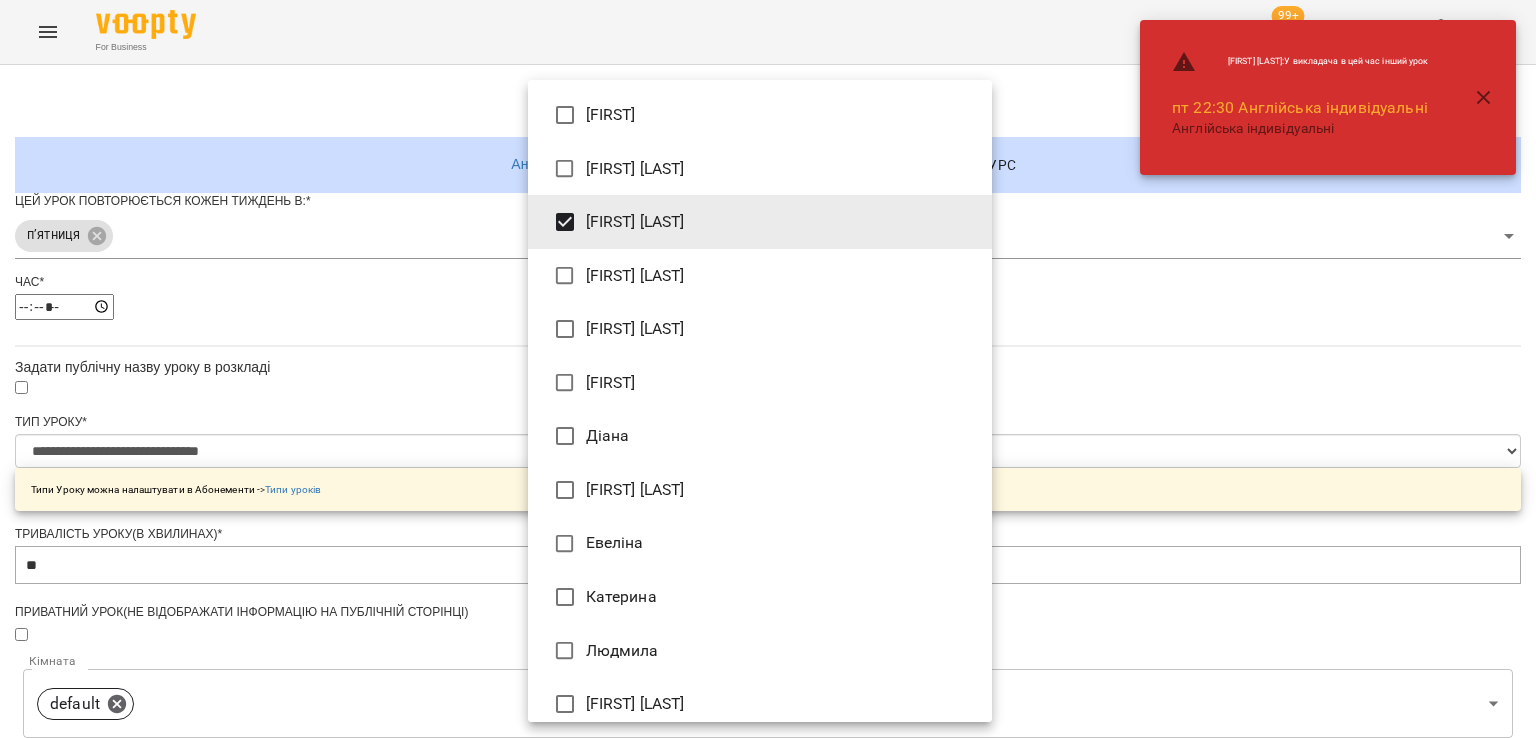 click at bounding box center (768, 369) 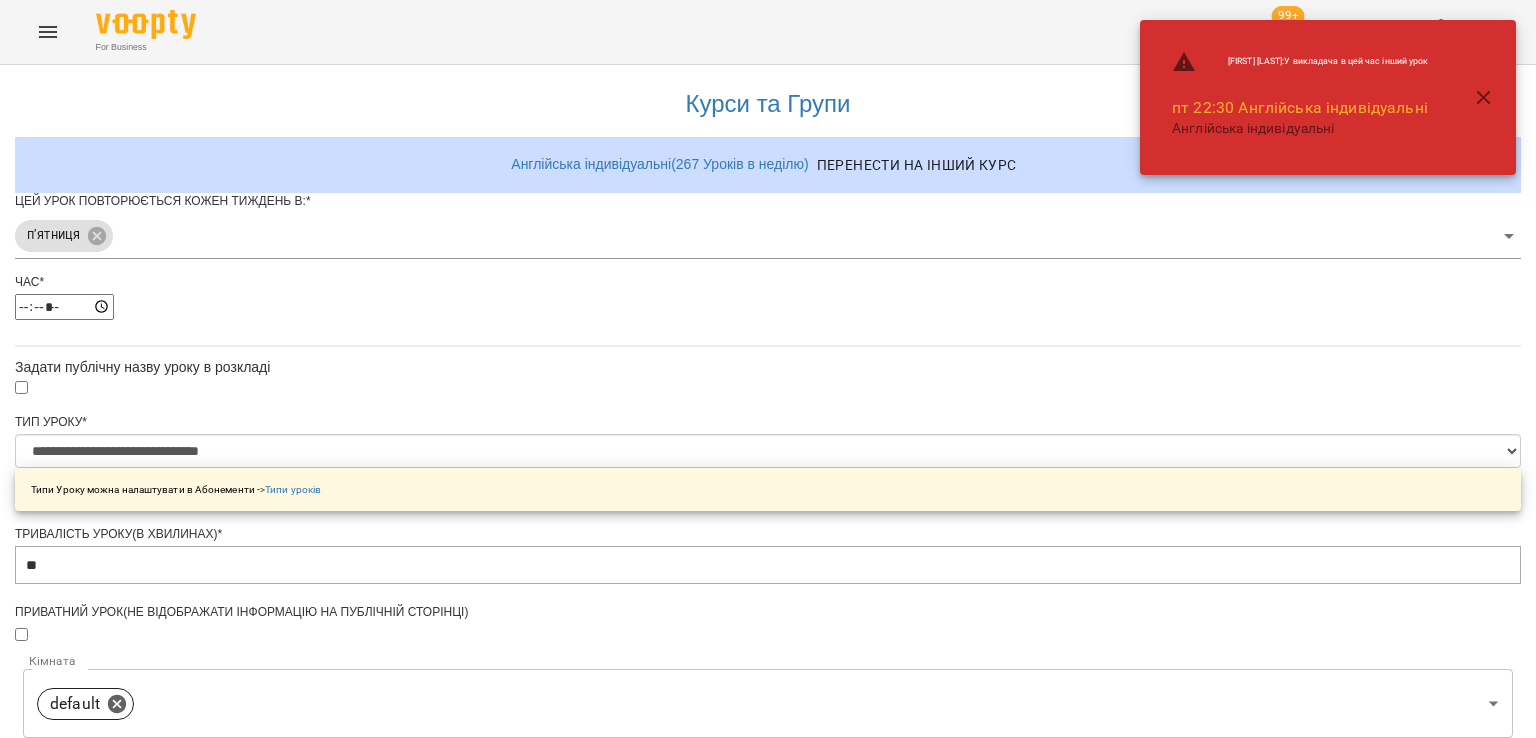 scroll, scrollTop: 663, scrollLeft: 0, axis: vertical 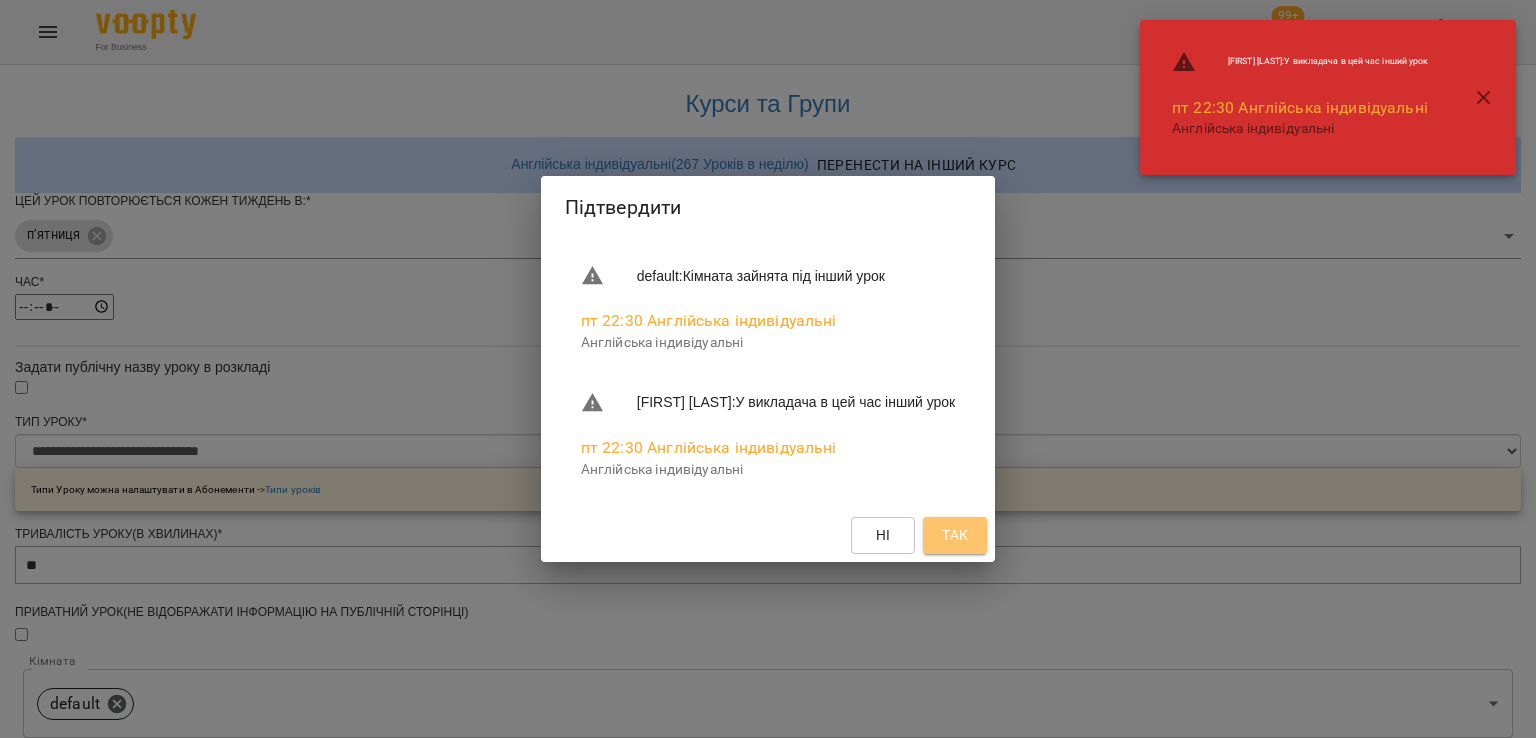 click on "Так" at bounding box center [955, 535] 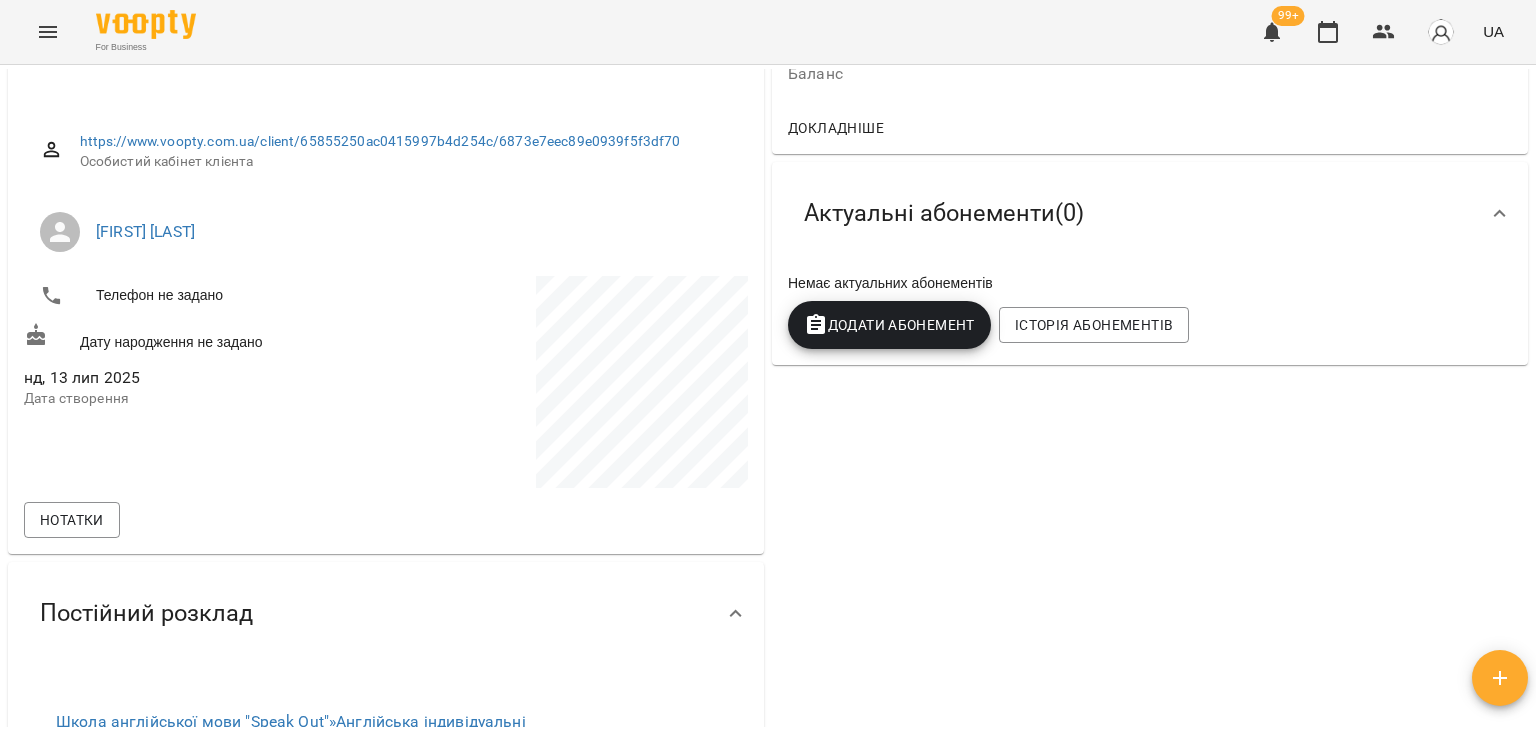 scroll, scrollTop: 500, scrollLeft: 0, axis: vertical 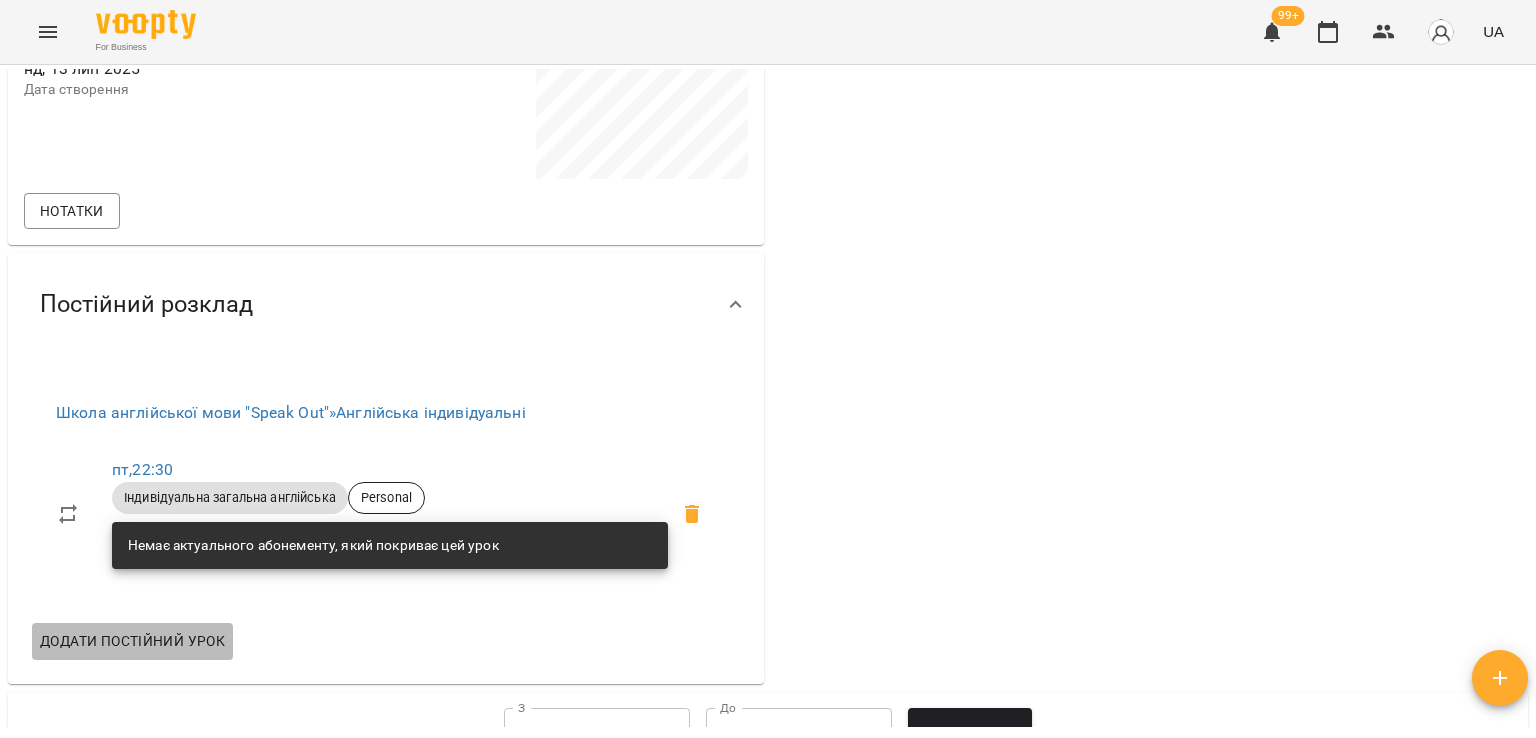 click on "Додати постійний урок" at bounding box center [132, 641] 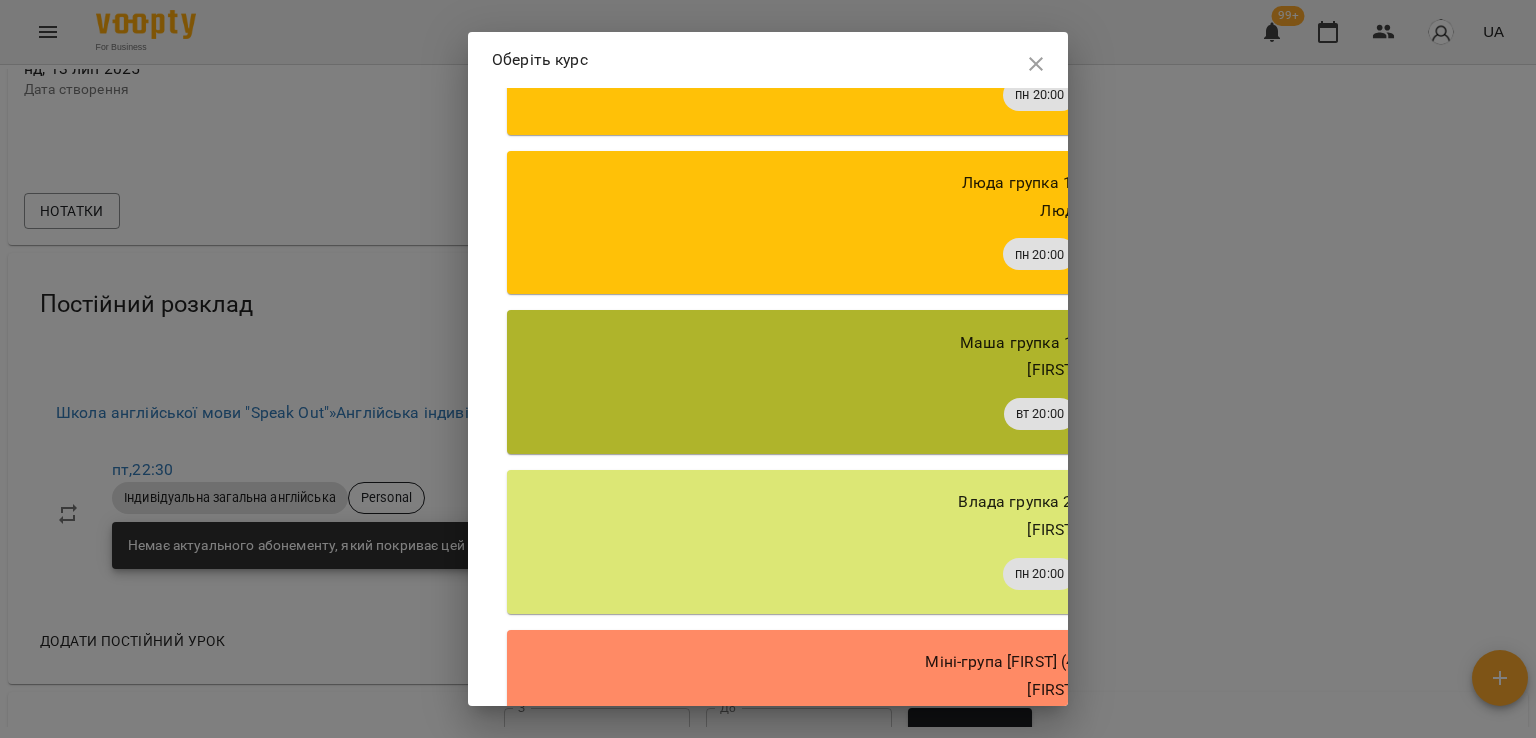 scroll, scrollTop: 1030, scrollLeft: 0, axis: vertical 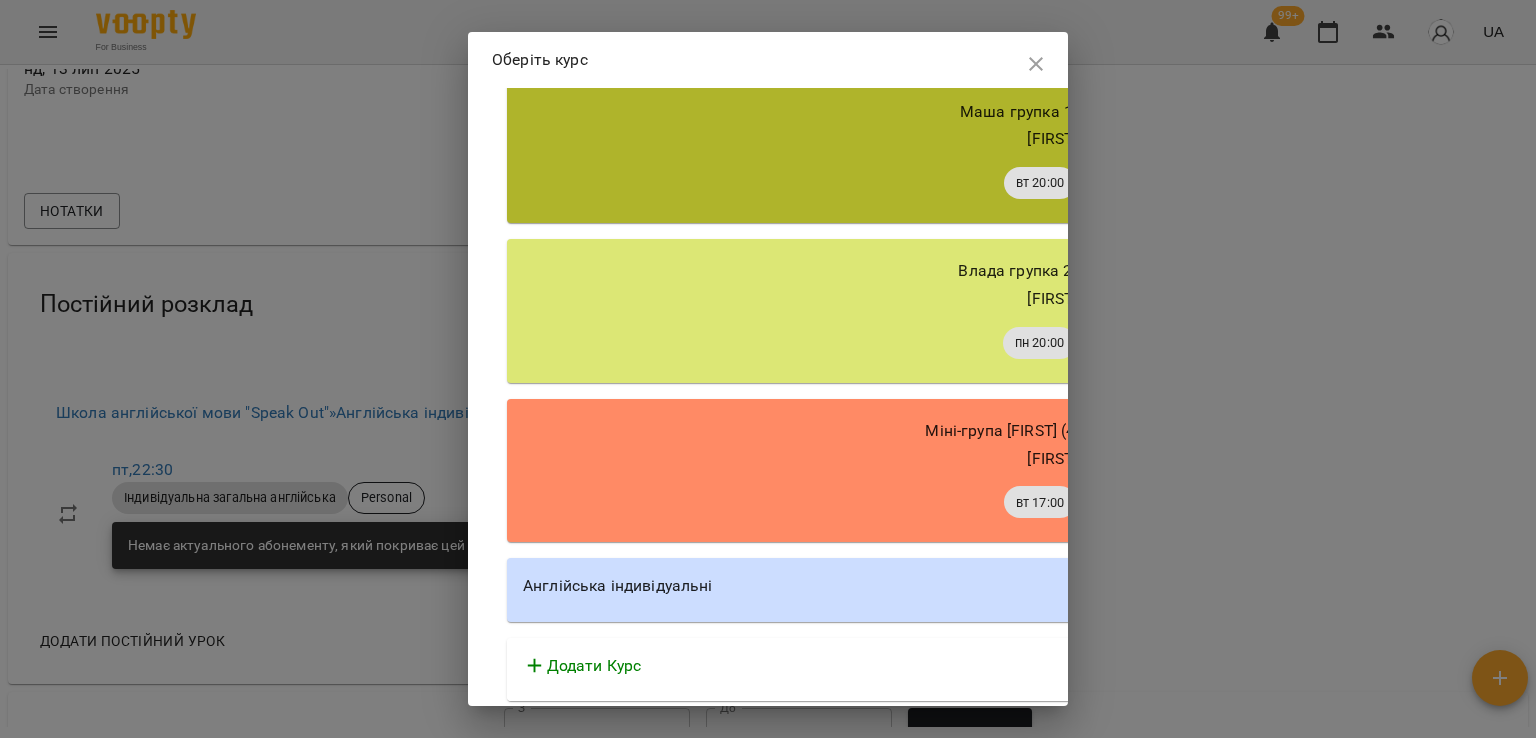 click on "Англійська індивідуальні" at bounding box center (1077, 586) 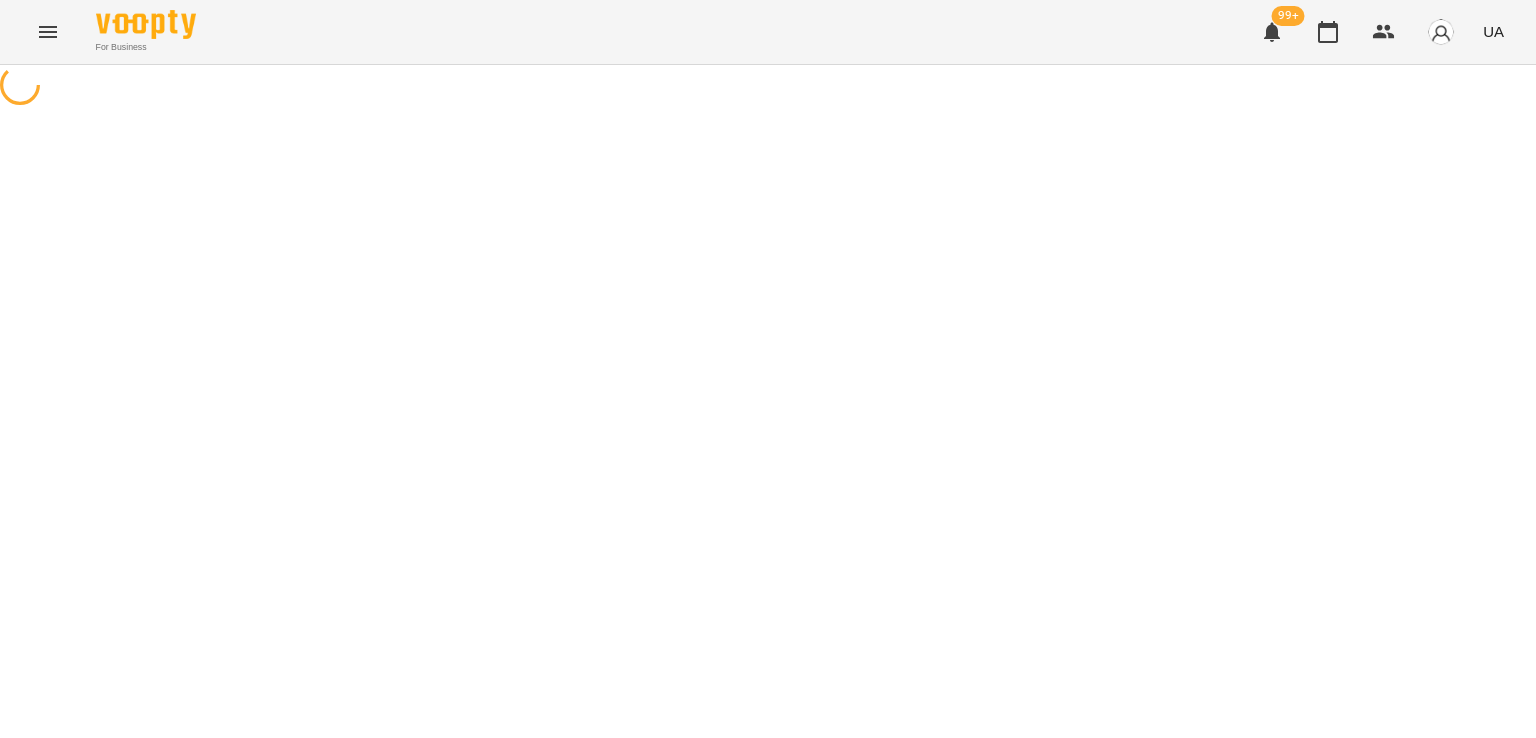 scroll, scrollTop: 0, scrollLeft: 0, axis: both 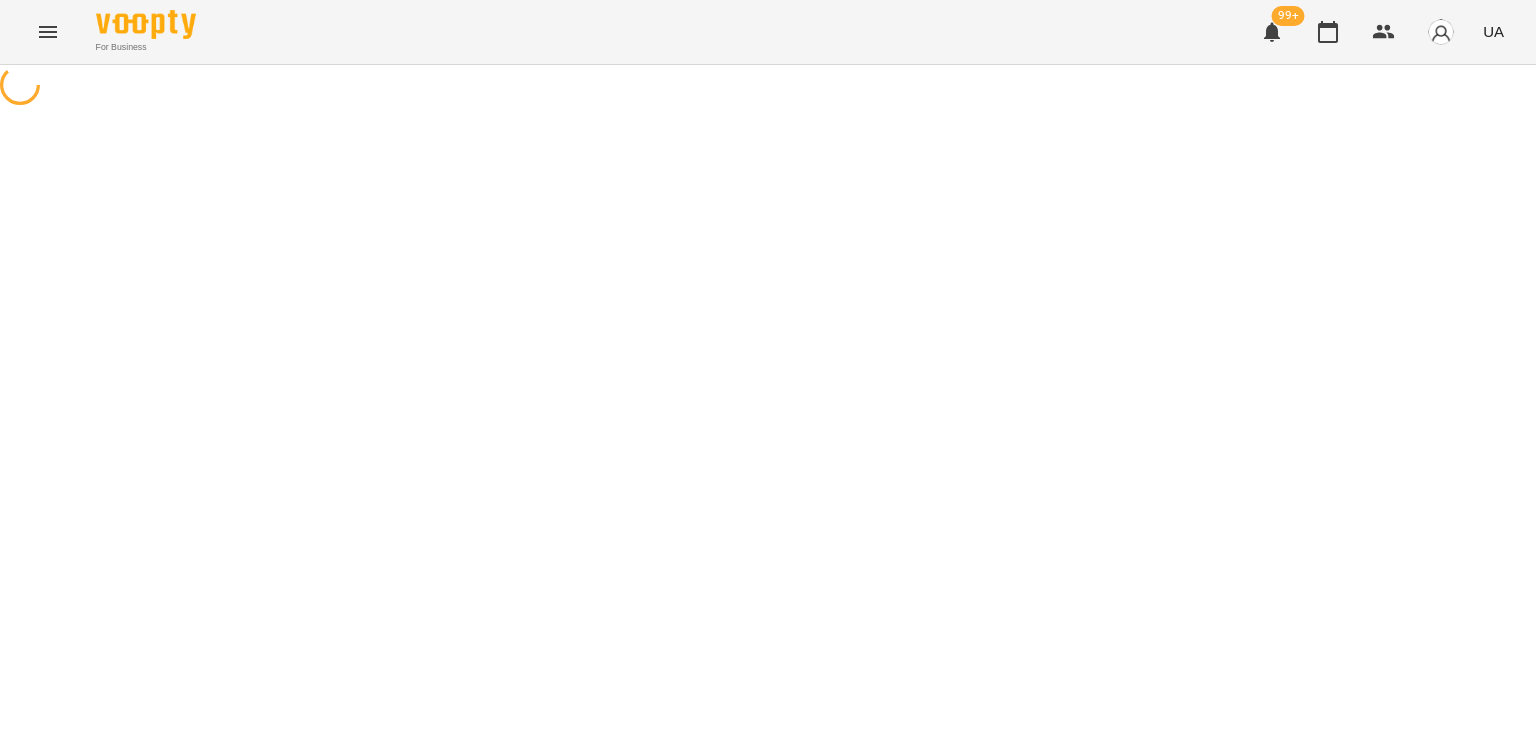 select on "********" 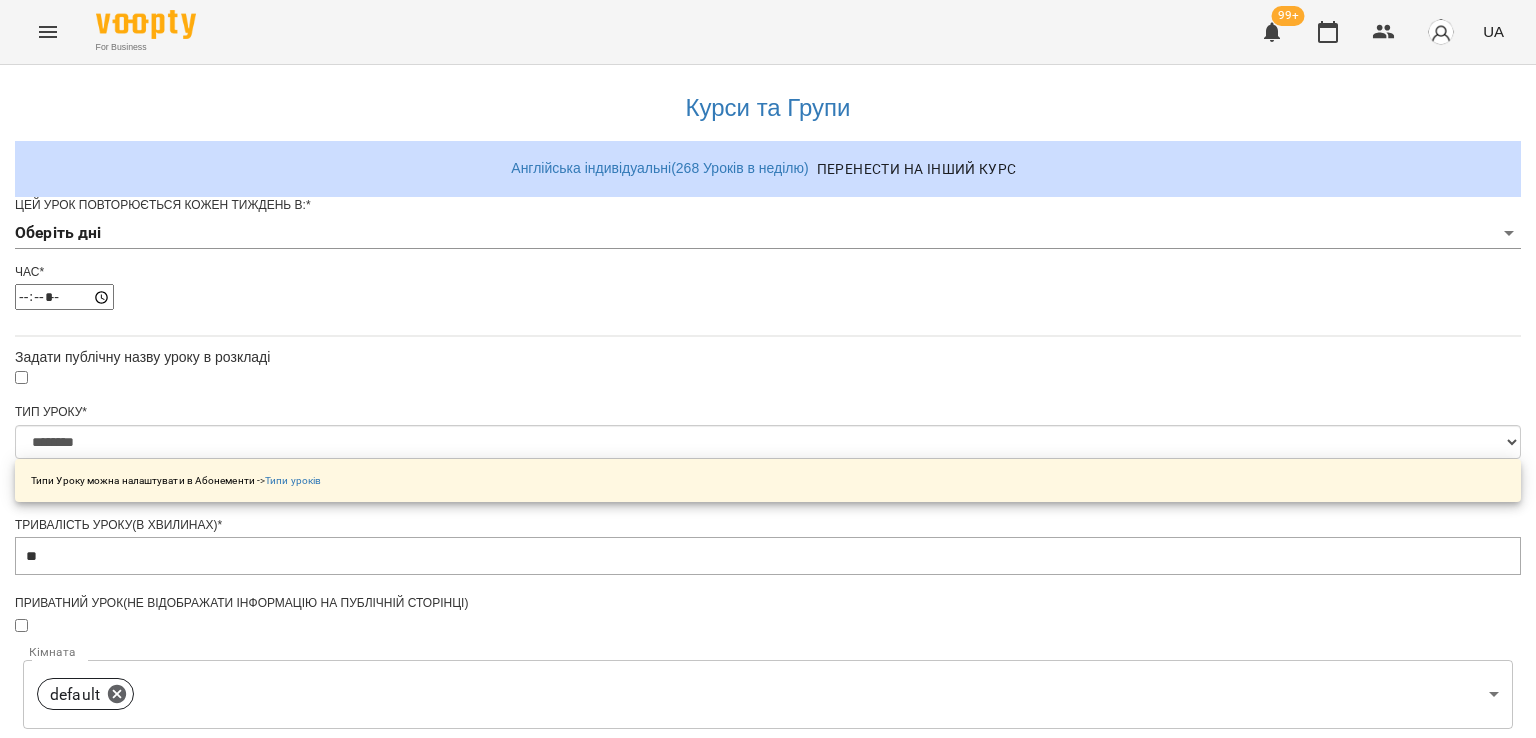 click on "**********" at bounding box center (768, 638) 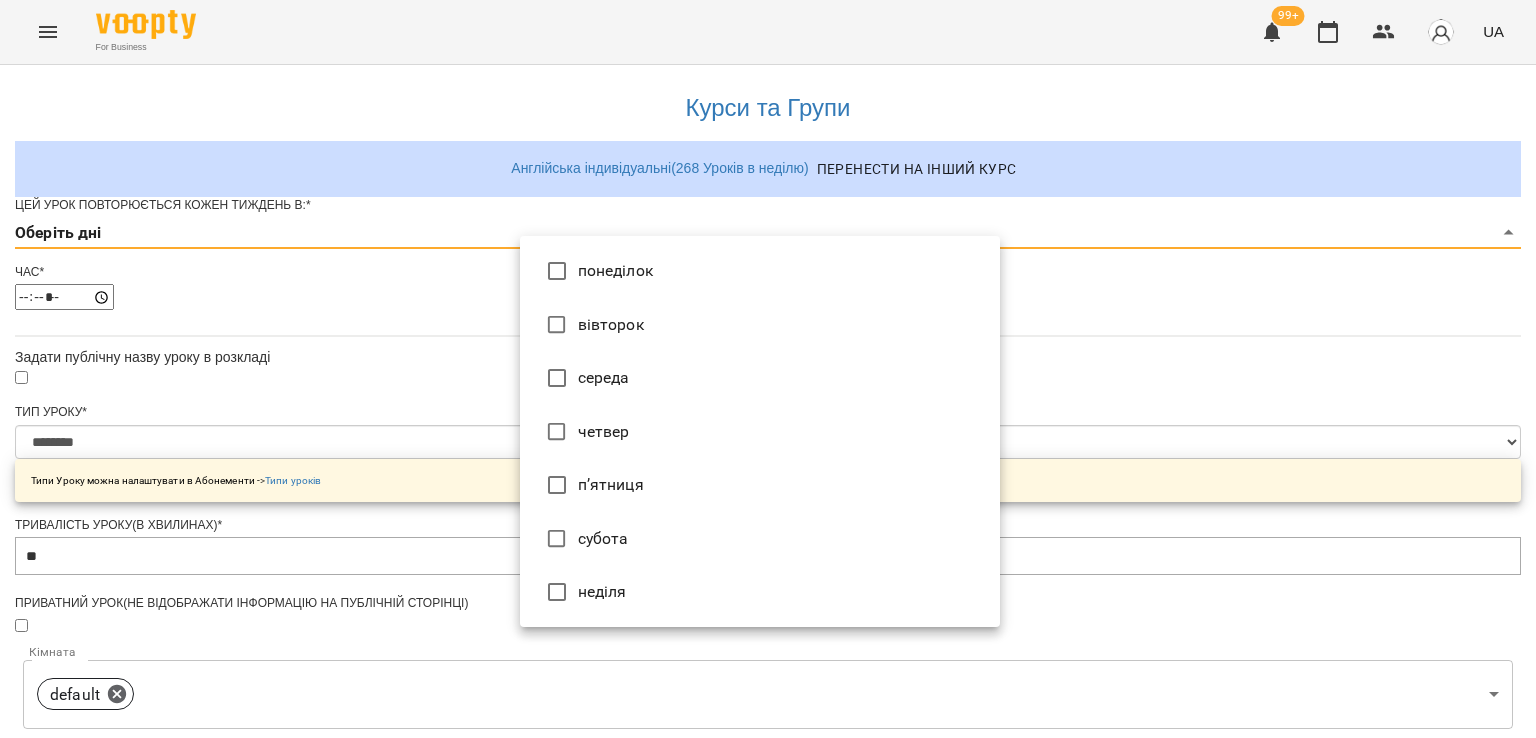 click on "неділя" at bounding box center (760, 592) 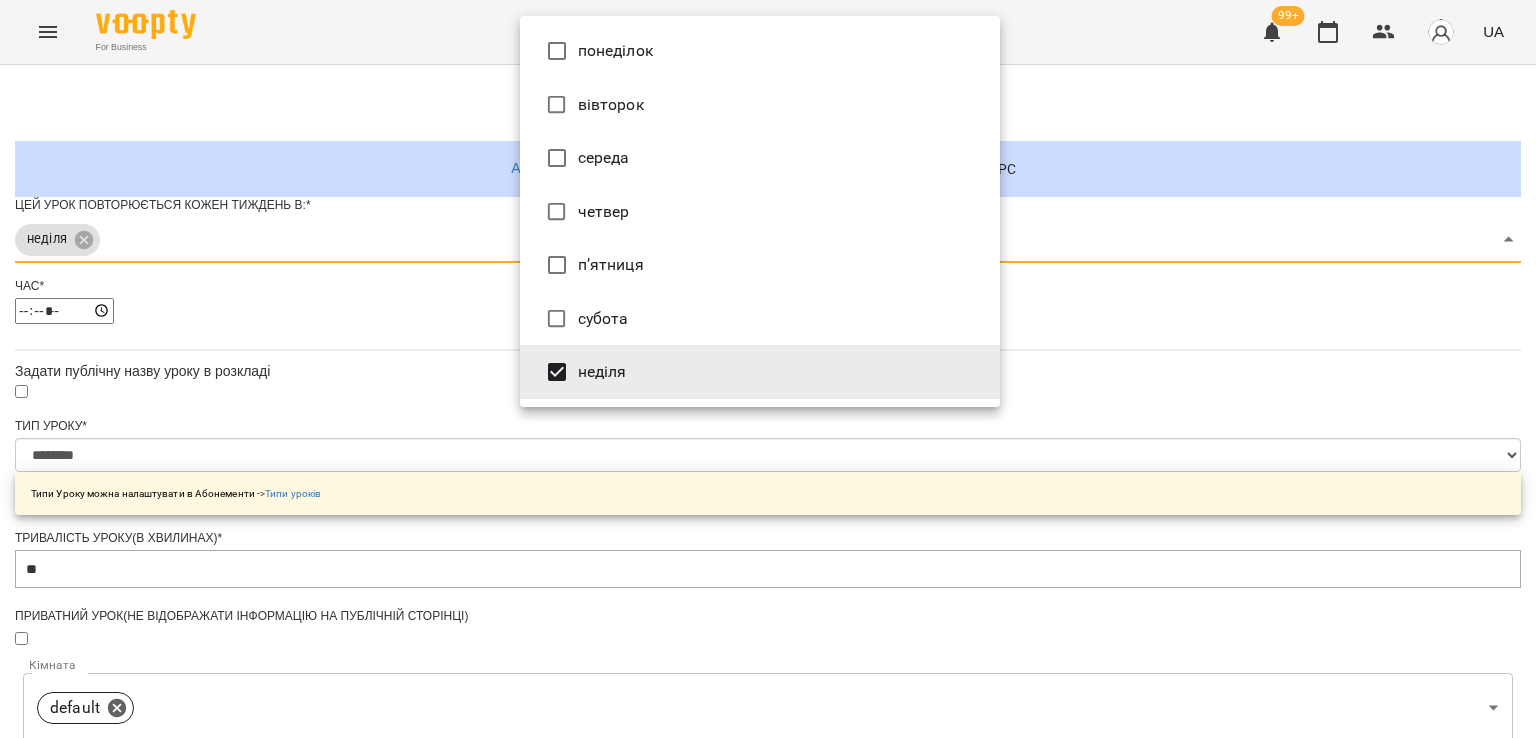 click at bounding box center [768, 369] 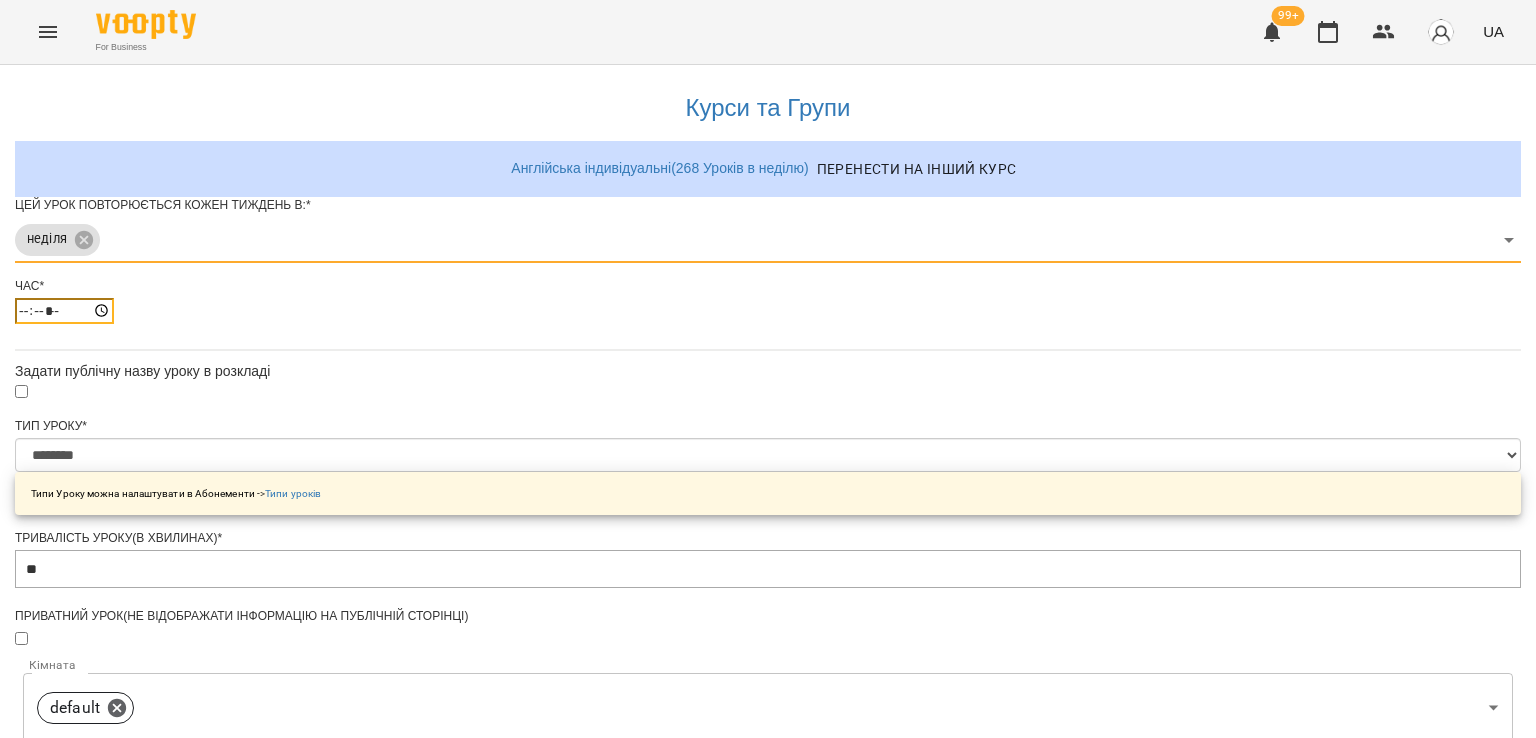 click on "*****" at bounding box center [64, 311] 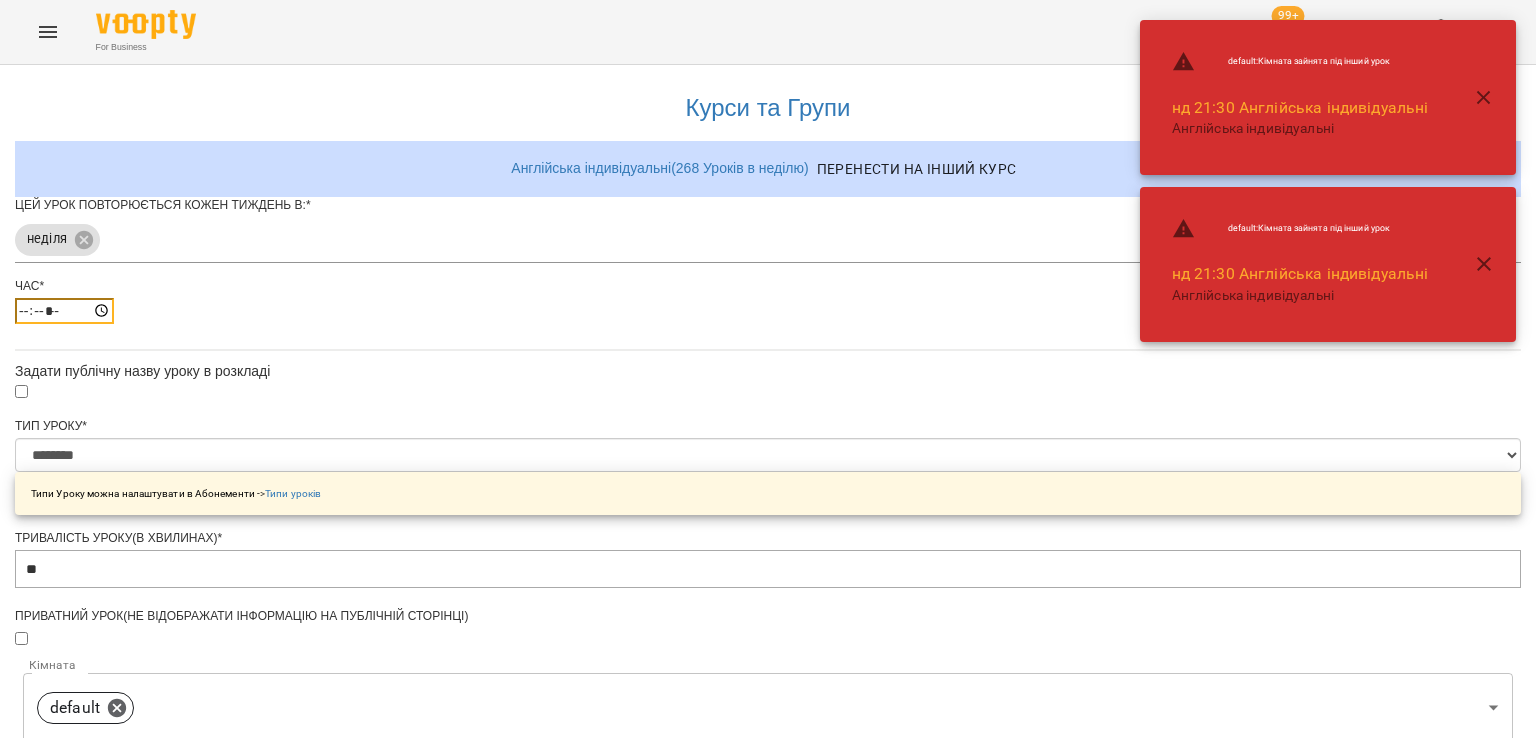 type on "*****" 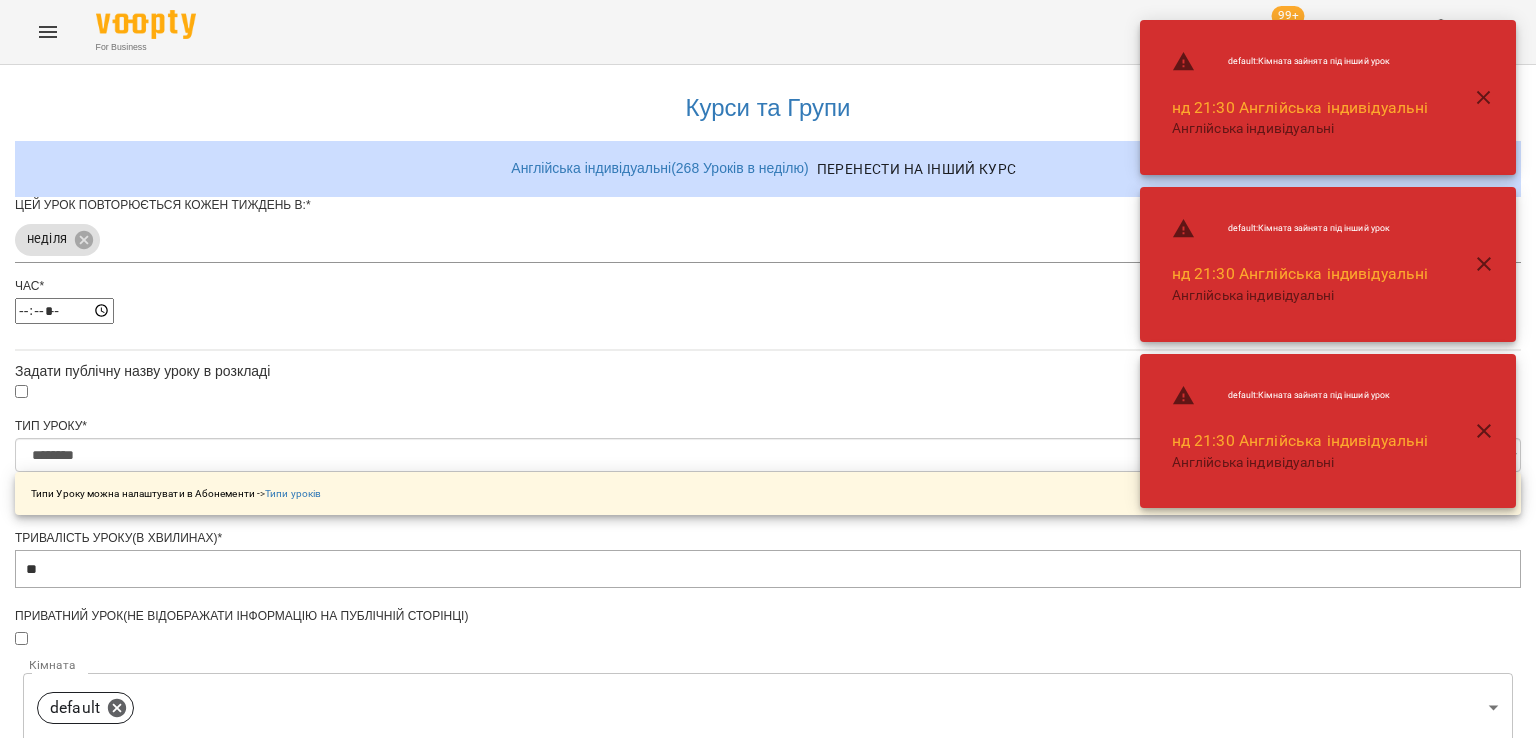 click on "**********" at bounding box center [768, 679] 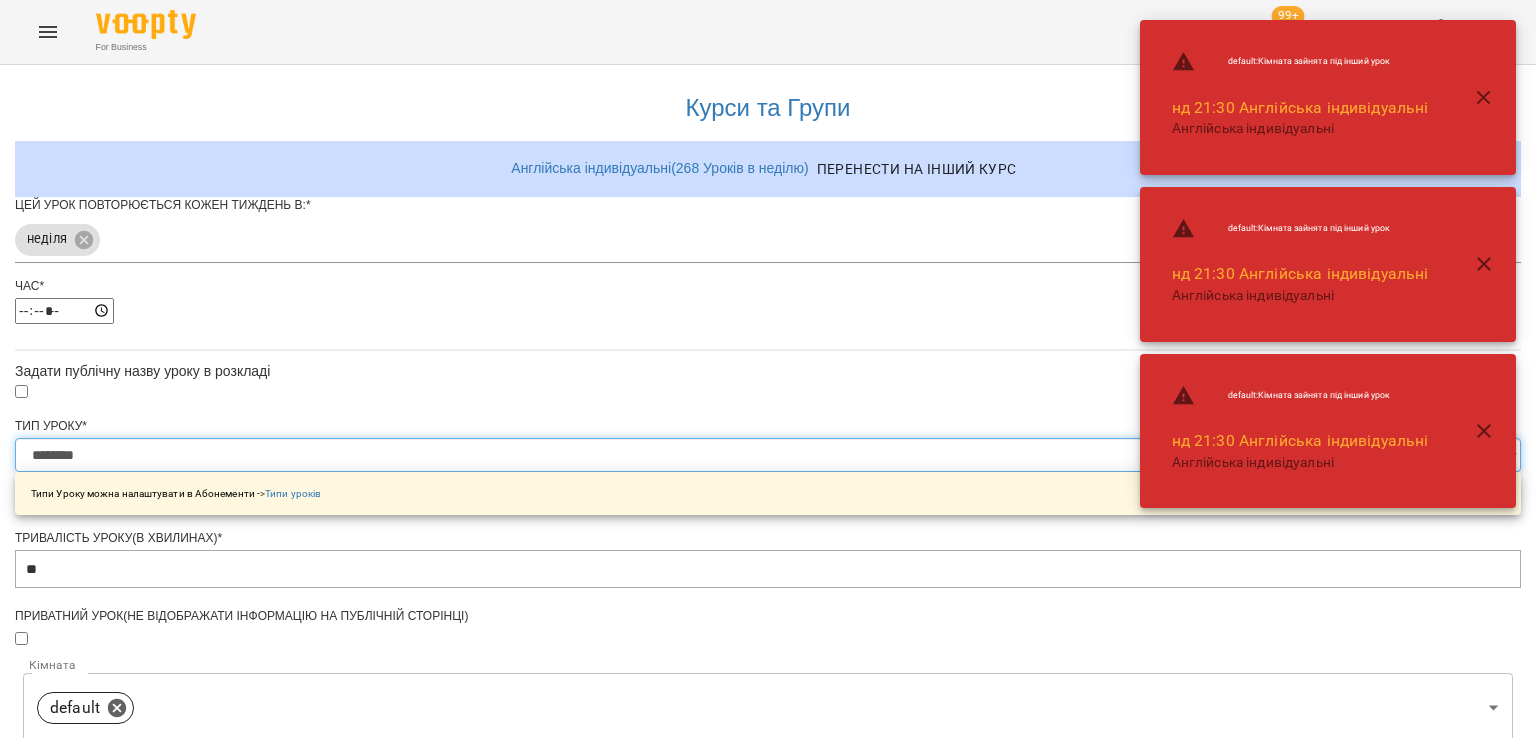 click on "**********" at bounding box center [768, 455] 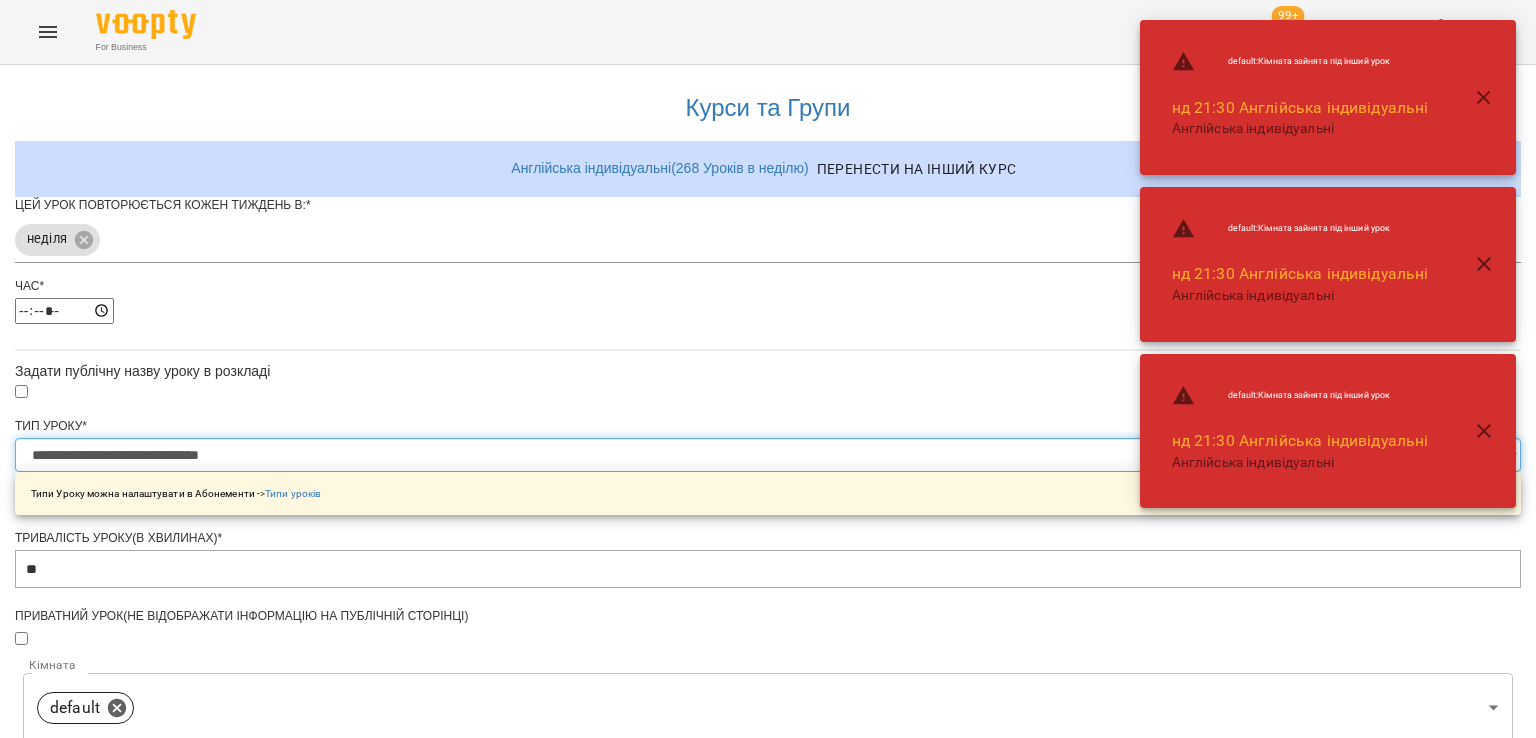 click on "**********" at bounding box center [768, 455] 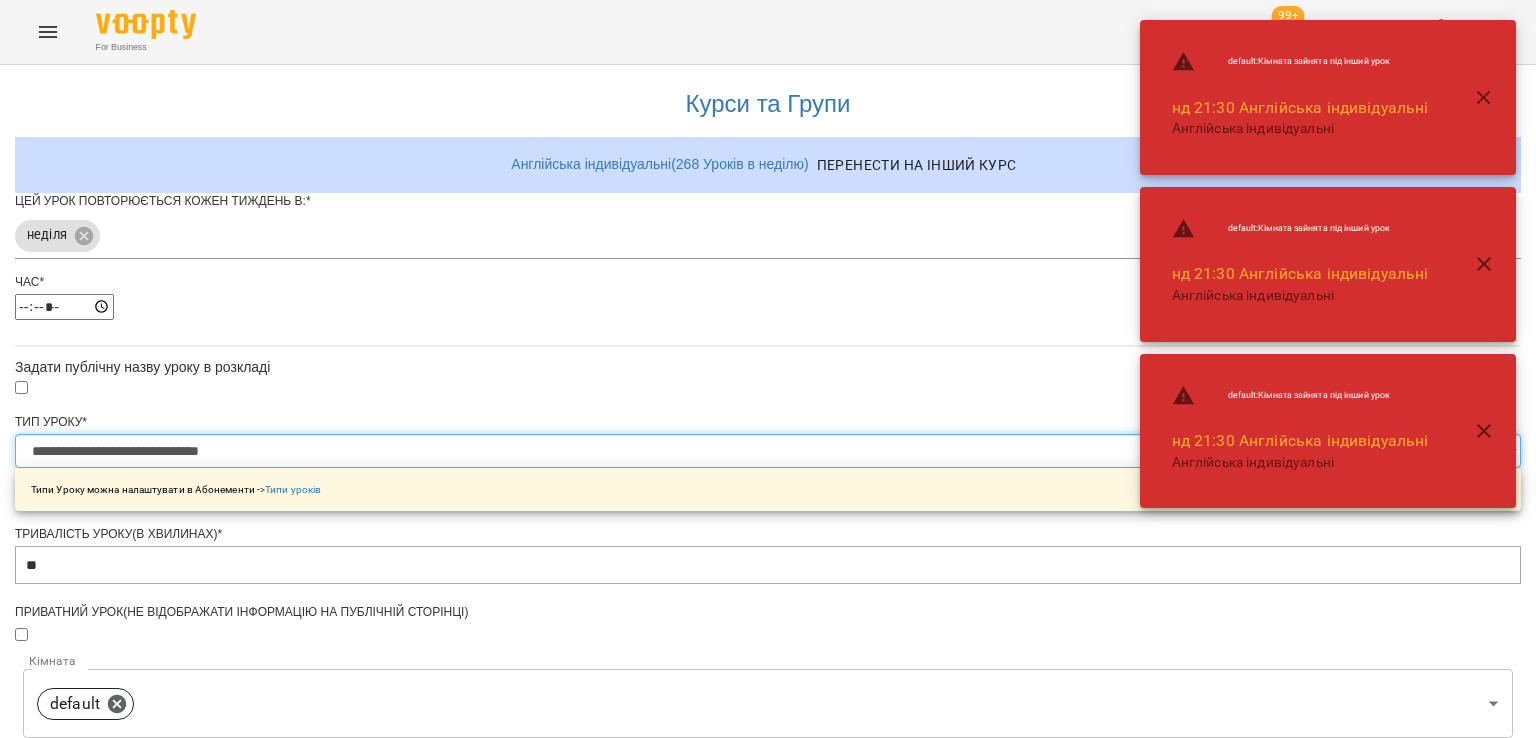 scroll, scrollTop: 400, scrollLeft: 0, axis: vertical 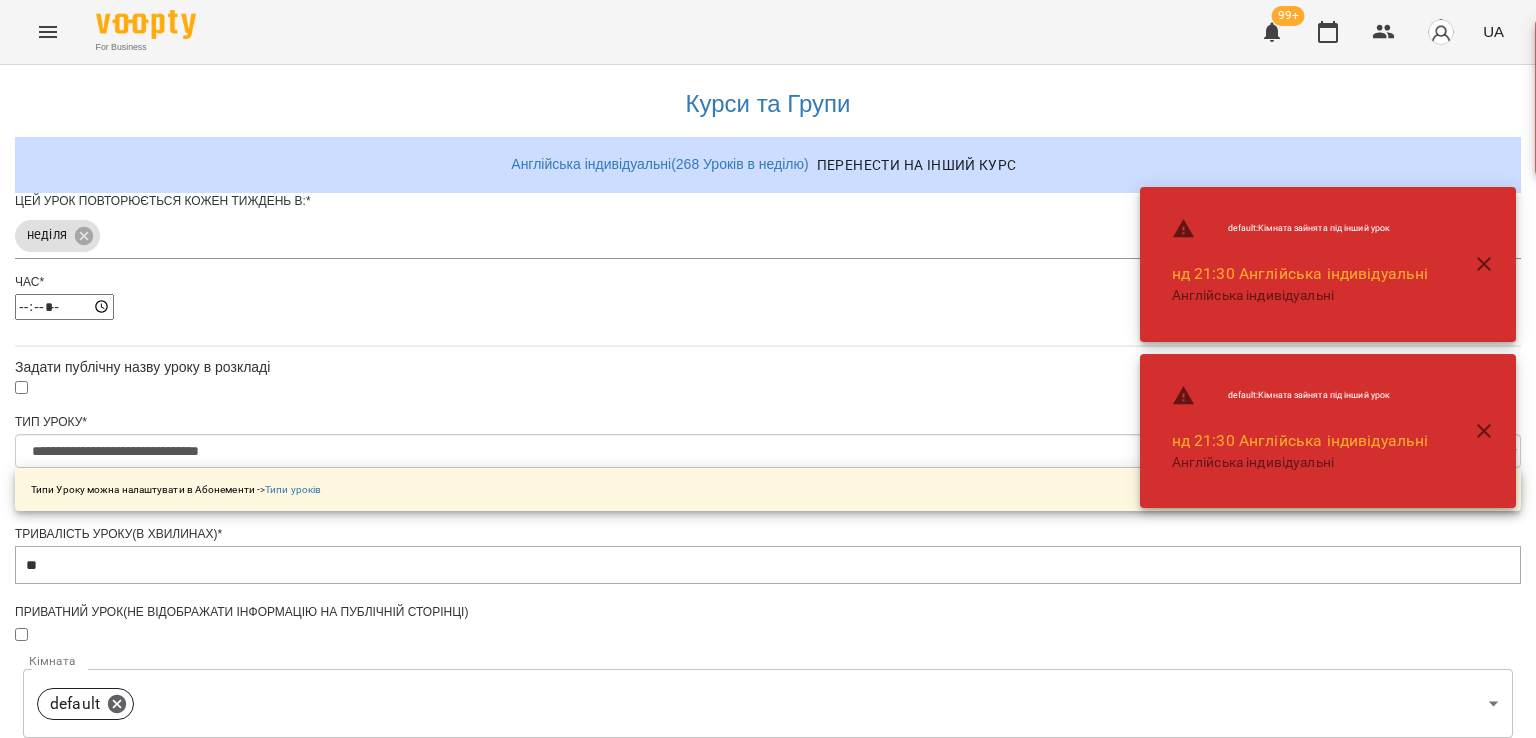 click on "**********" at bounding box center (768, 644) 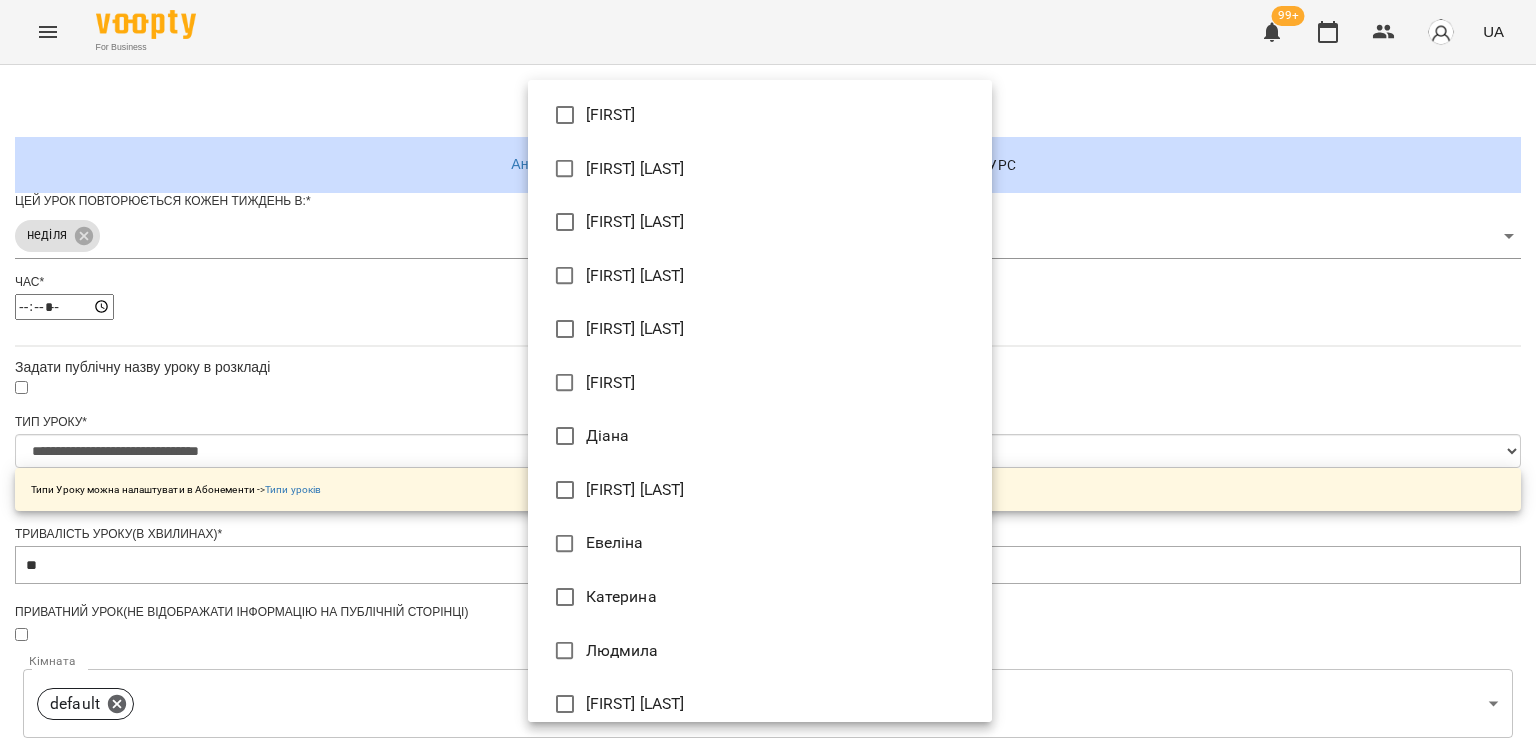 click on "[FIRST] [LAST]" at bounding box center (760, 222) 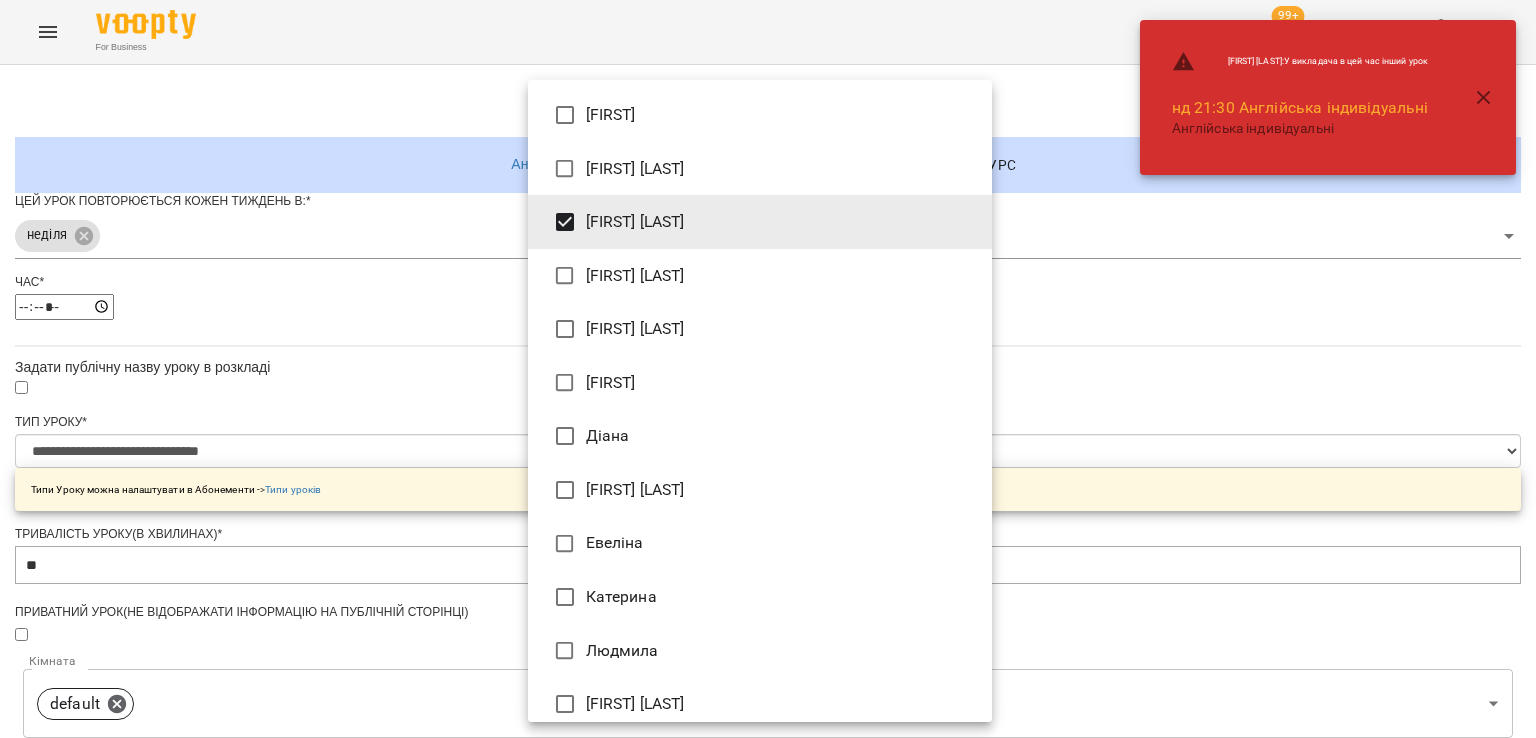 click at bounding box center [768, 369] 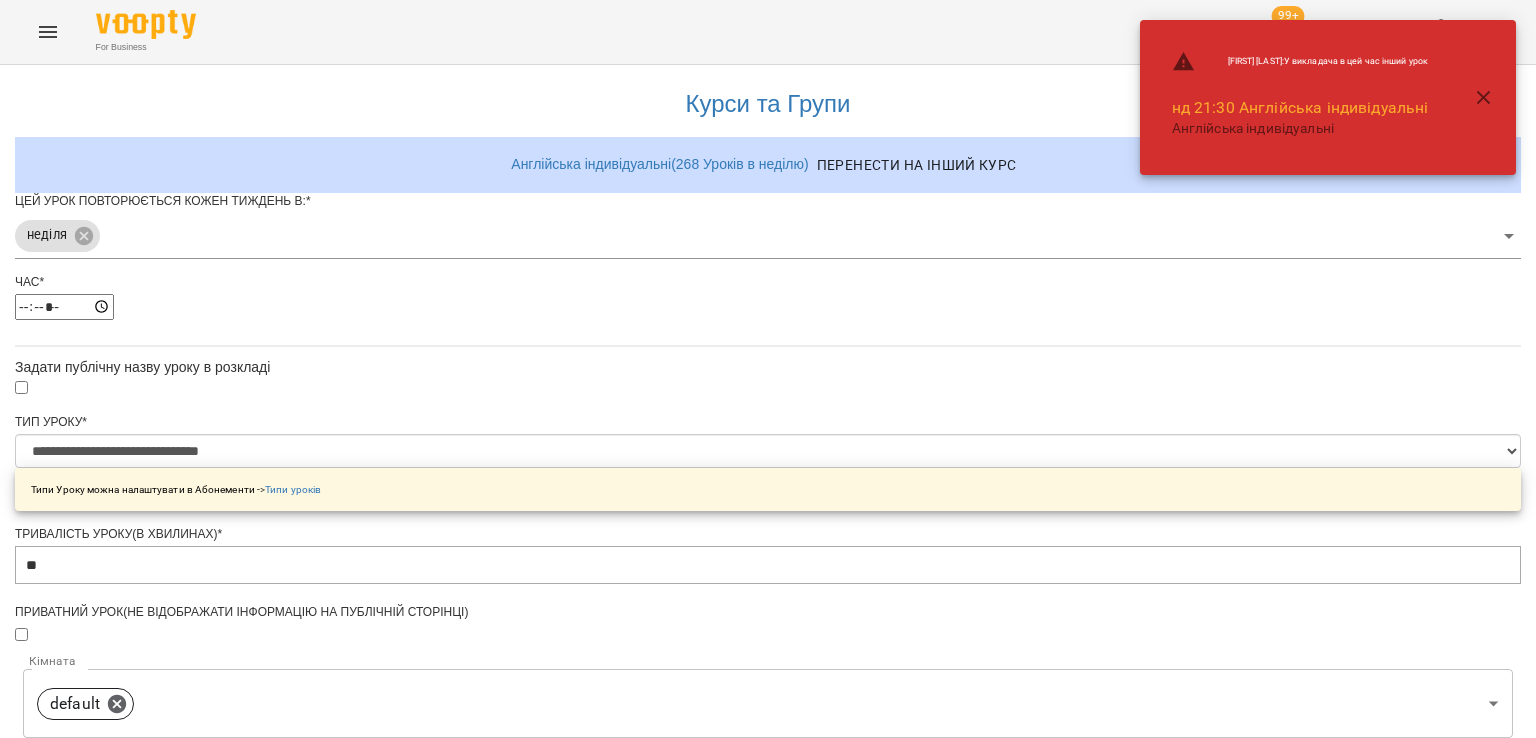 scroll, scrollTop: 663, scrollLeft: 0, axis: vertical 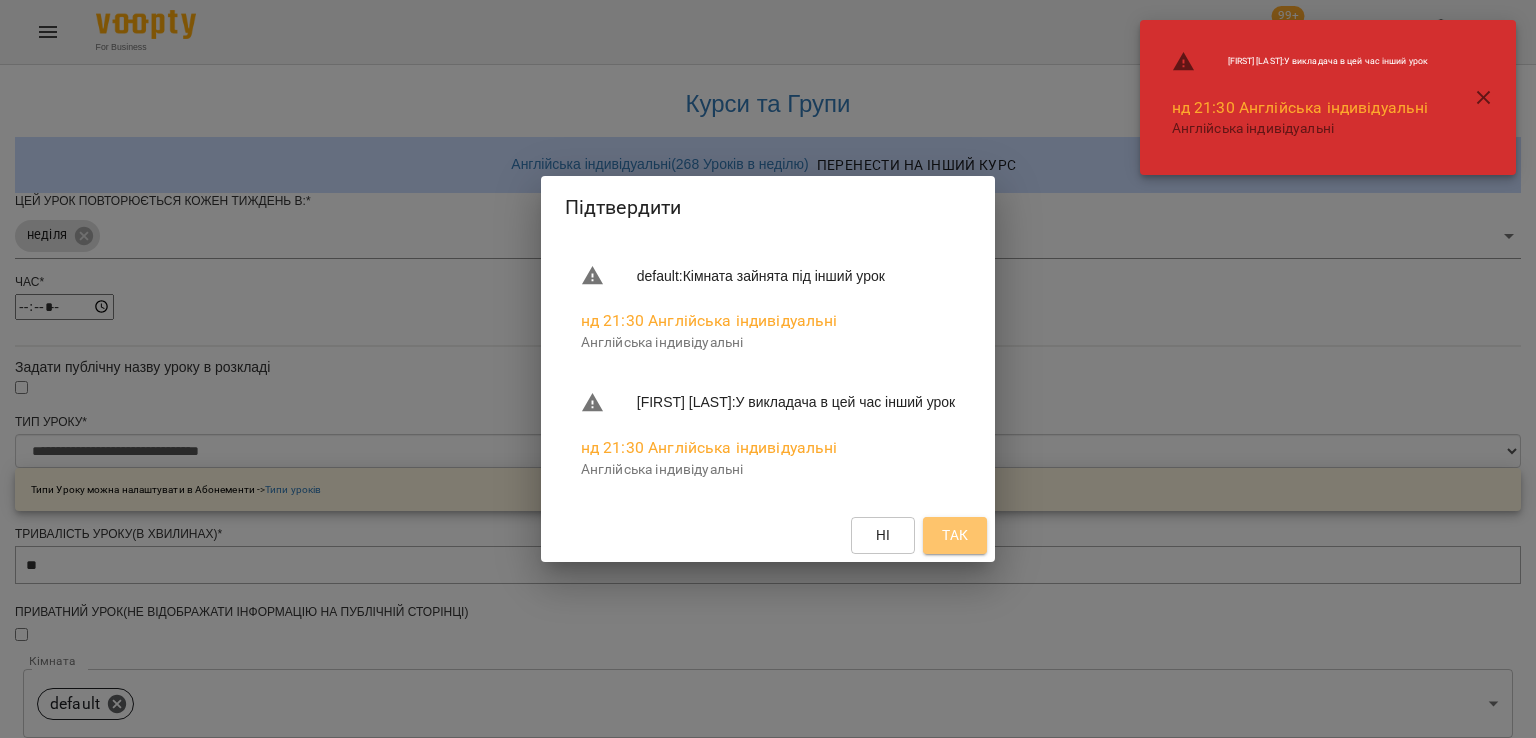 click on "Так" at bounding box center (955, 535) 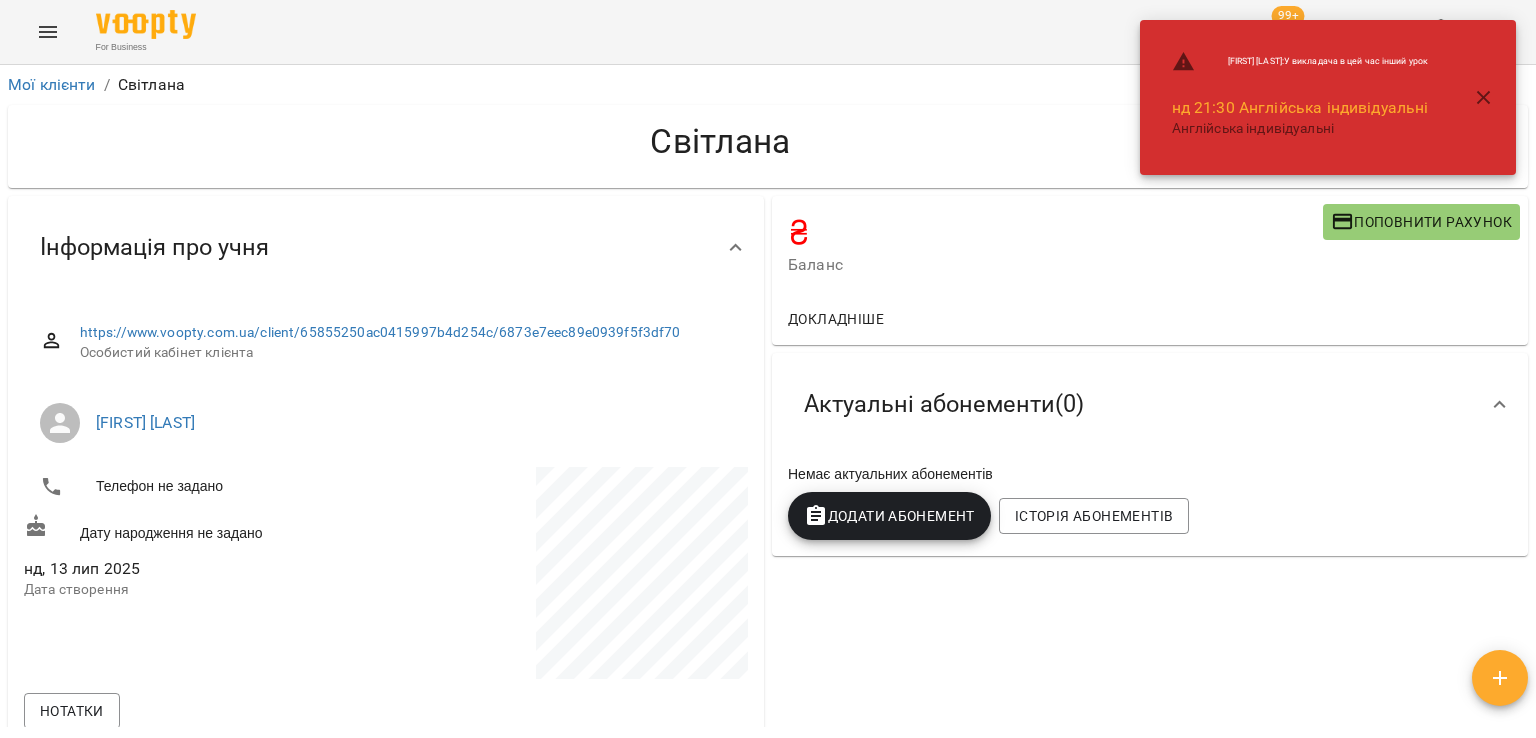 click at bounding box center (1484, 98) 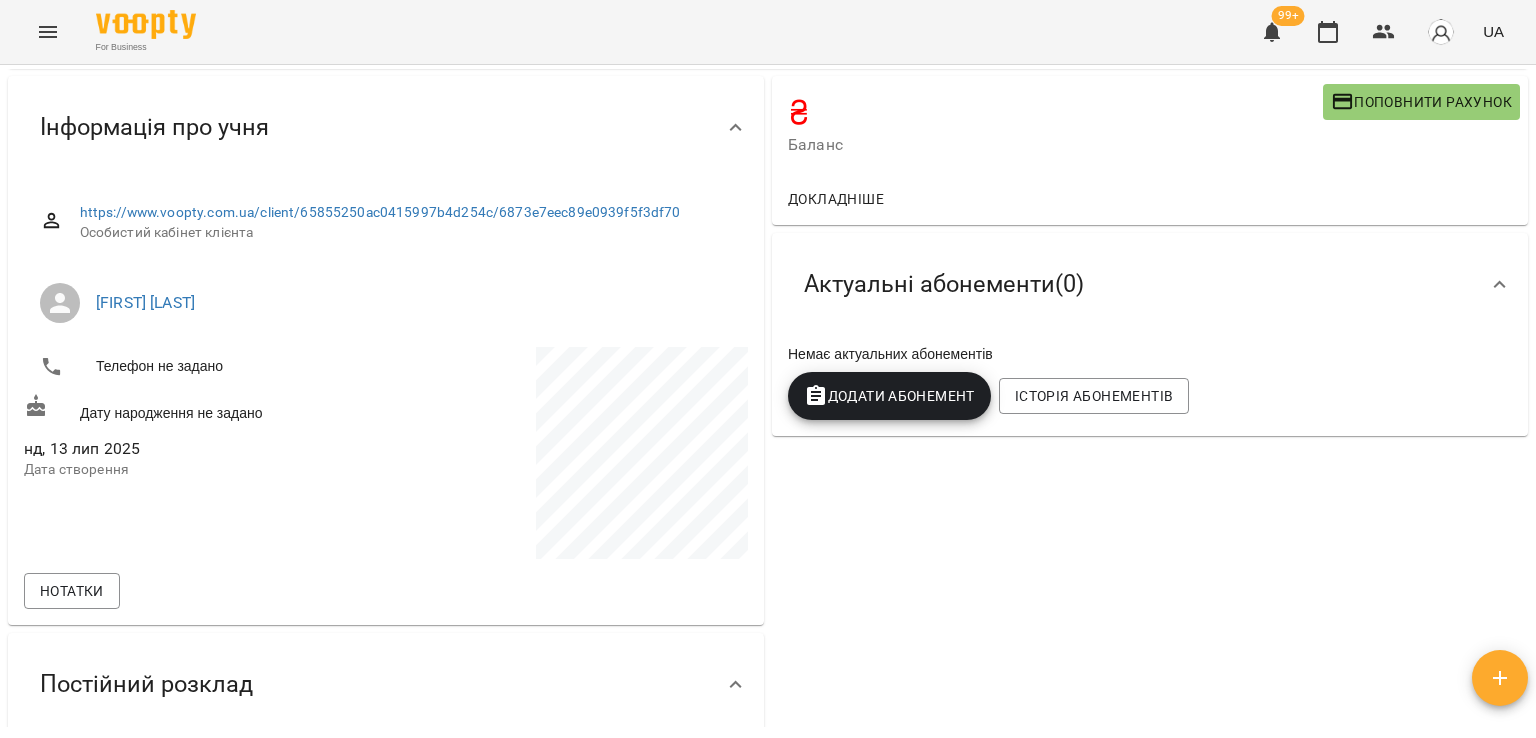 scroll, scrollTop: 0, scrollLeft: 0, axis: both 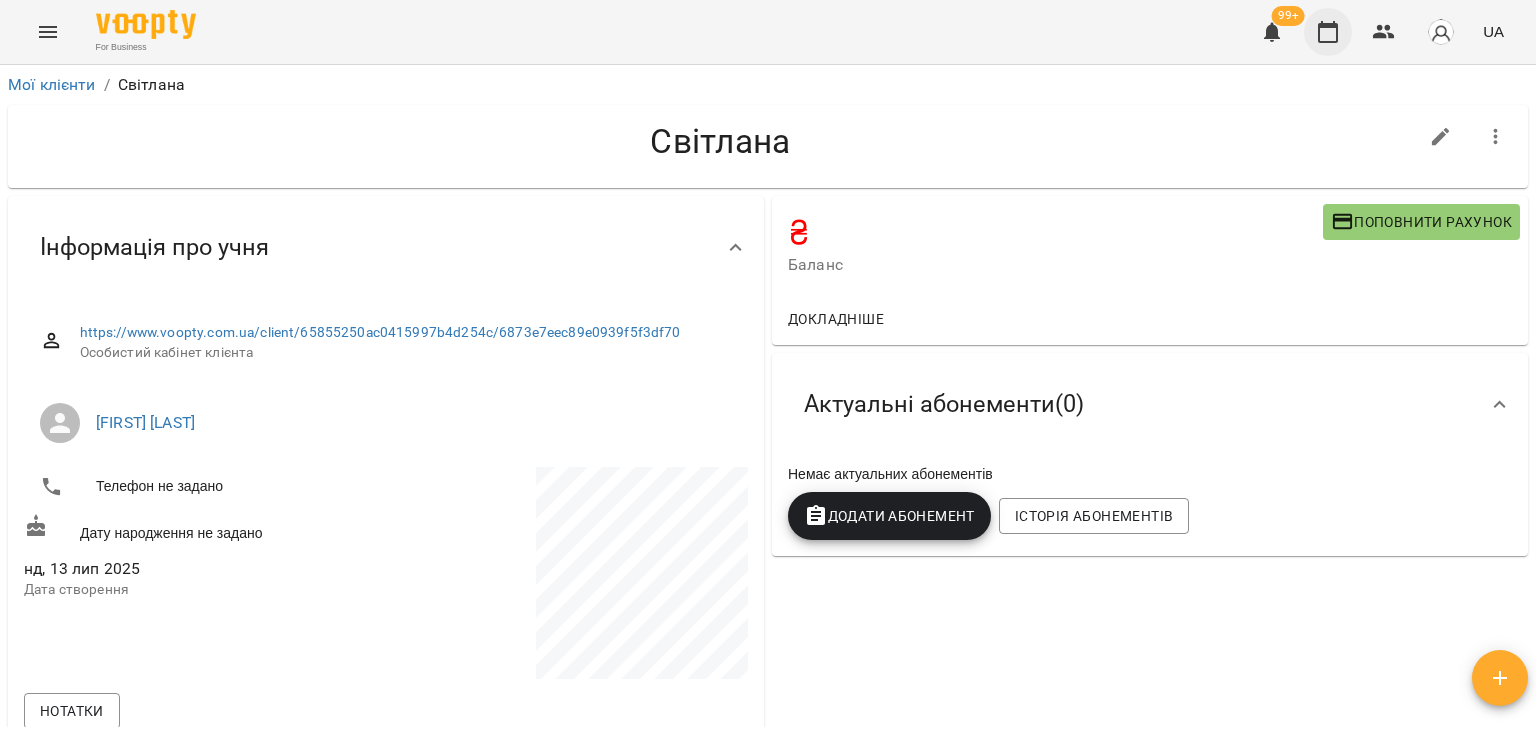 click at bounding box center (1328, 32) 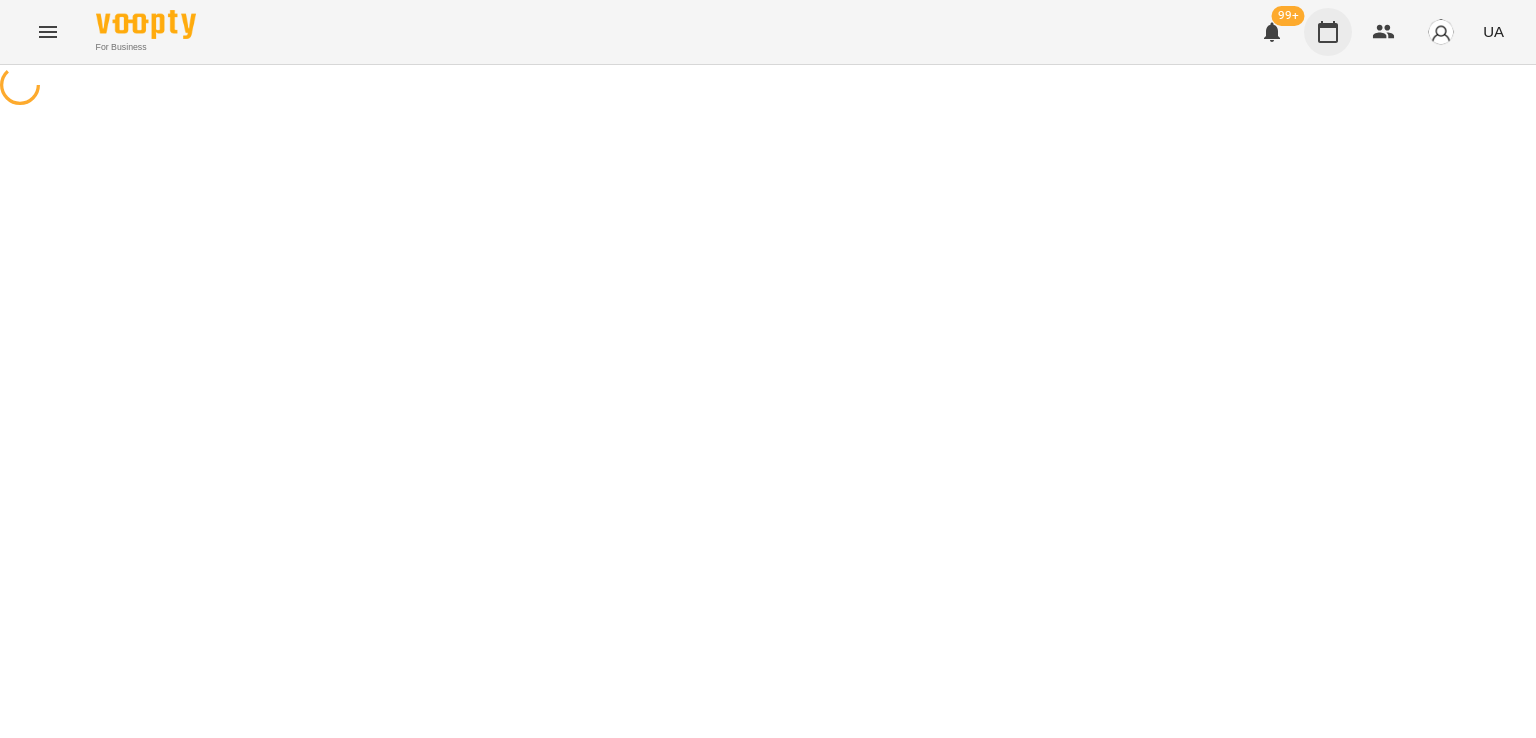 scroll, scrollTop: 0, scrollLeft: 0, axis: both 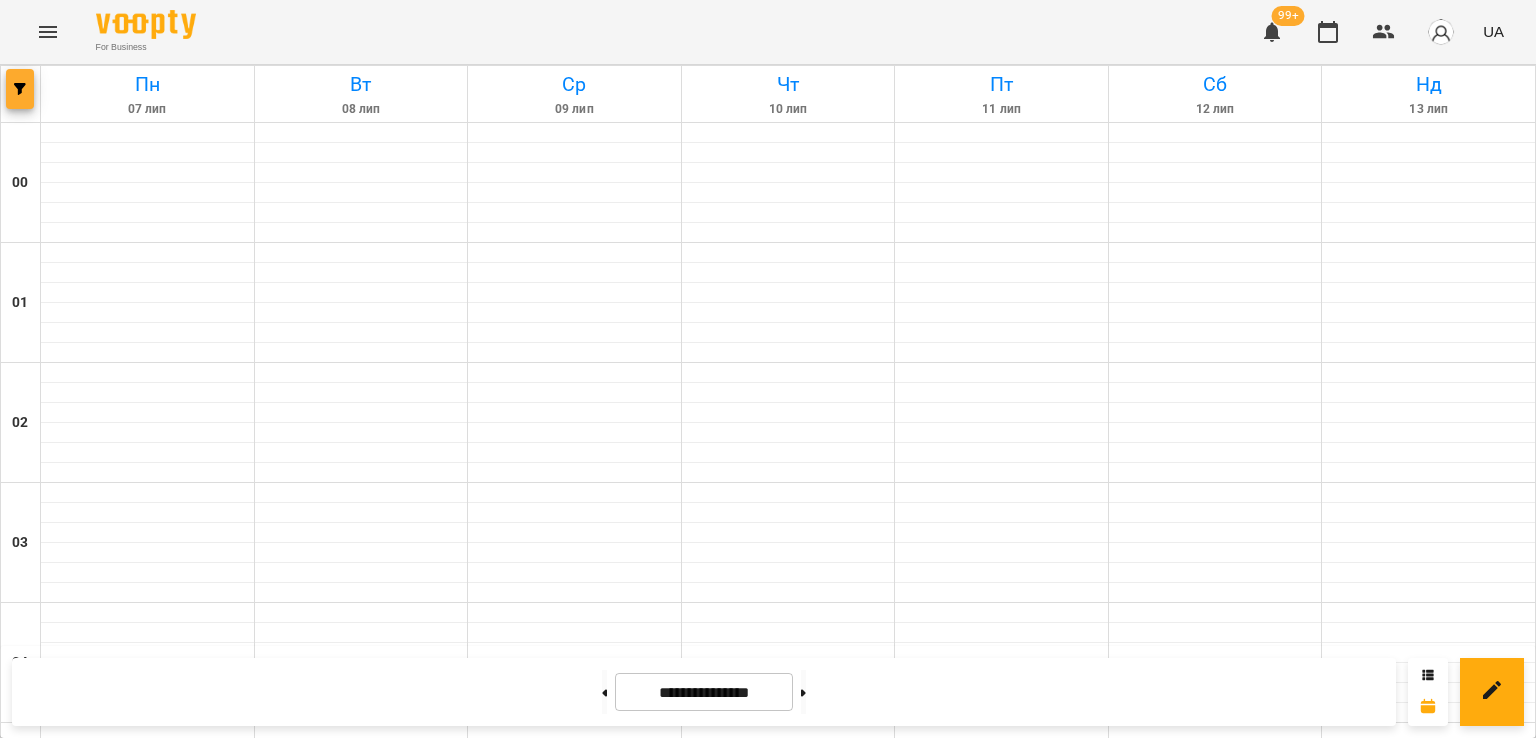 click at bounding box center [20, 89] 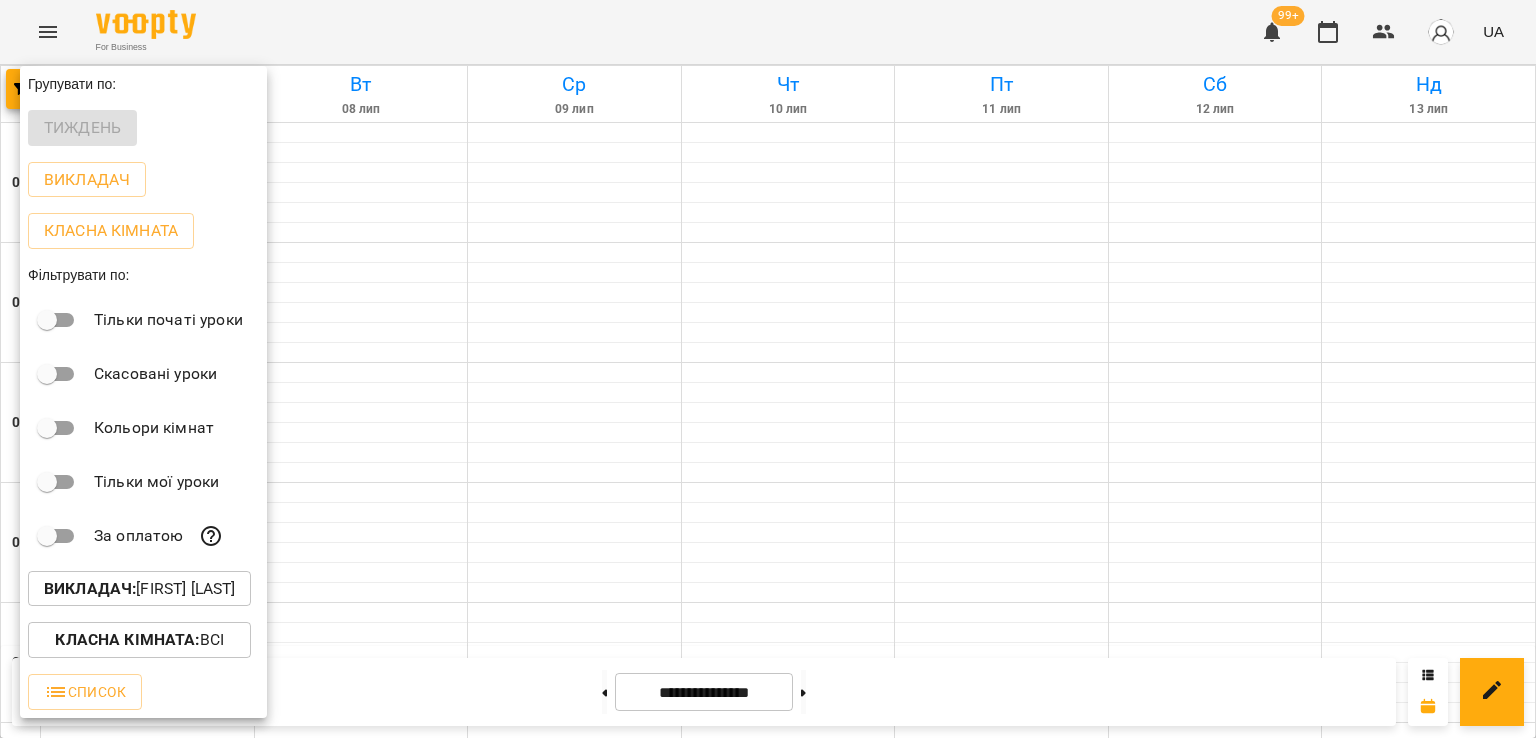 click on "Викладач :  [FIRST] [LAST]" at bounding box center [139, 589] 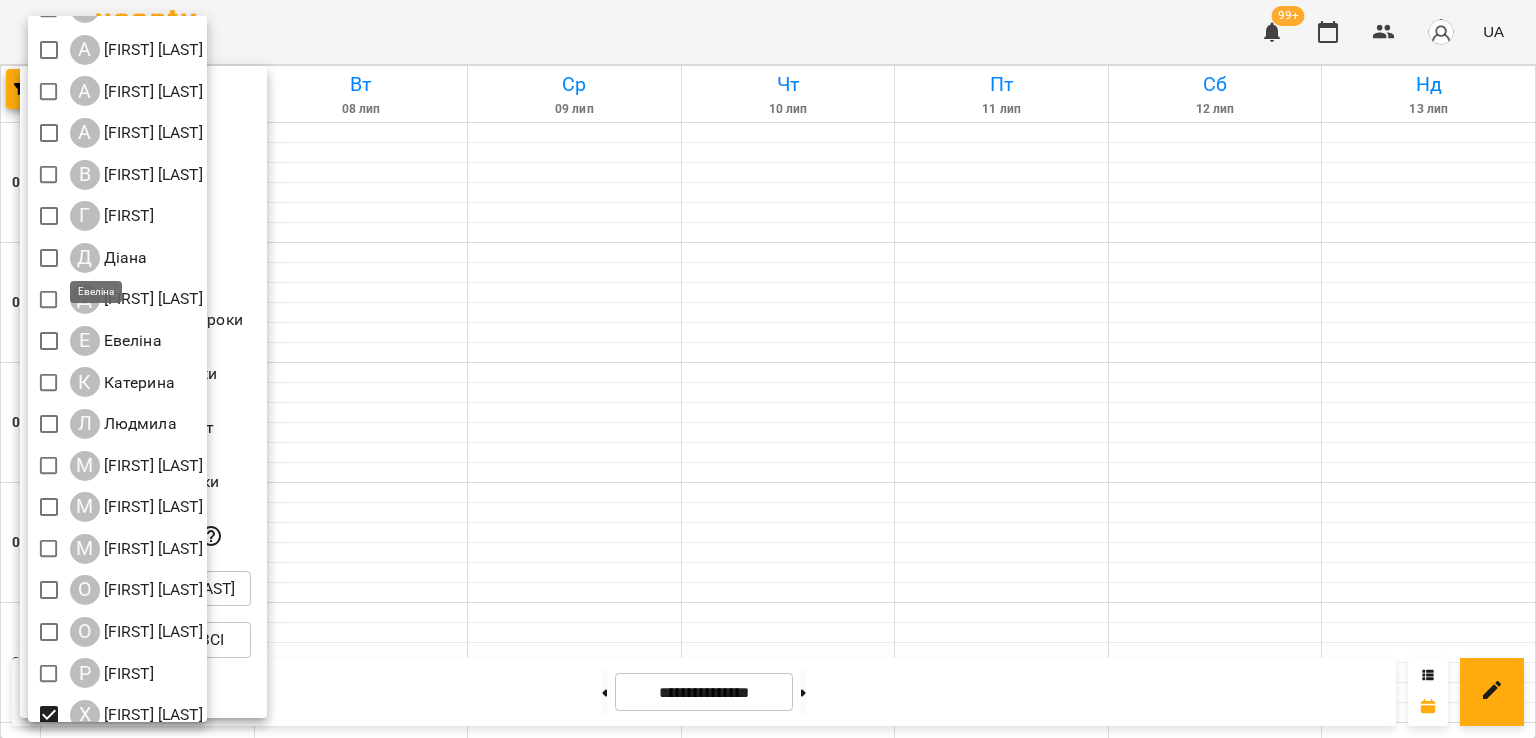 scroll, scrollTop: 88, scrollLeft: 0, axis: vertical 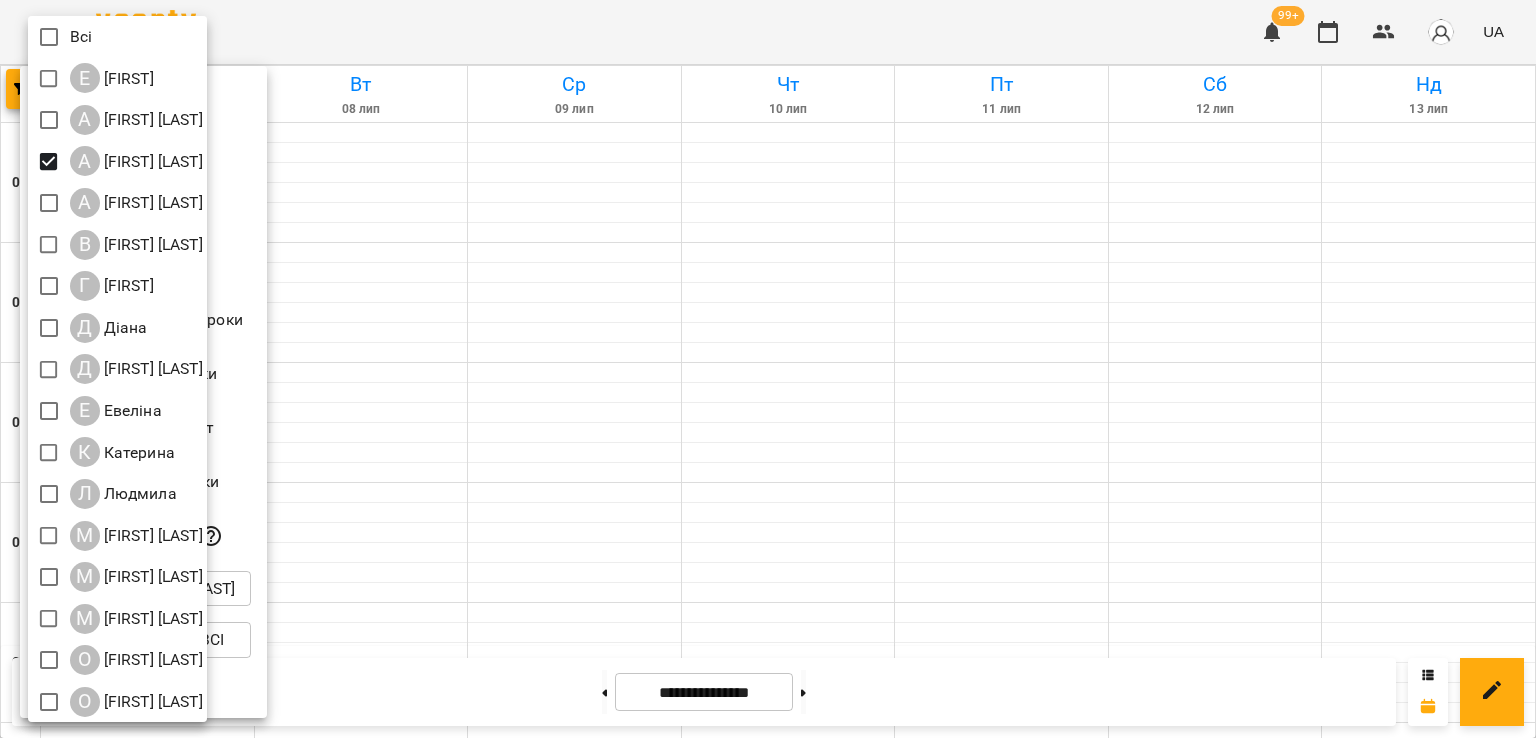 click at bounding box center [768, 369] 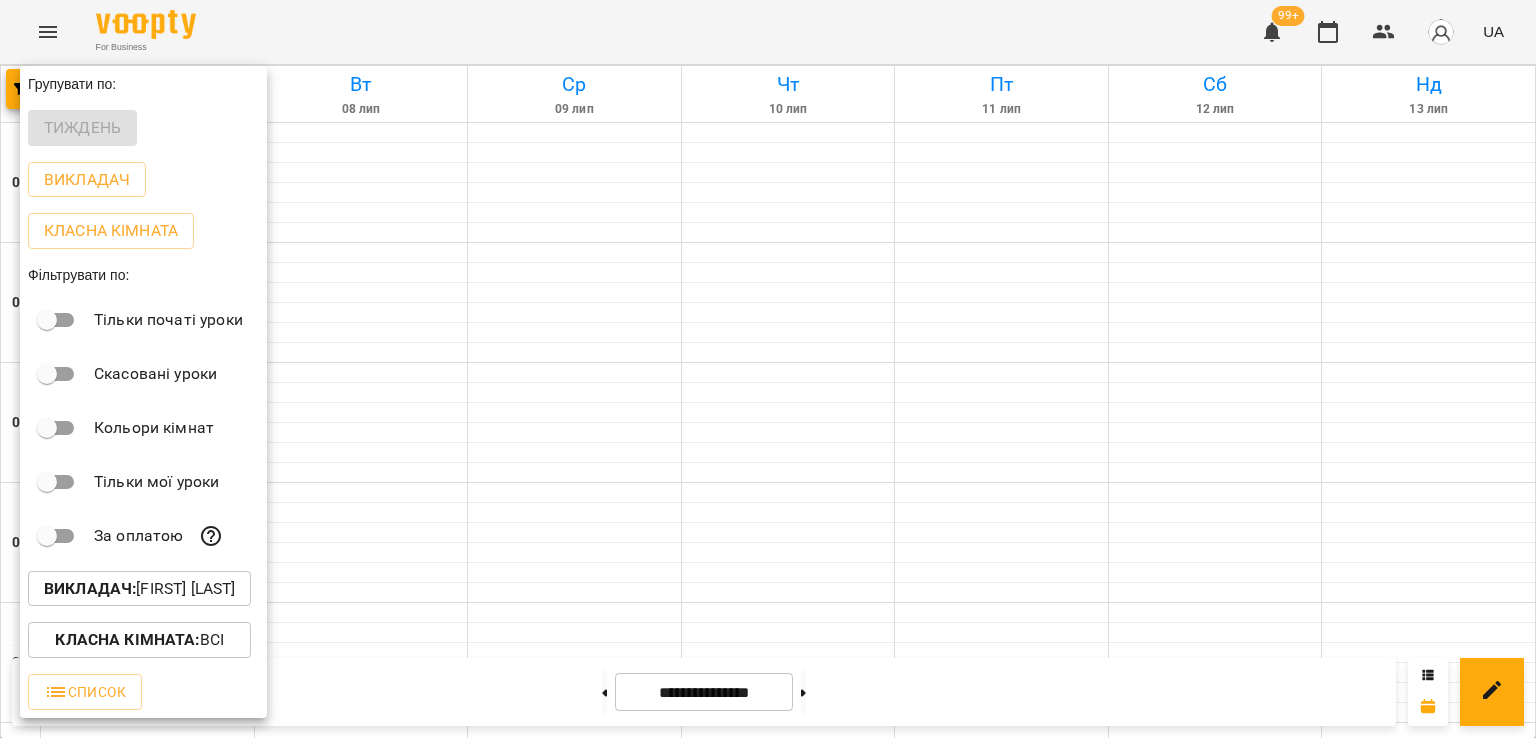 click at bounding box center (768, 369) 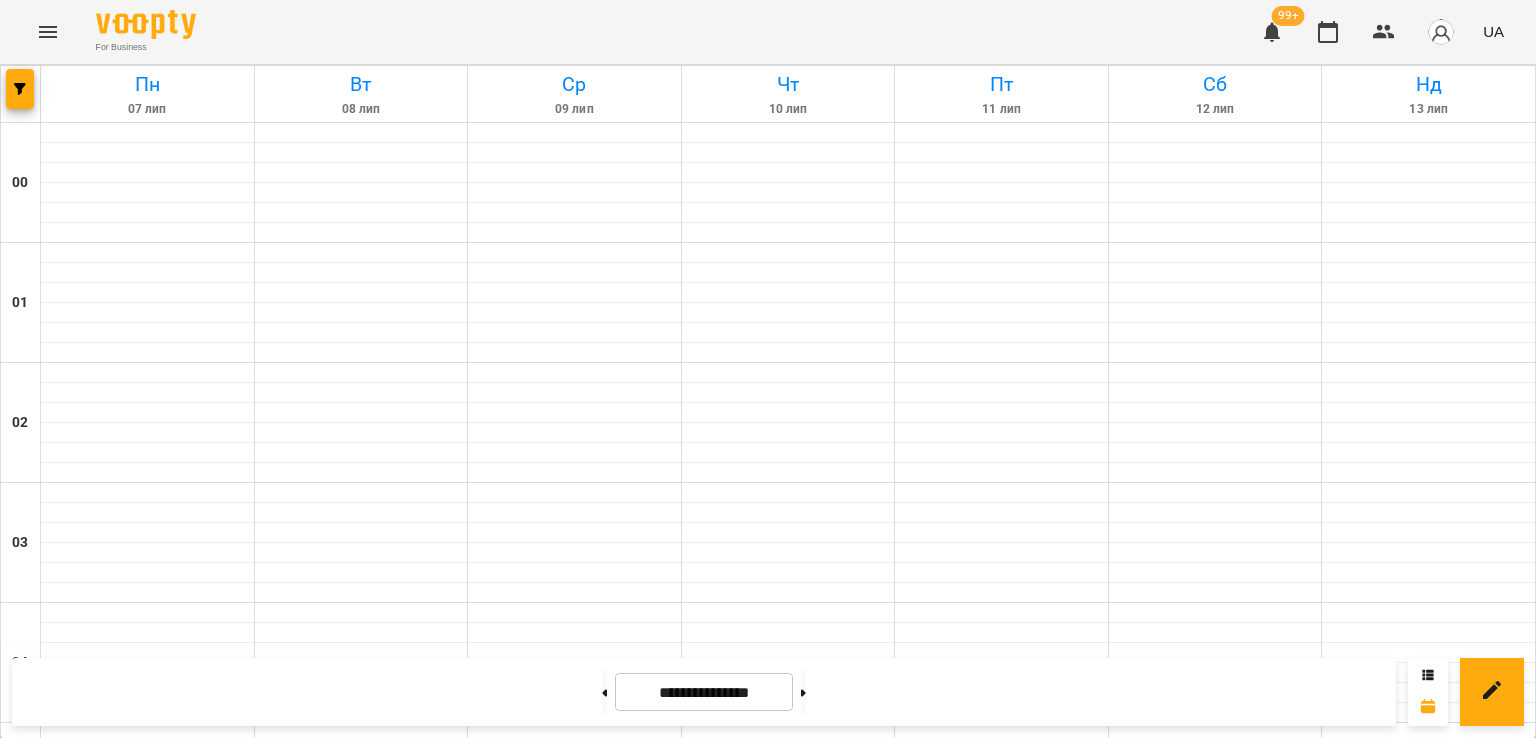 scroll, scrollTop: 2235, scrollLeft: 0, axis: vertical 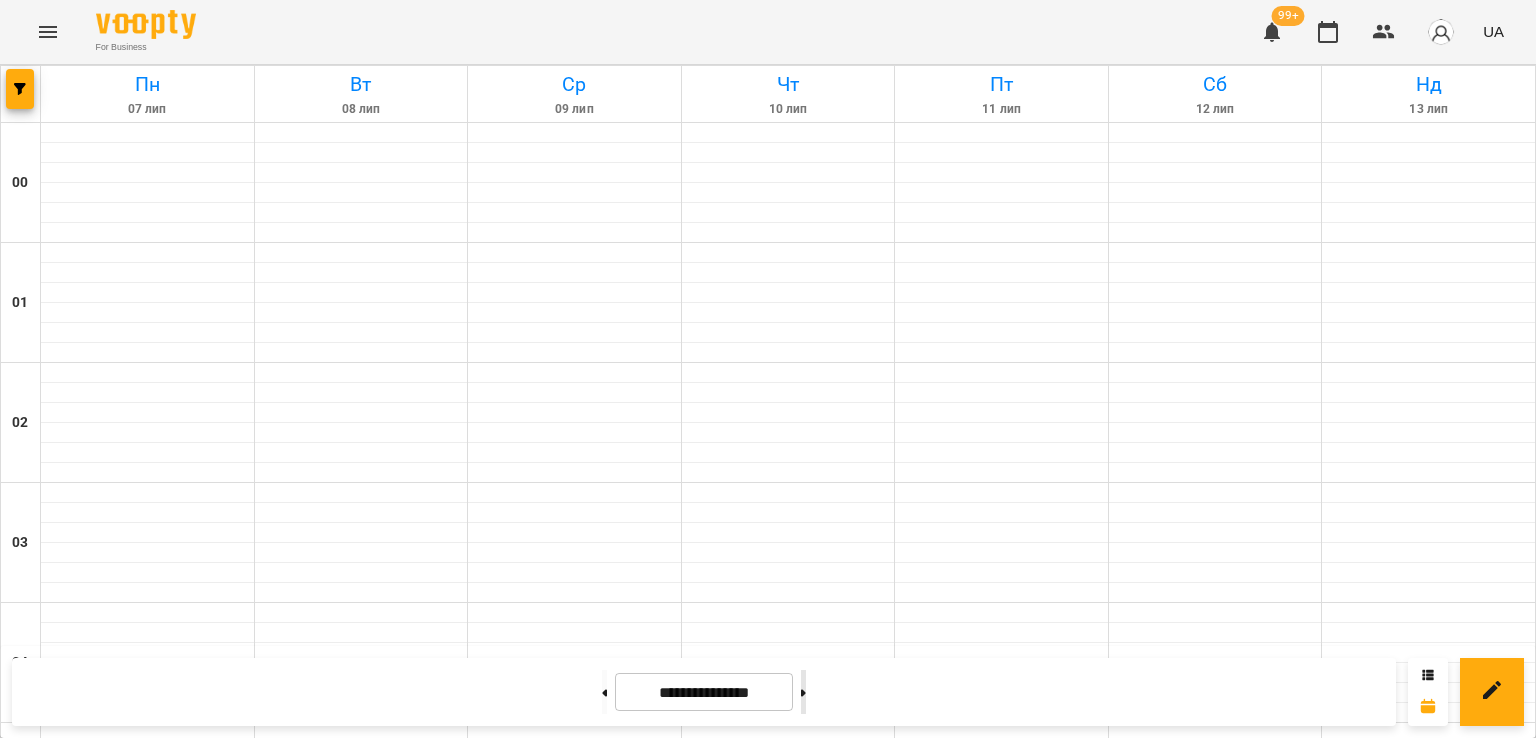 click 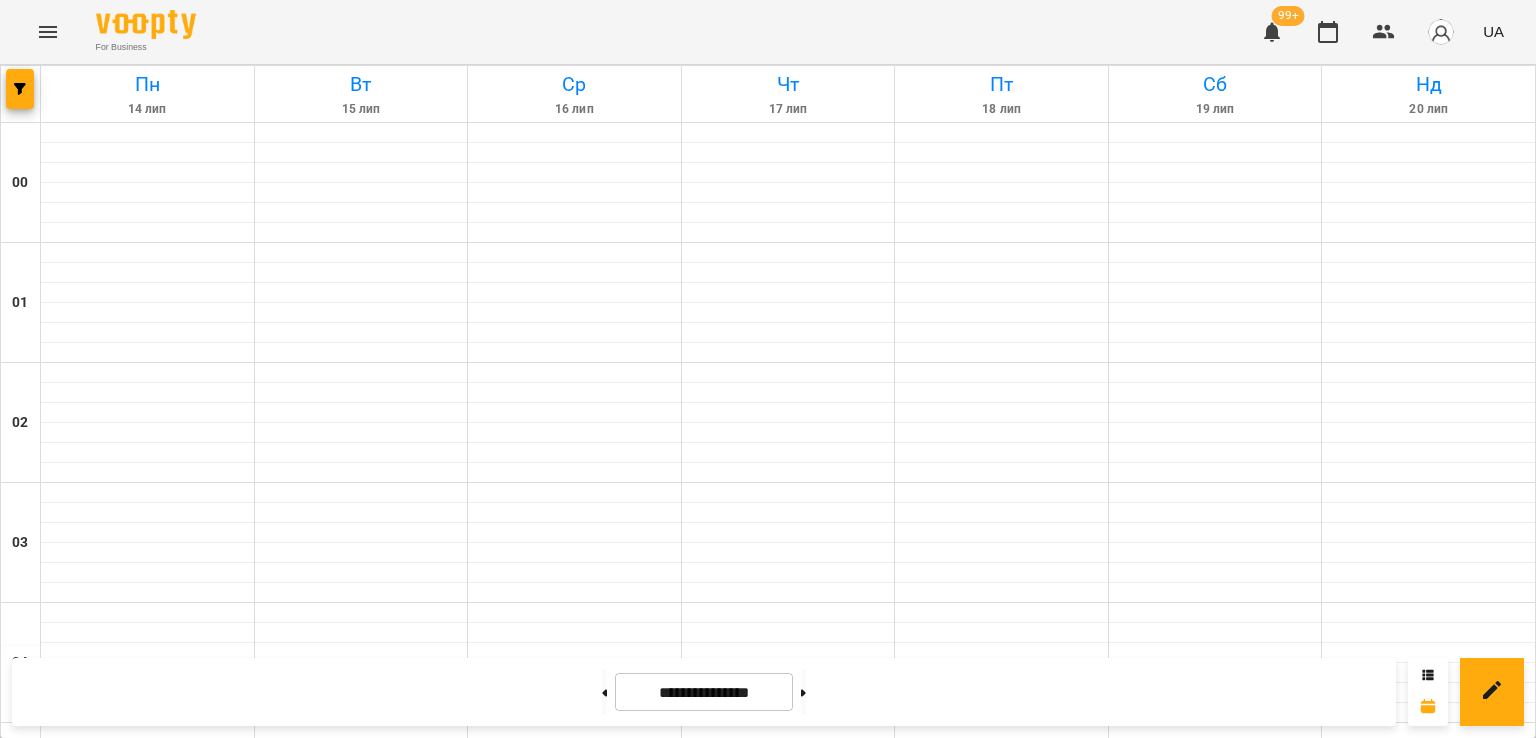 click on "[FIRST] [LAST]" at bounding box center (972, 2851) 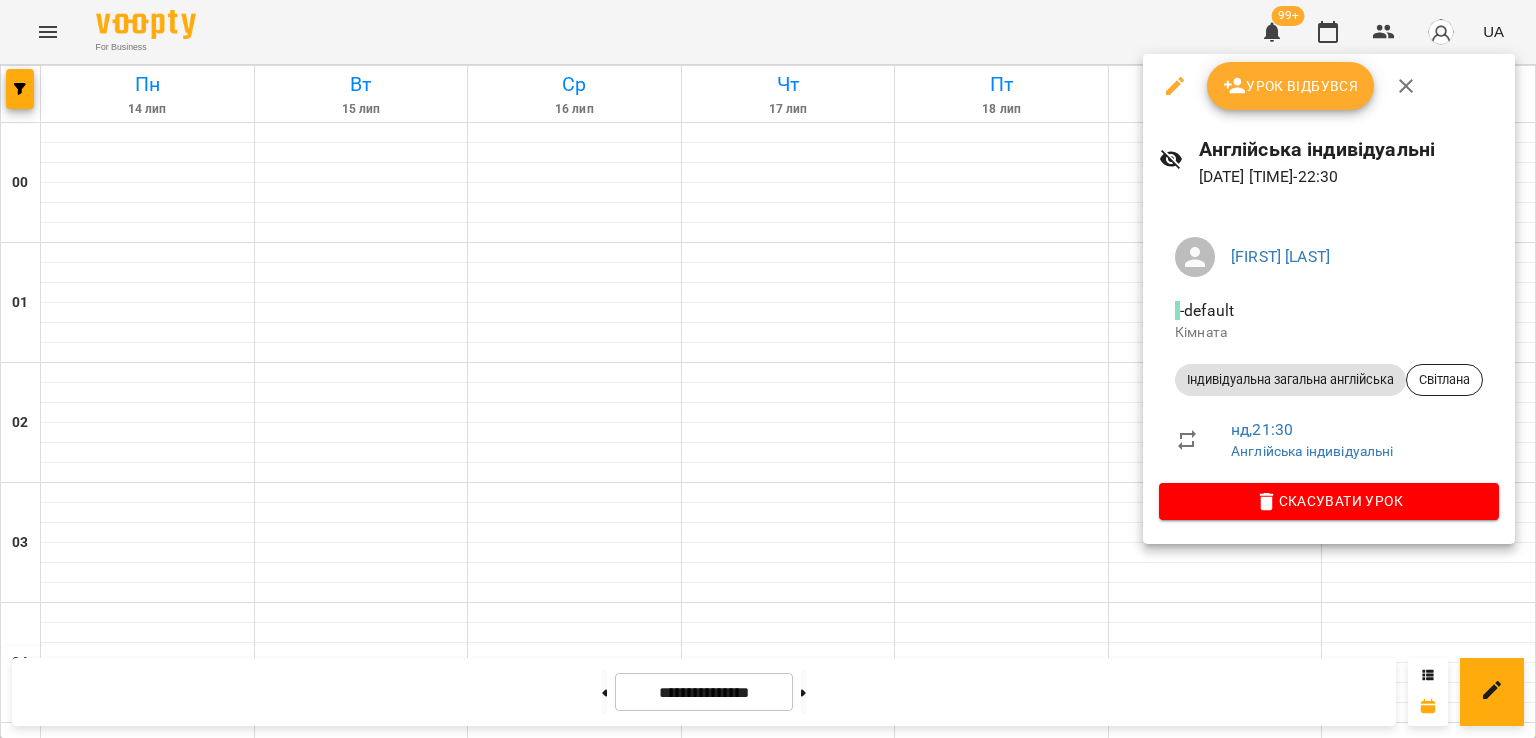 click at bounding box center (768, 369) 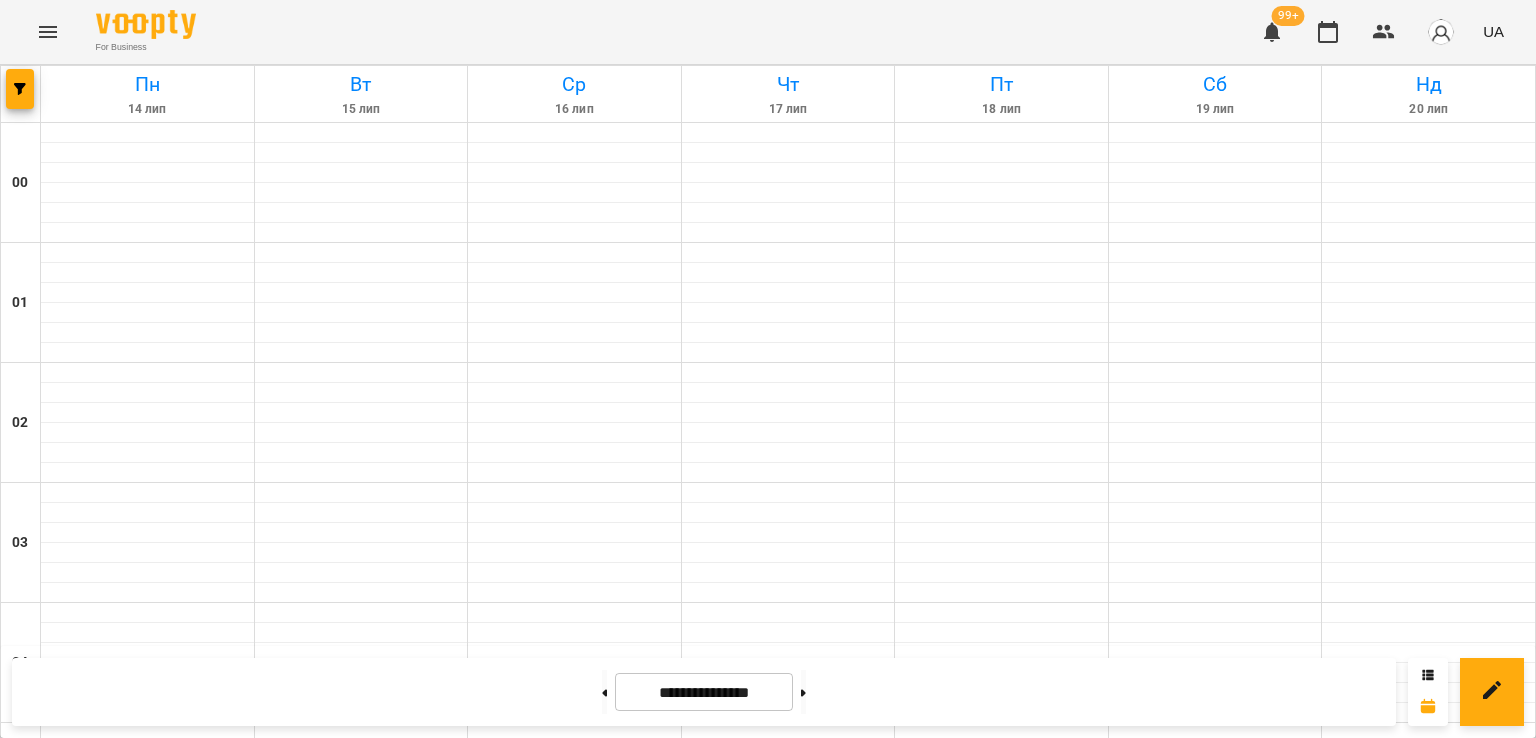 click on "Індивідуальна загальна англійська  - [FIRST] [LAST]" at bounding box center [1376, 2813] 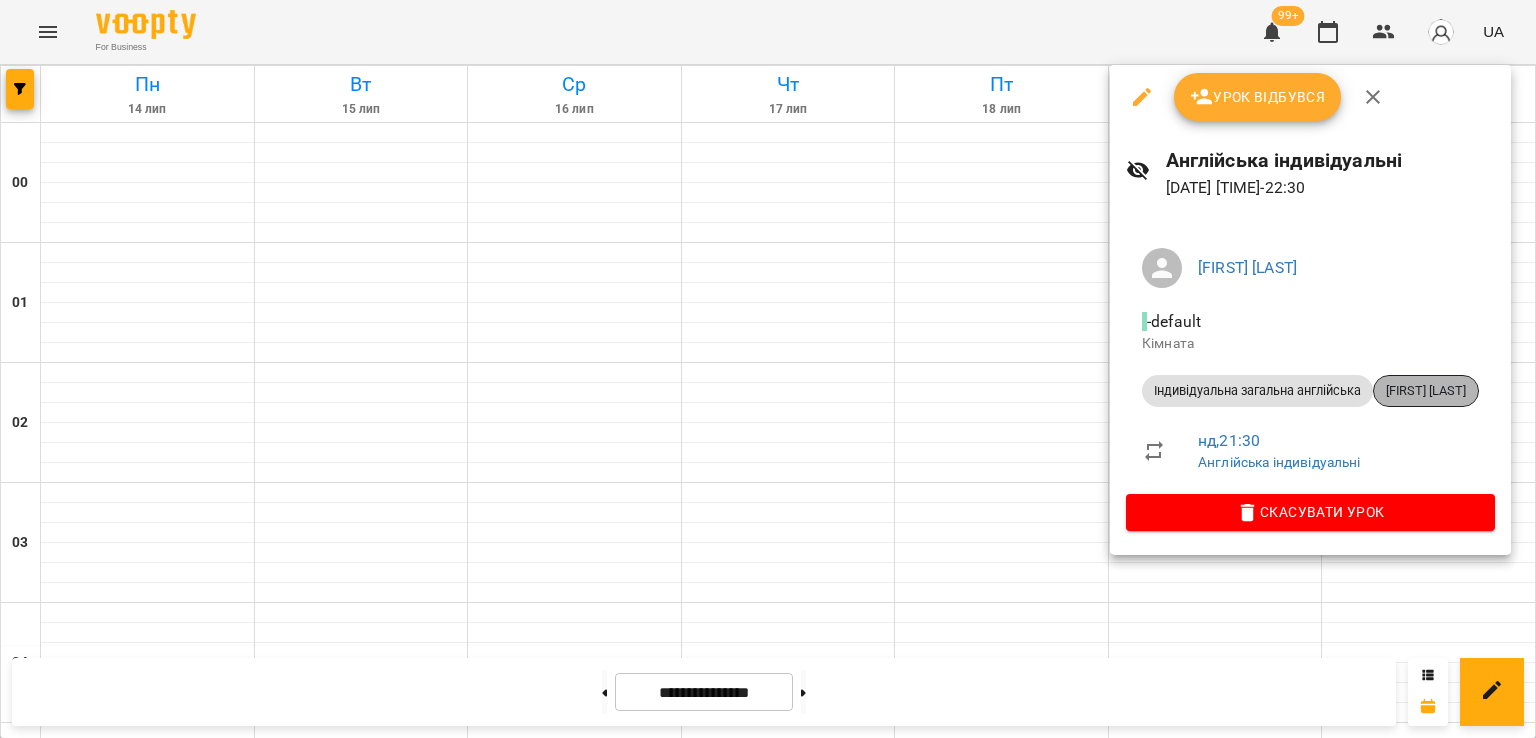 click on "[FIRST] [LAST]" at bounding box center [1426, 391] 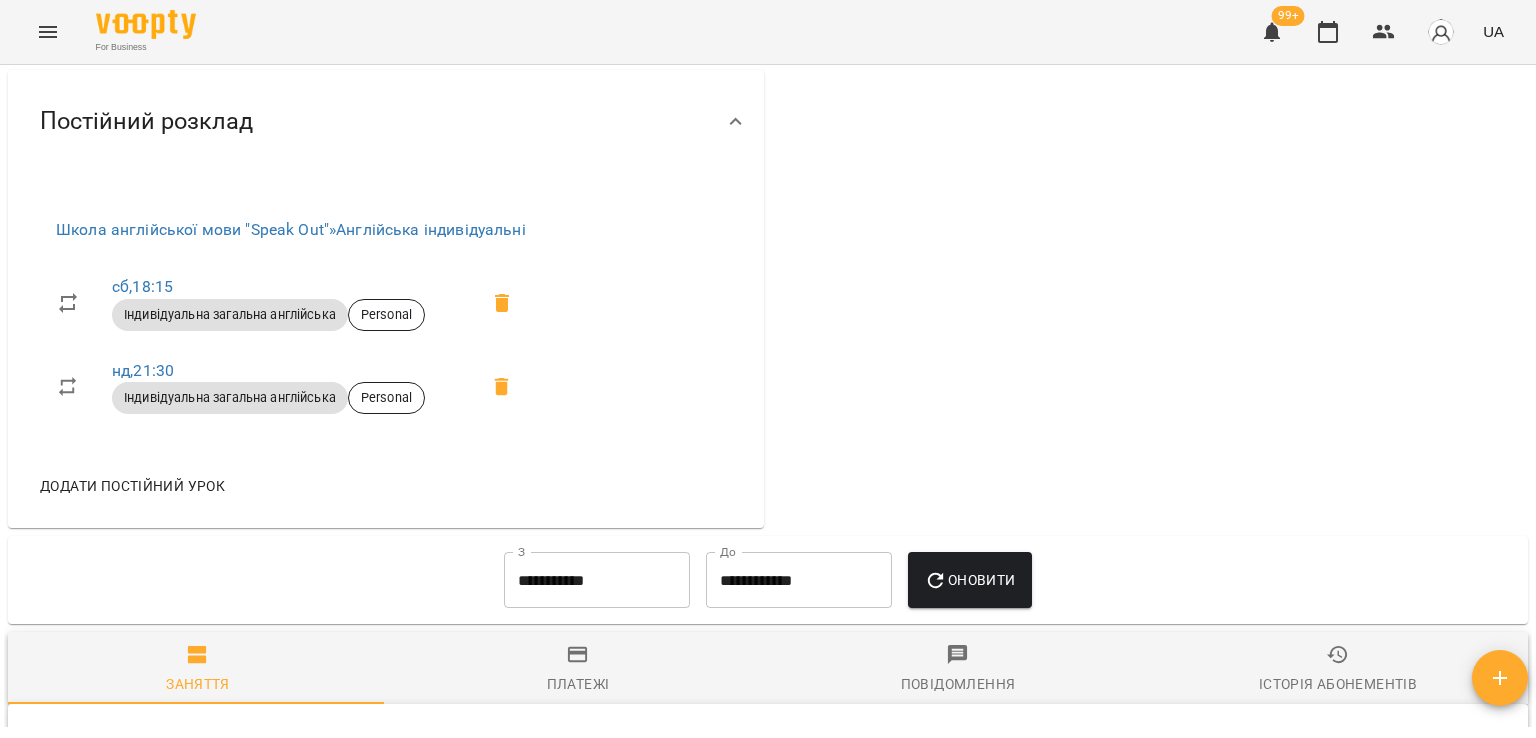 scroll, scrollTop: 700, scrollLeft: 0, axis: vertical 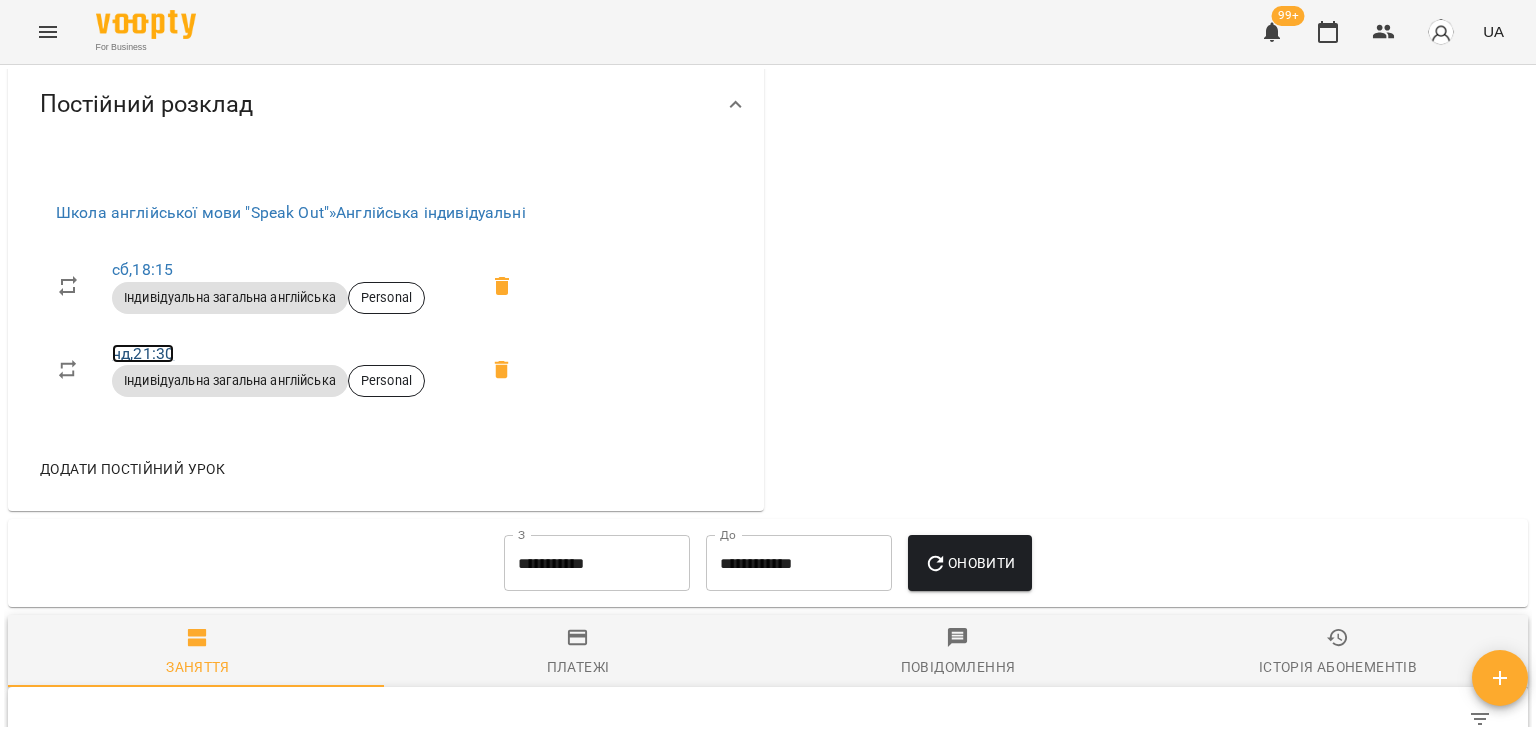 click on "нд ,  [TIME]" at bounding box center (143, 353) 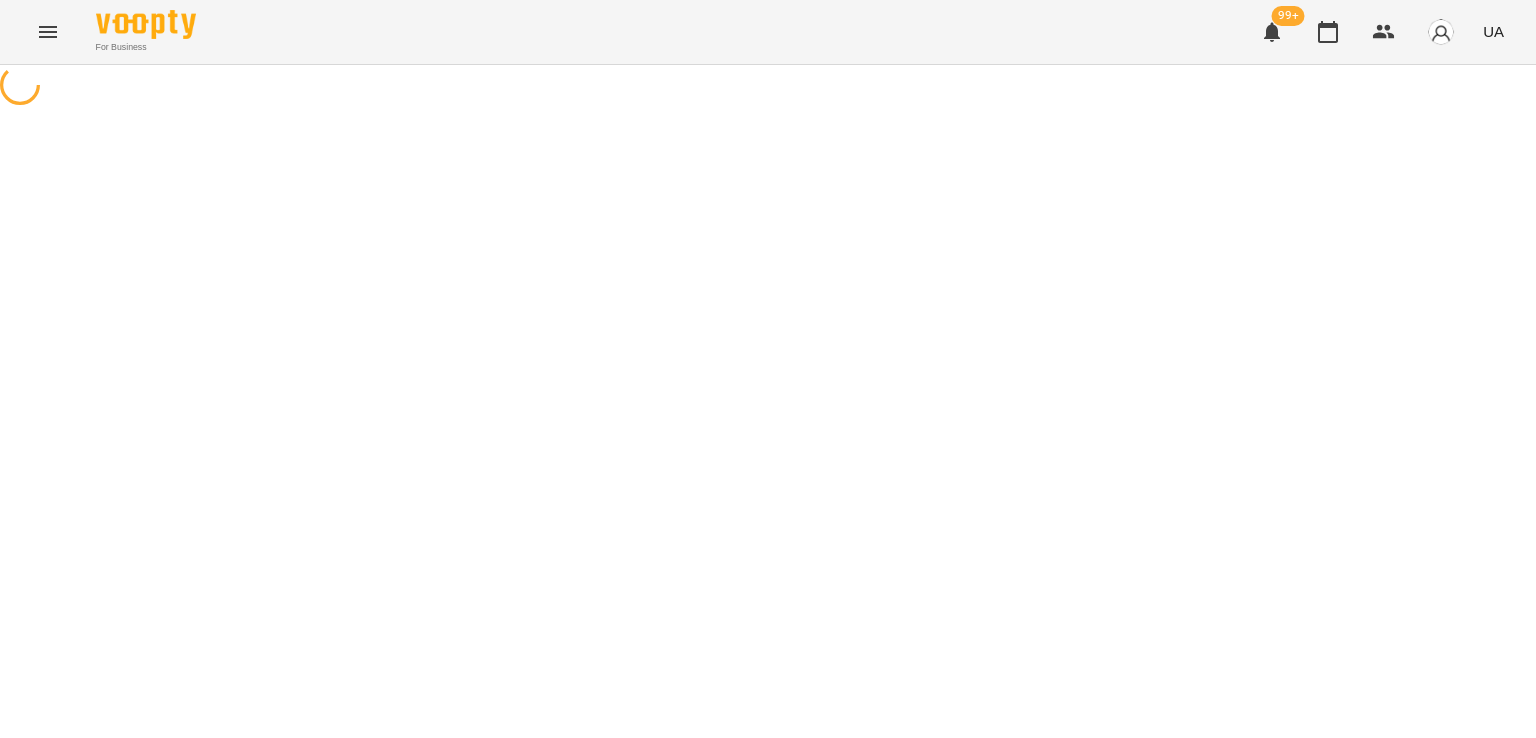 select on "*" 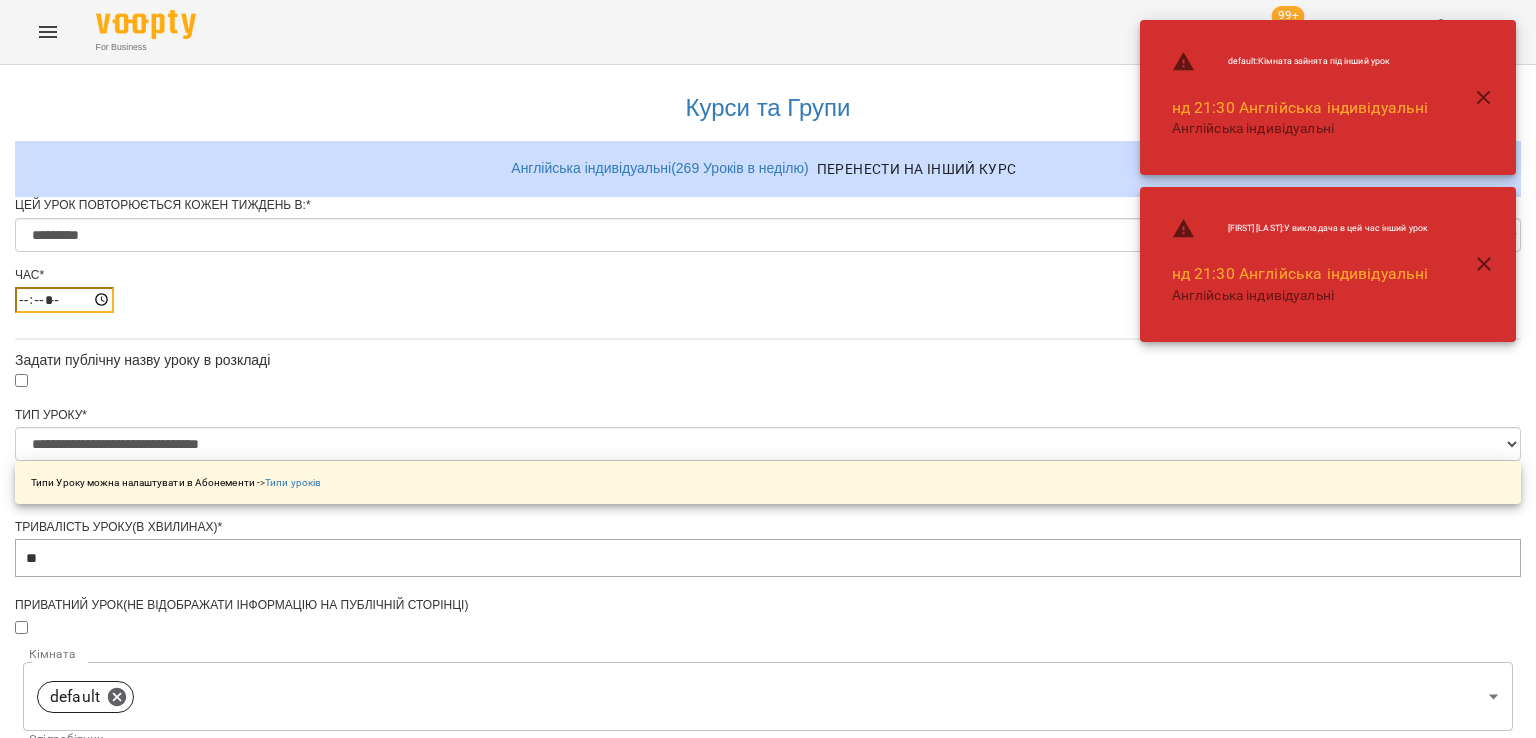 click on "*****" at bounding box center [64, 300] 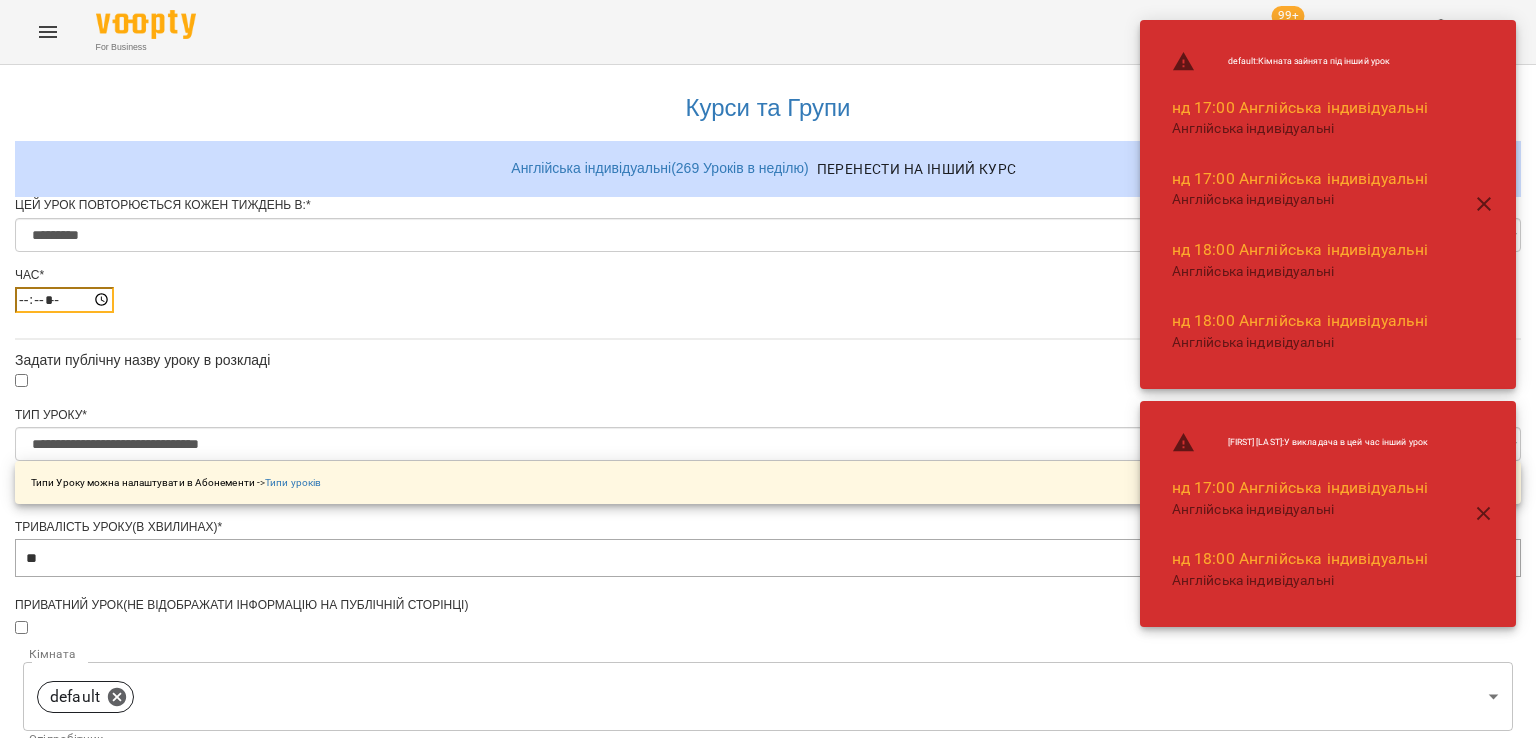type on "*****" 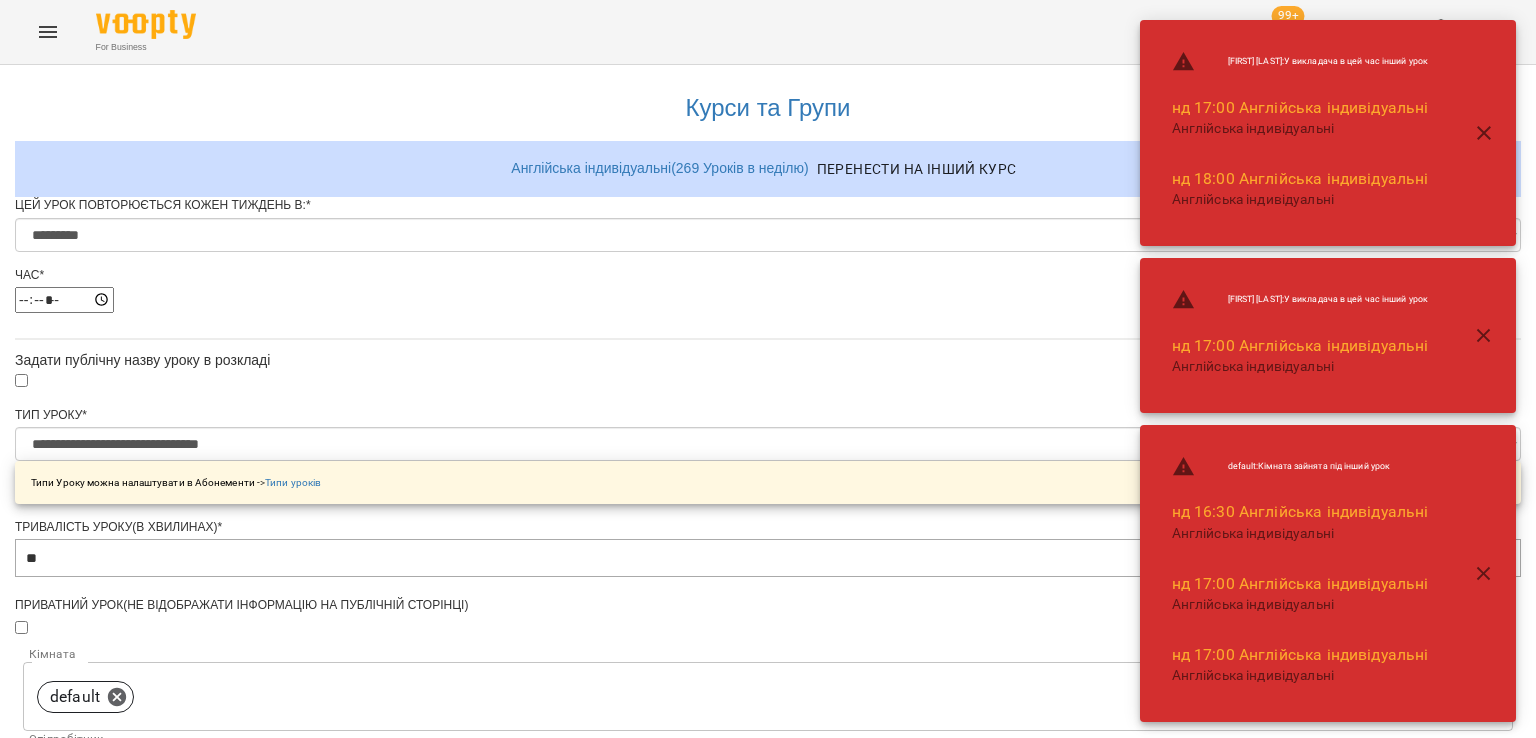 click on "Цей урок повторюється кожен тиждень в: * ********* ******** ****** ****** ******** ****** ****** Час * *****" at bounding box center (768, 268) 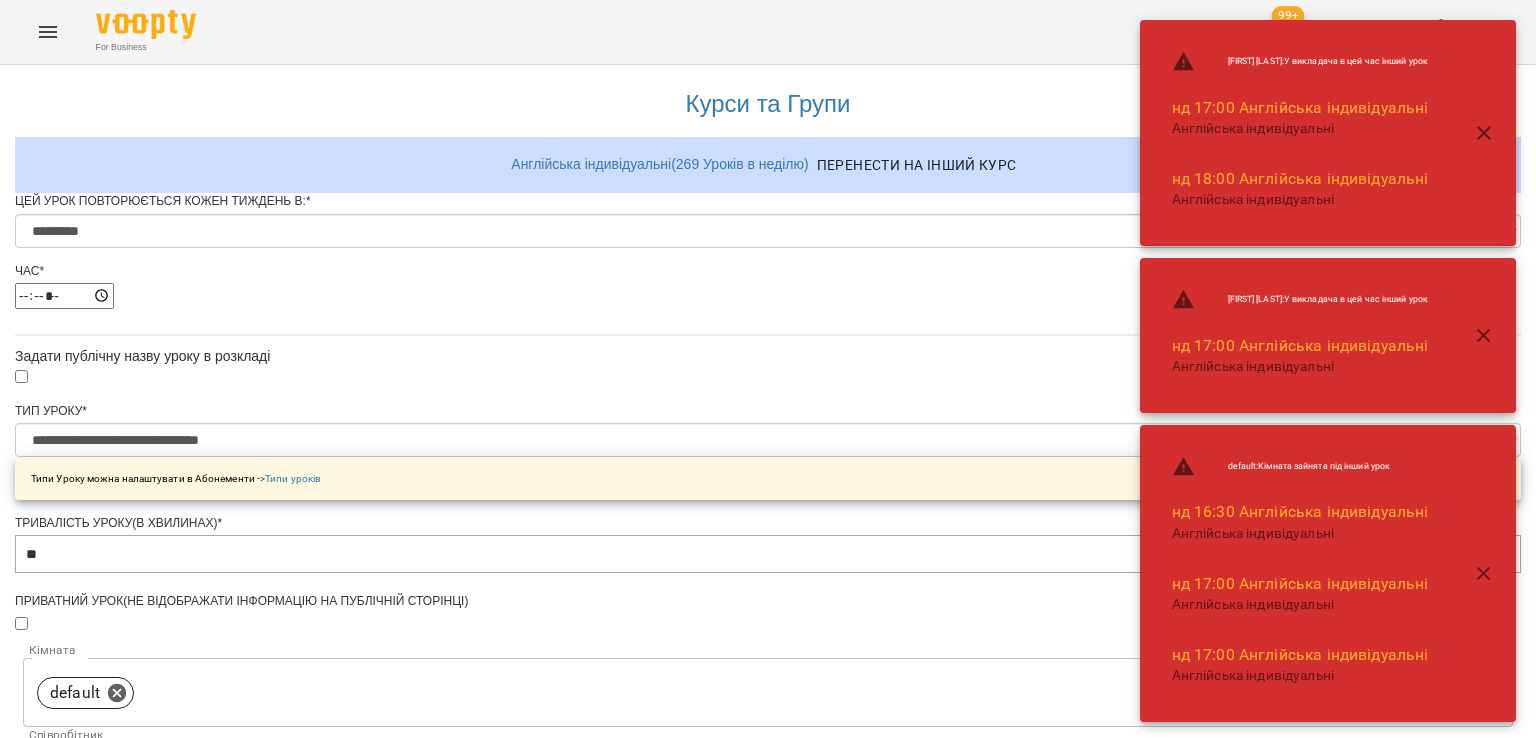 scroll, scrollTop: 788, scrollLeft: 0, axis: vertical 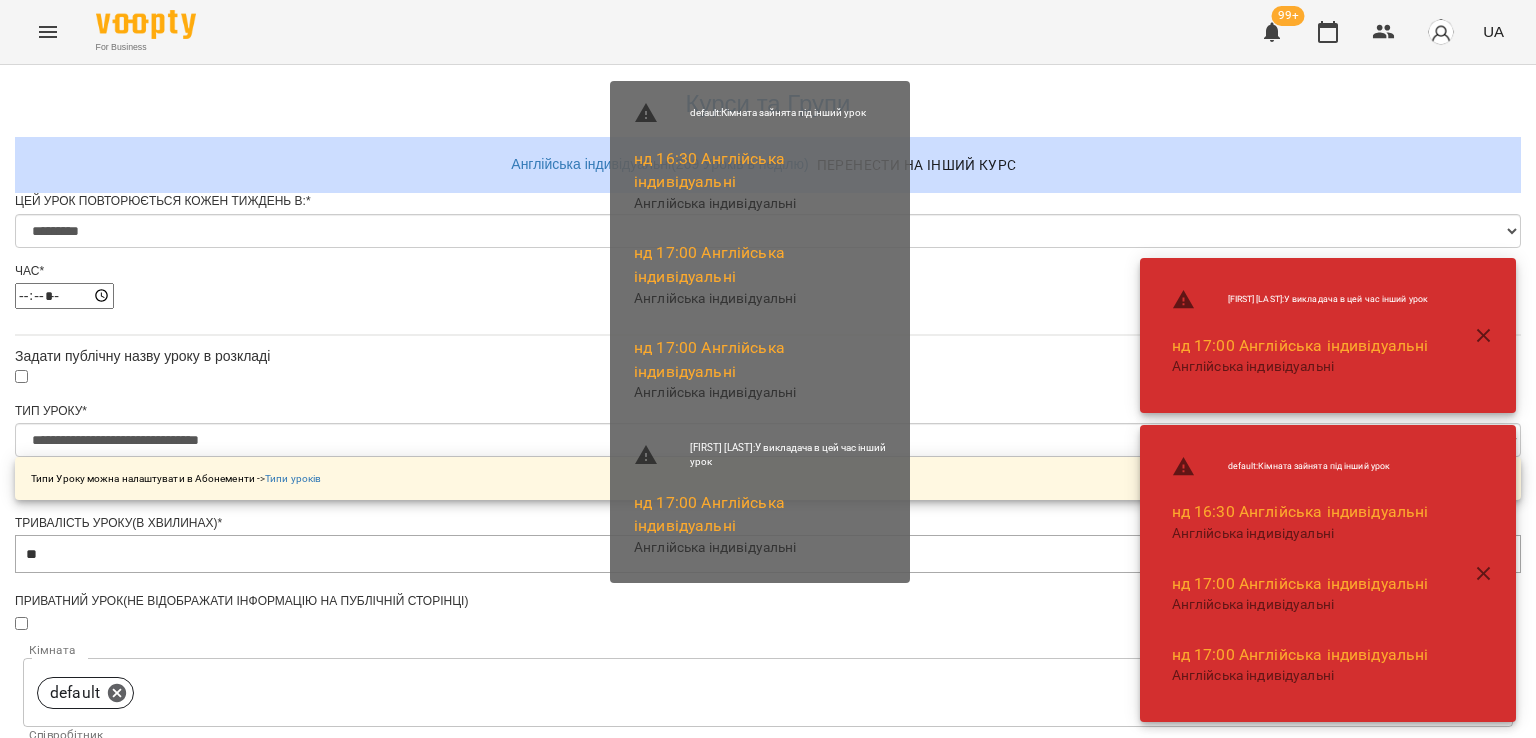 click on "Зберегти" at bounding box center (768, 1316) 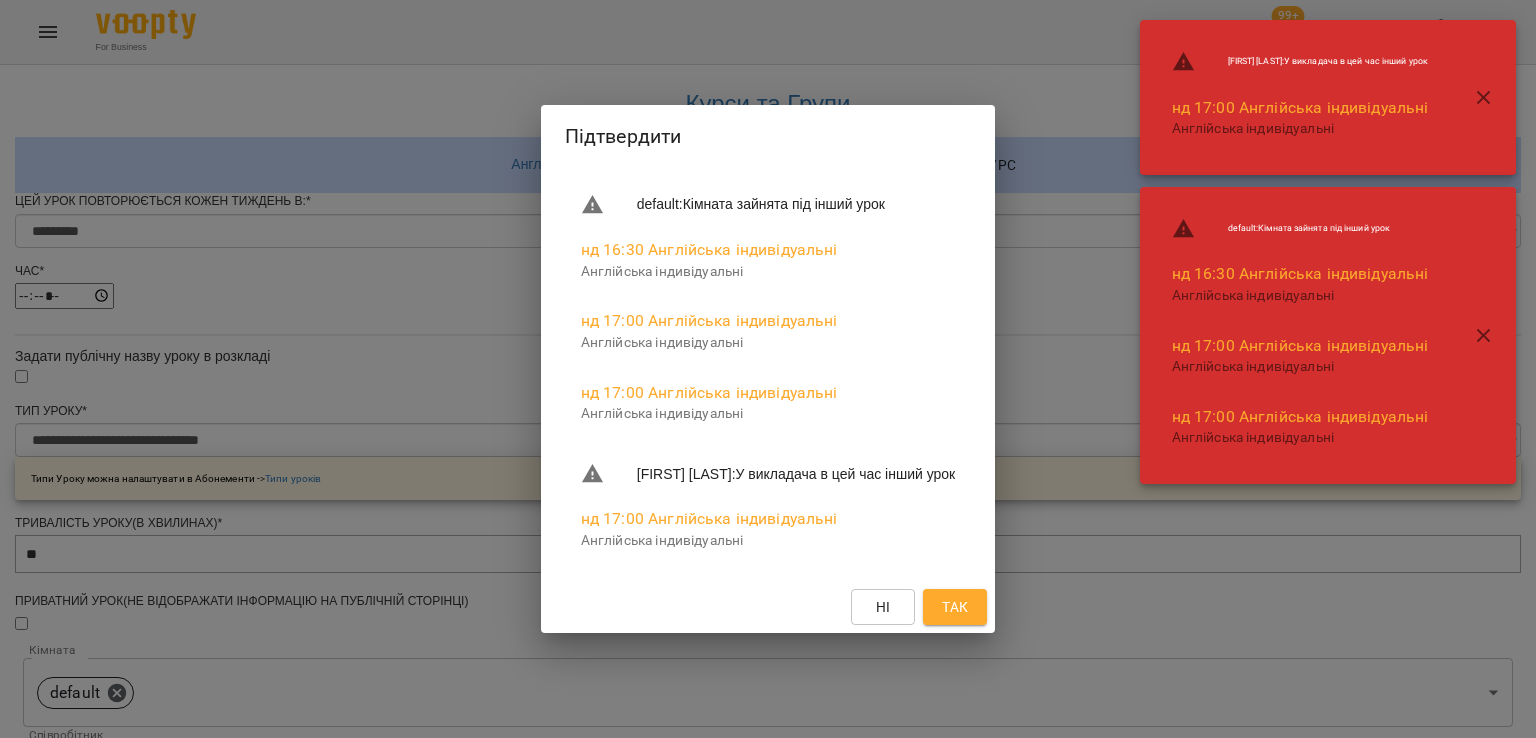 click on "Так" at bounding box center [955, 607] 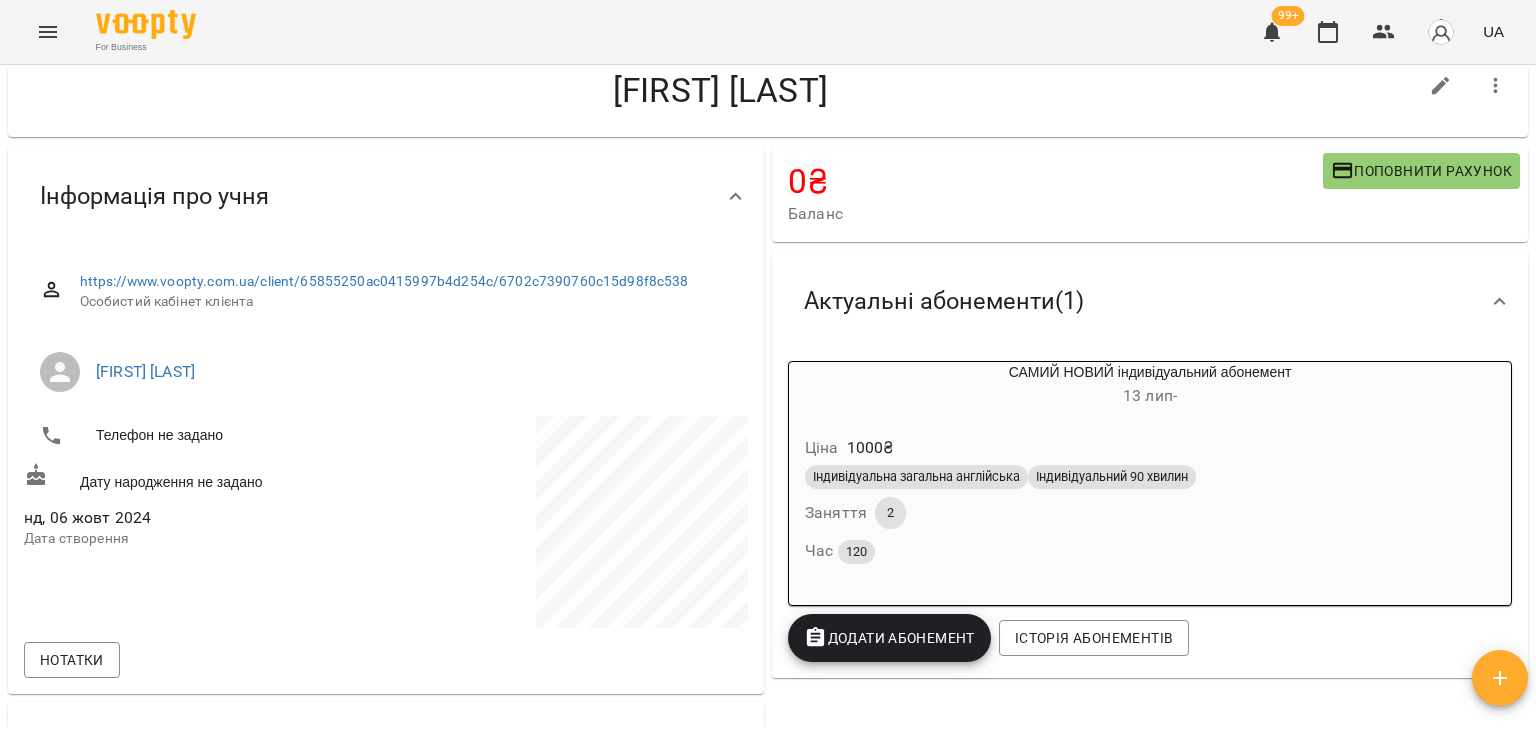 scroll, scrollTop: 0, scrollLeft: 0, axis: both 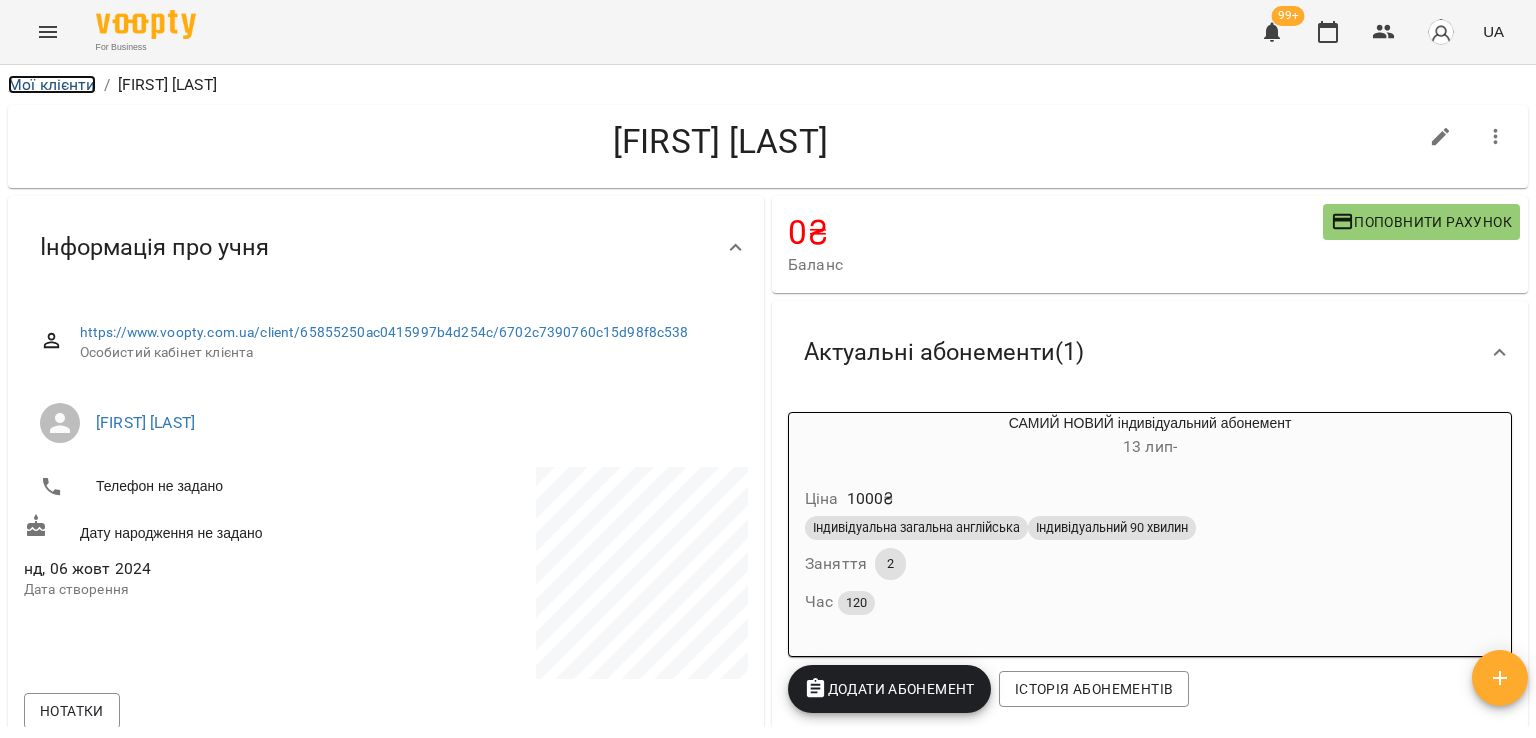 click on "Мої клієнти" at bounding box center [52, 84] 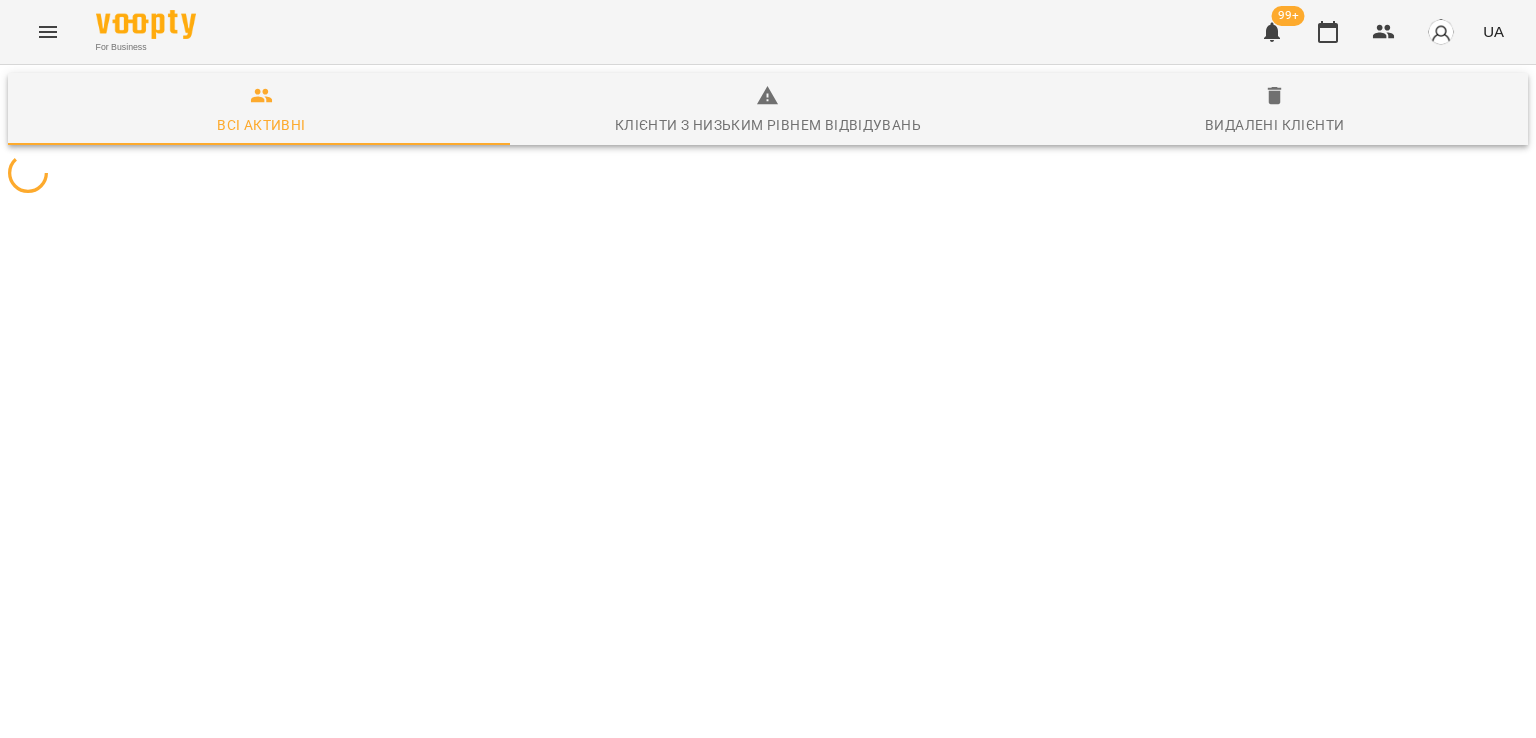scroll, scrollTop: 0, scrollLeft: 0, axis: both 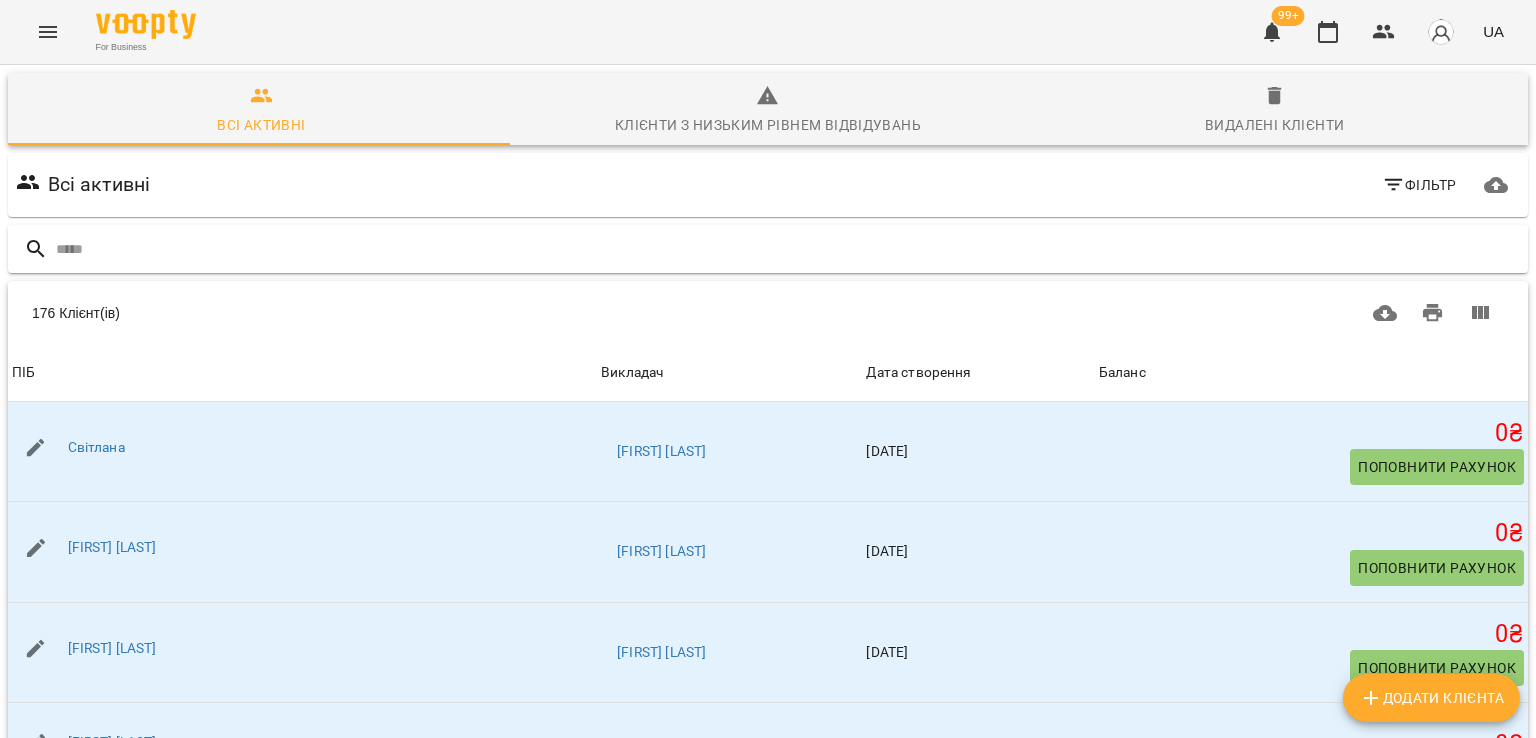 click at bounding box center (788, 249) 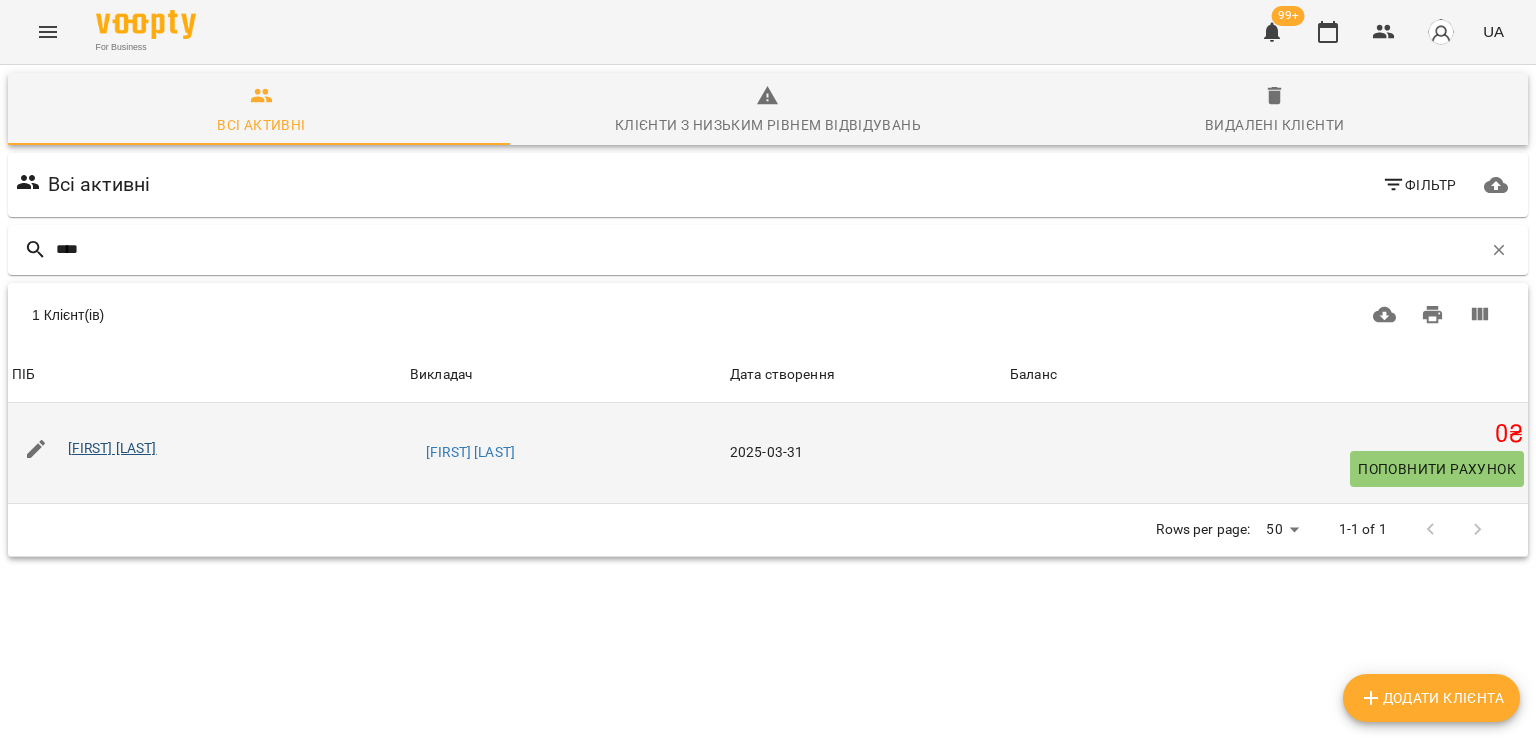type on "****" 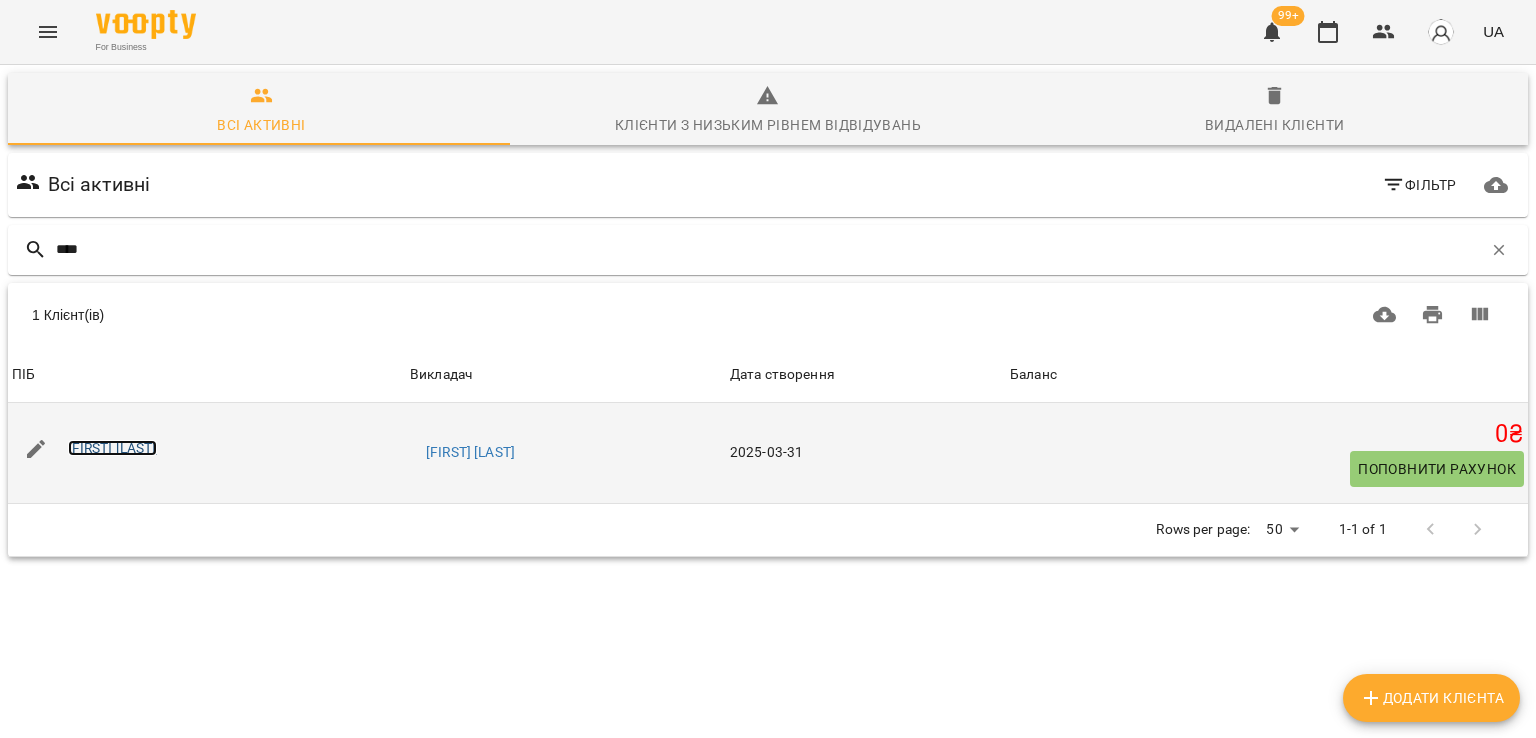 click on "[FIRST] [LAST]" at bounding box center (112, 448) 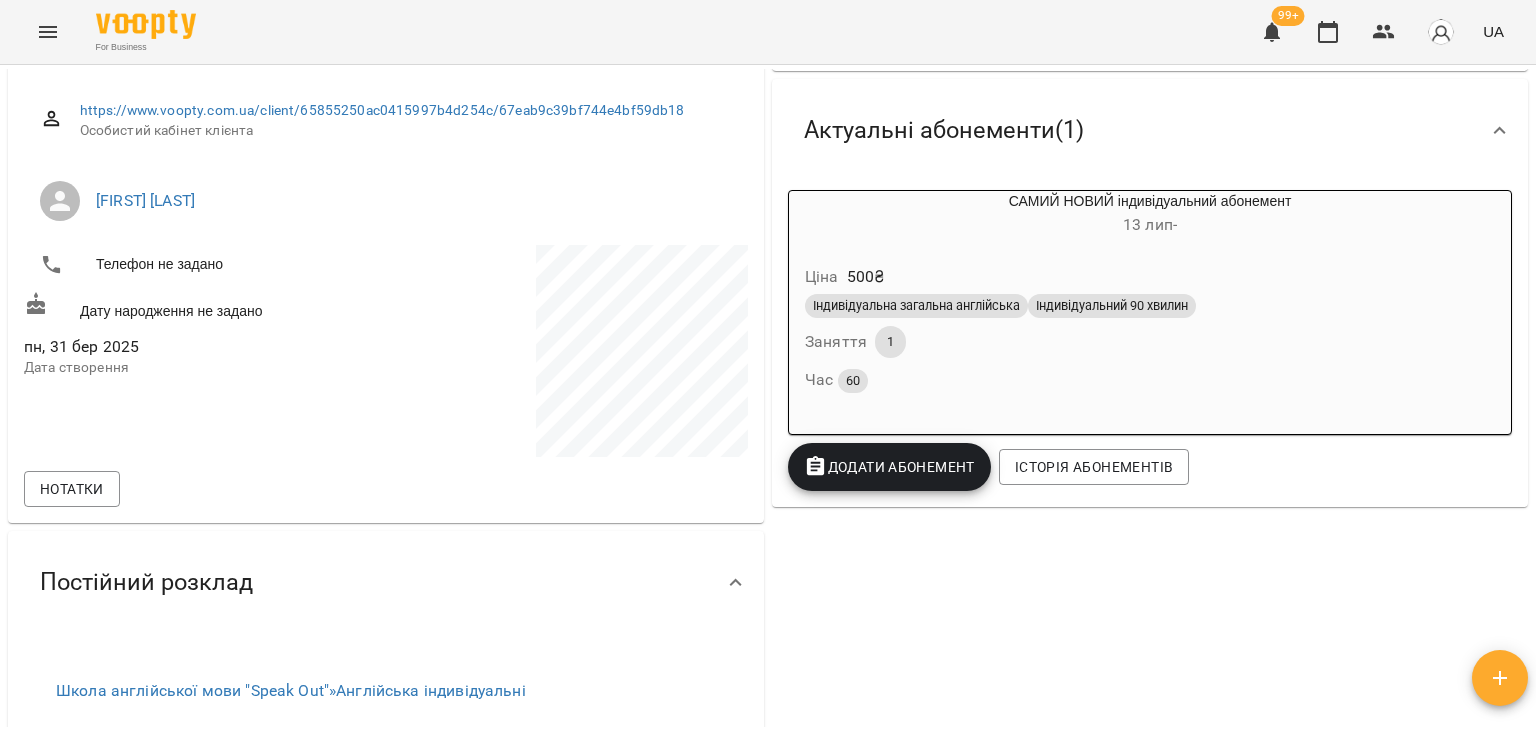 scroll, scrollTop: 600, scrollLeft: 0, axis: vertical 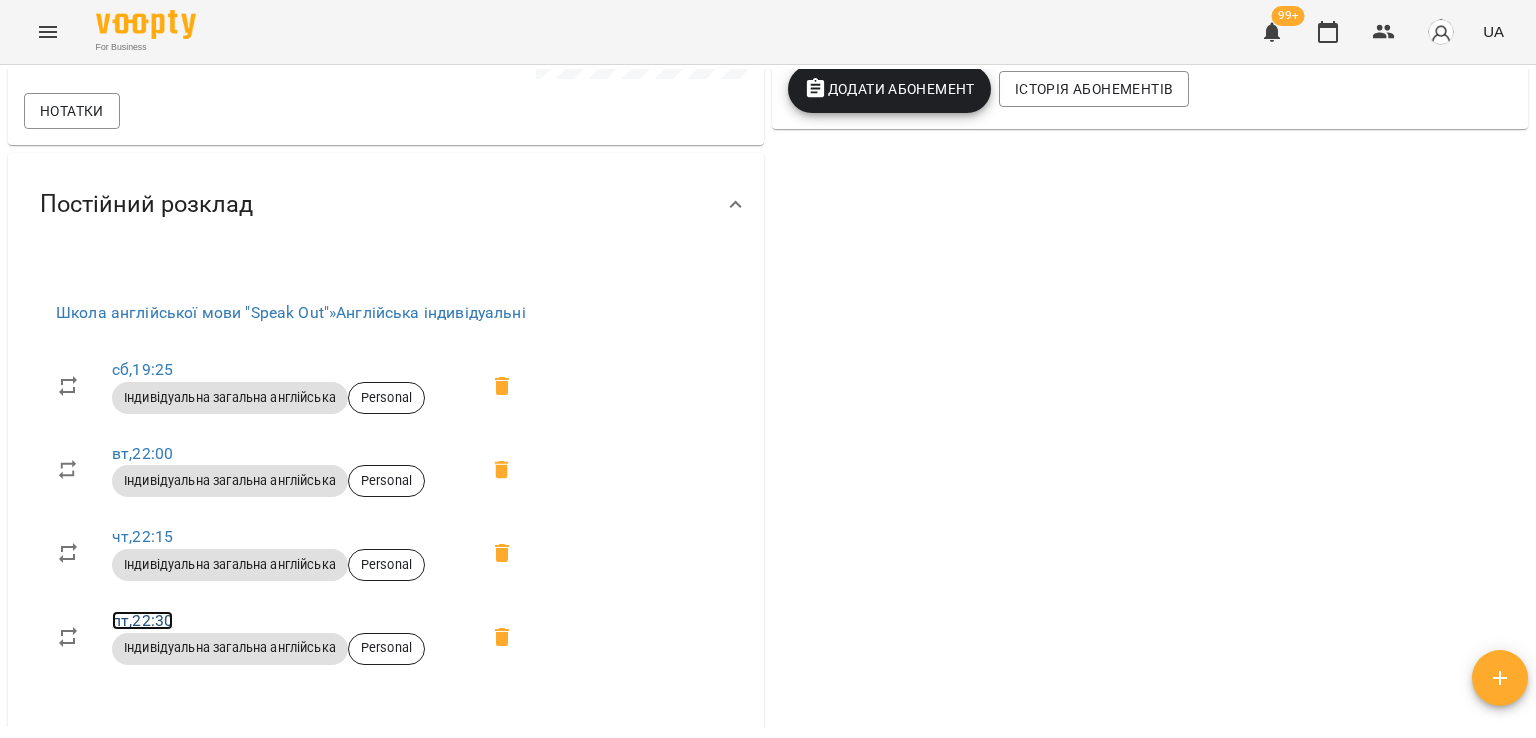 click on "пт ,  [TIME]" at bounding box center (142, 620) 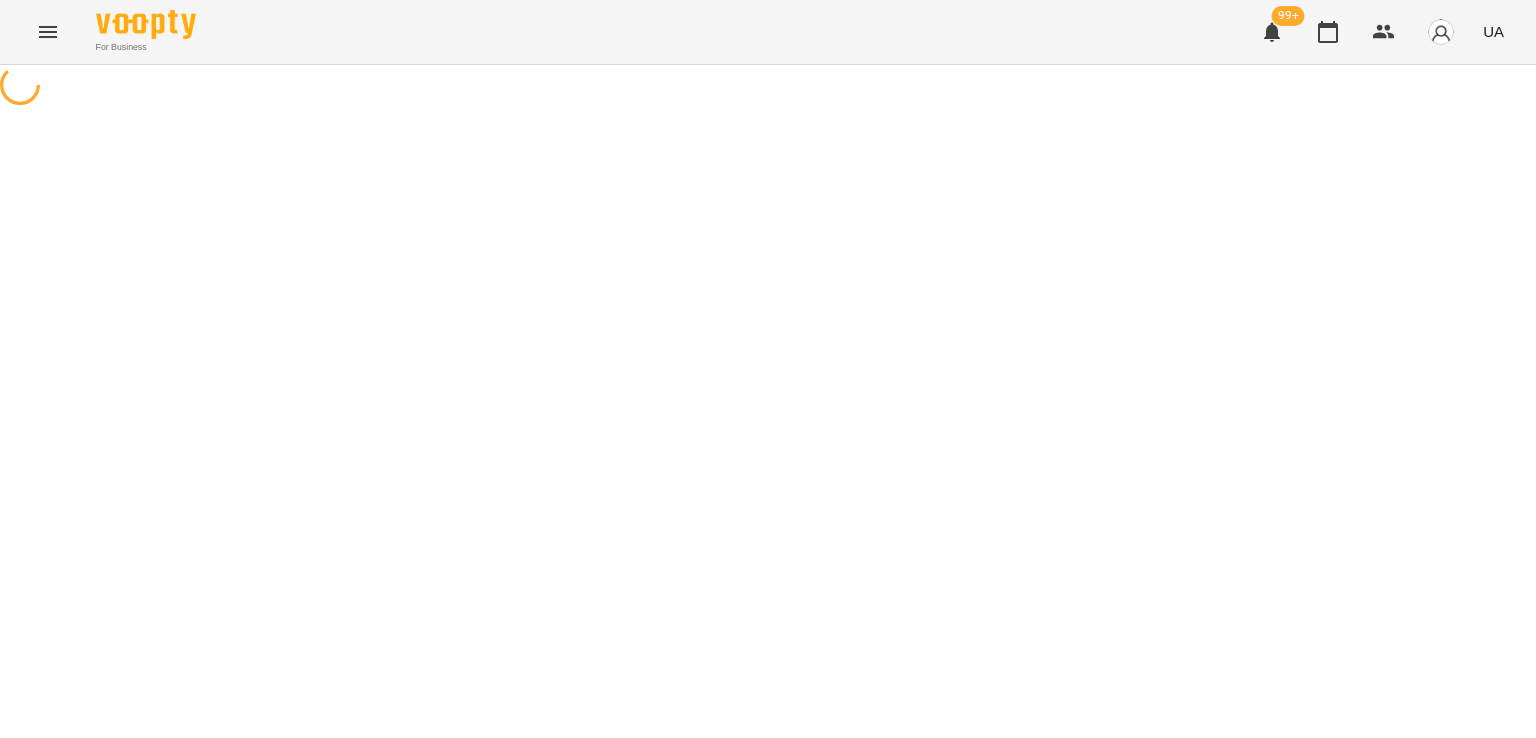 select on "*" 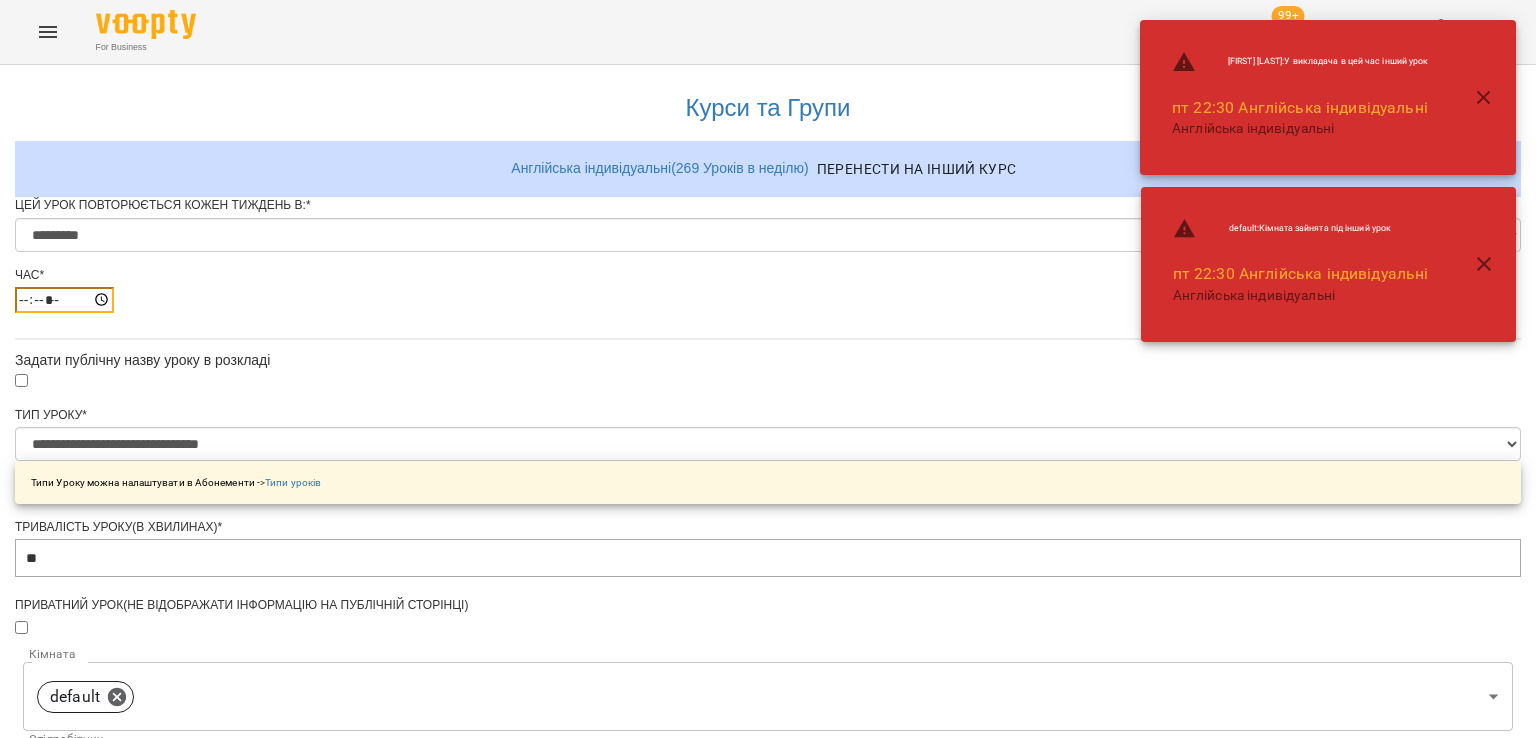 click on "*****" at bounding box center (64, 300) 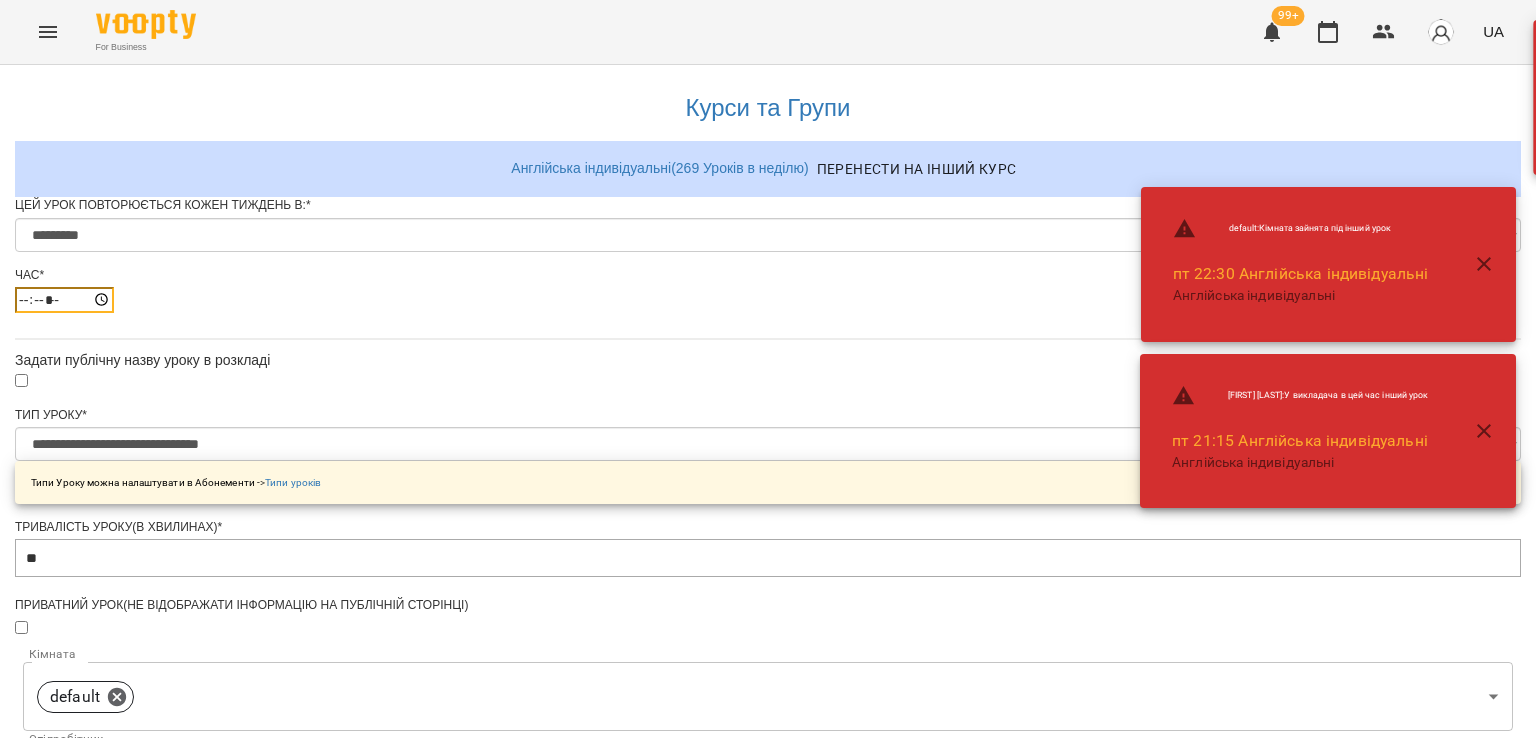 type on "*****" 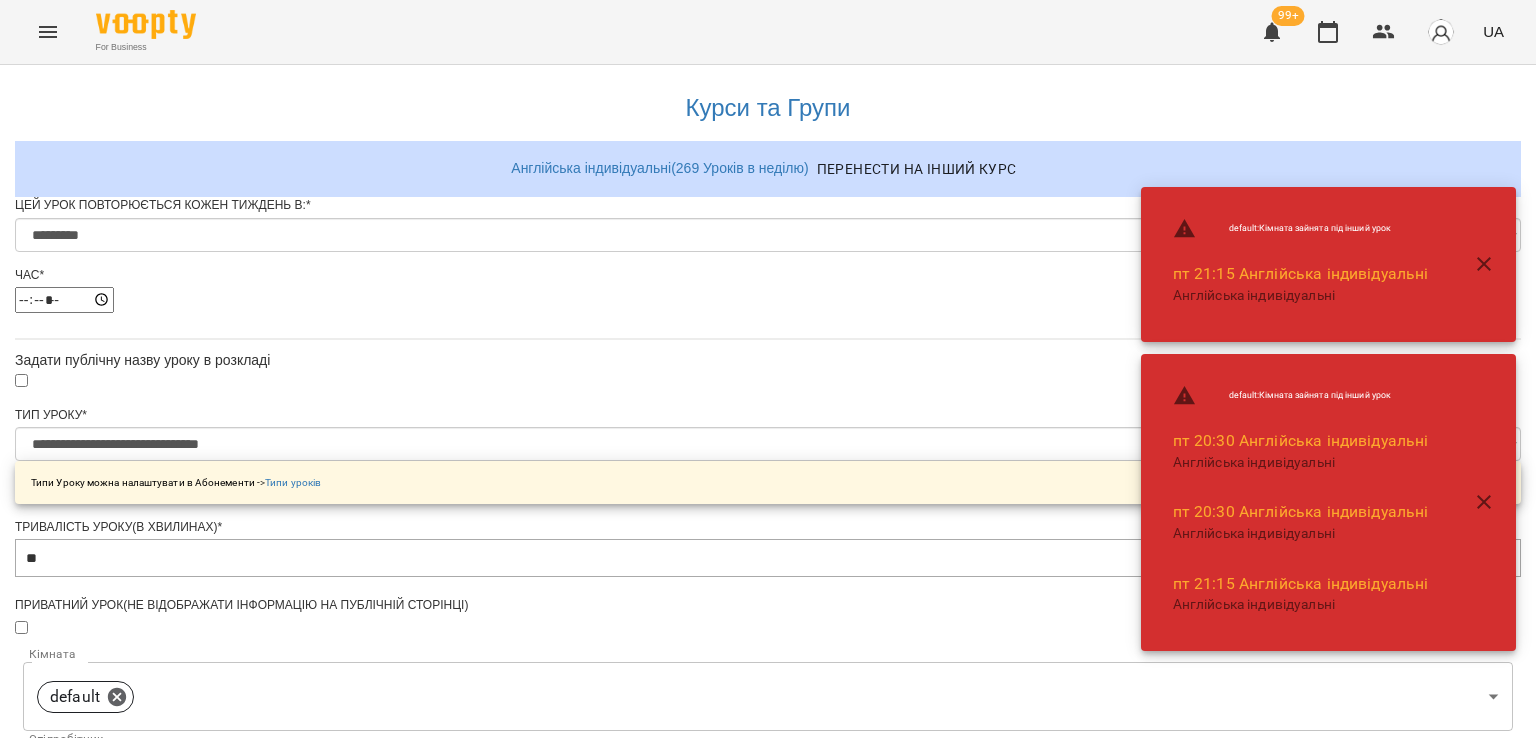 click on "**********" at bounding box center [768, 736] 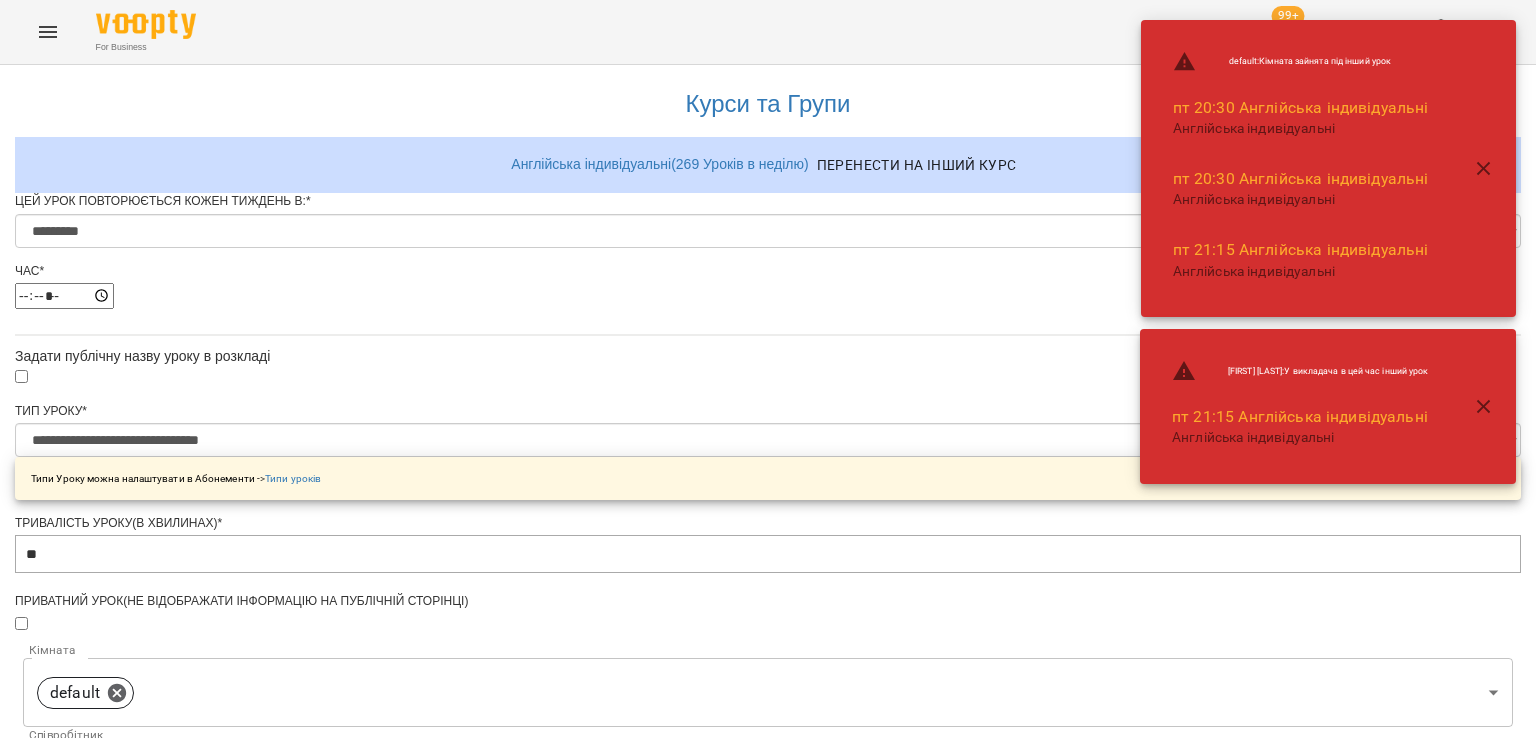 scroll, scrollTop: 828, scrollLeft: 0, axis: vertical 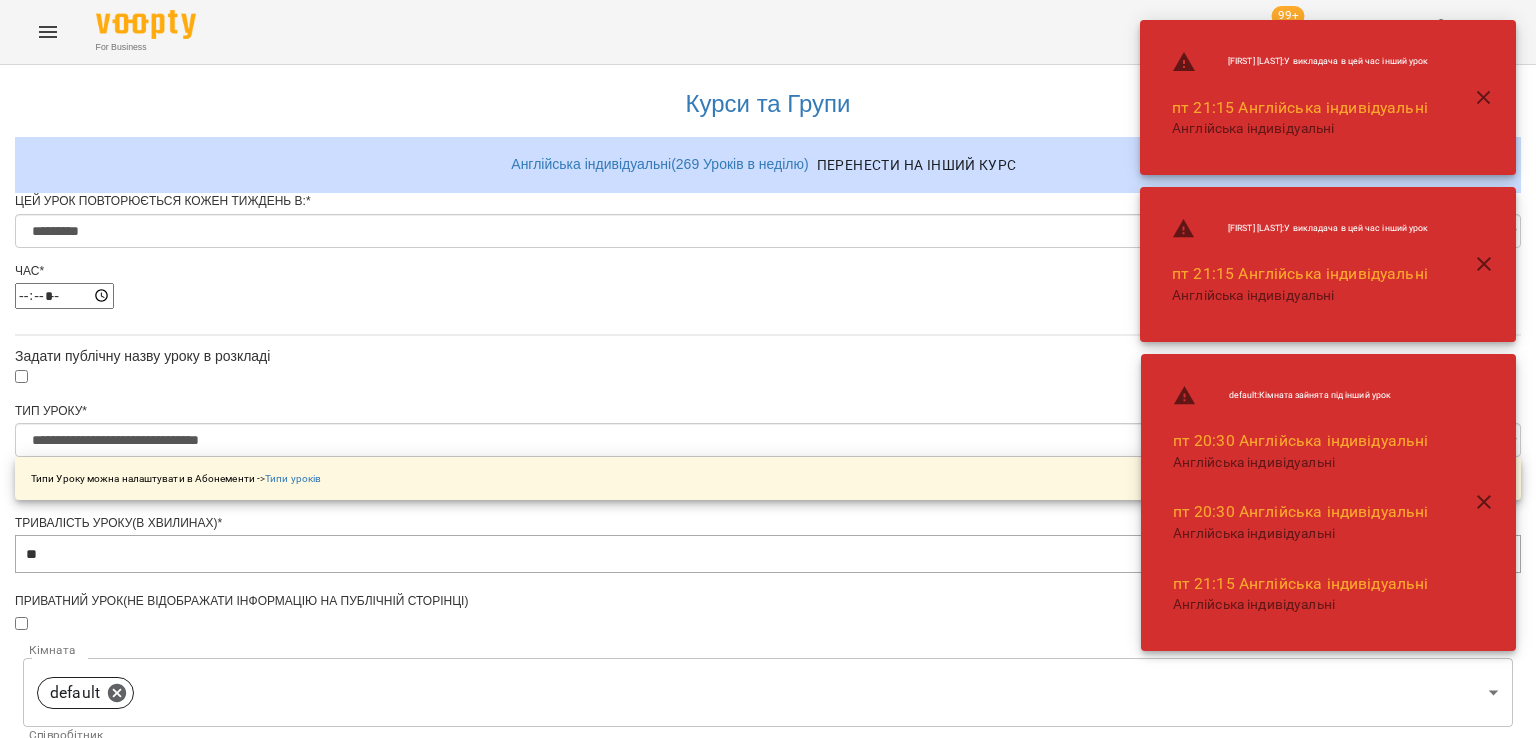 click on "Зберегти" at bounding box center (768, 1316) 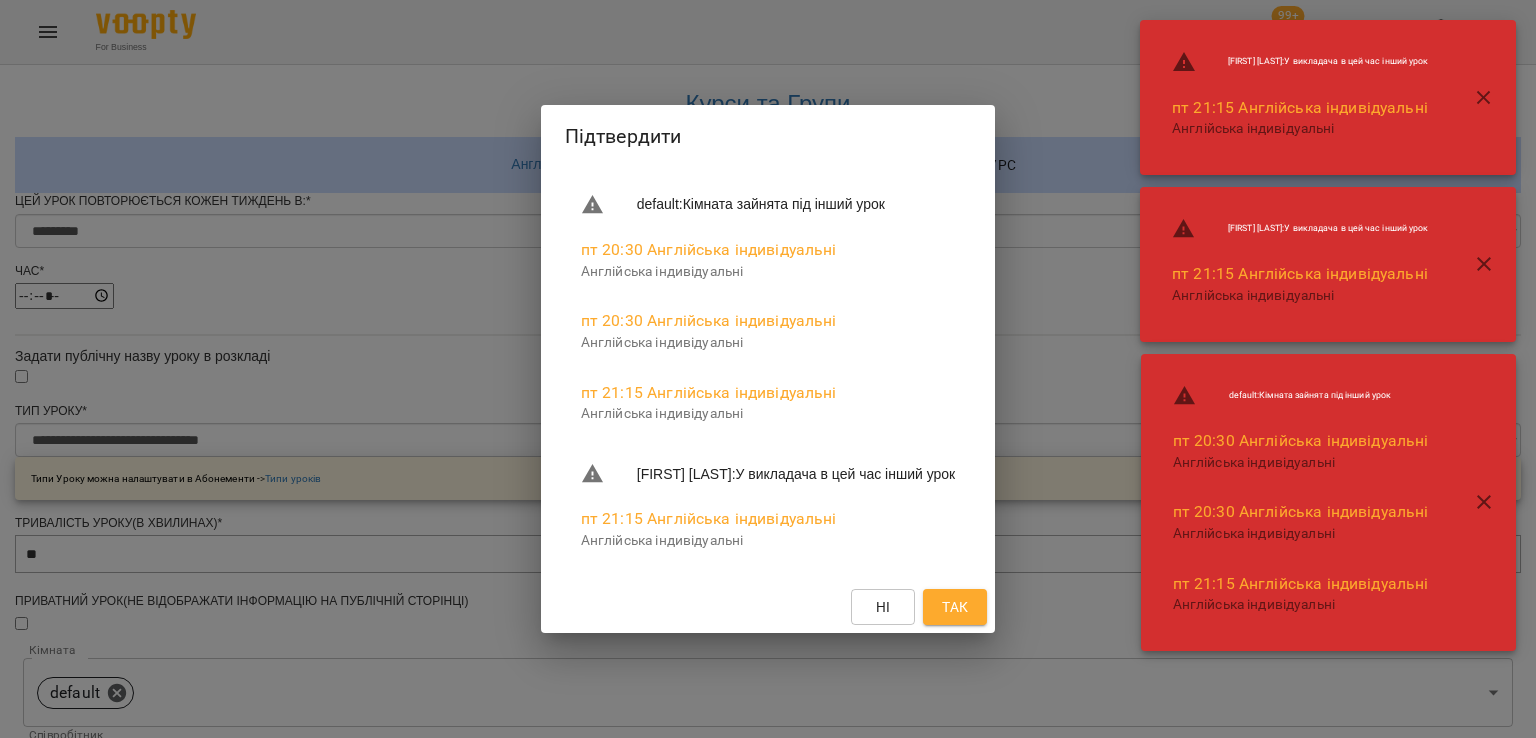 click on "Так" at bounding box center (955, 607) 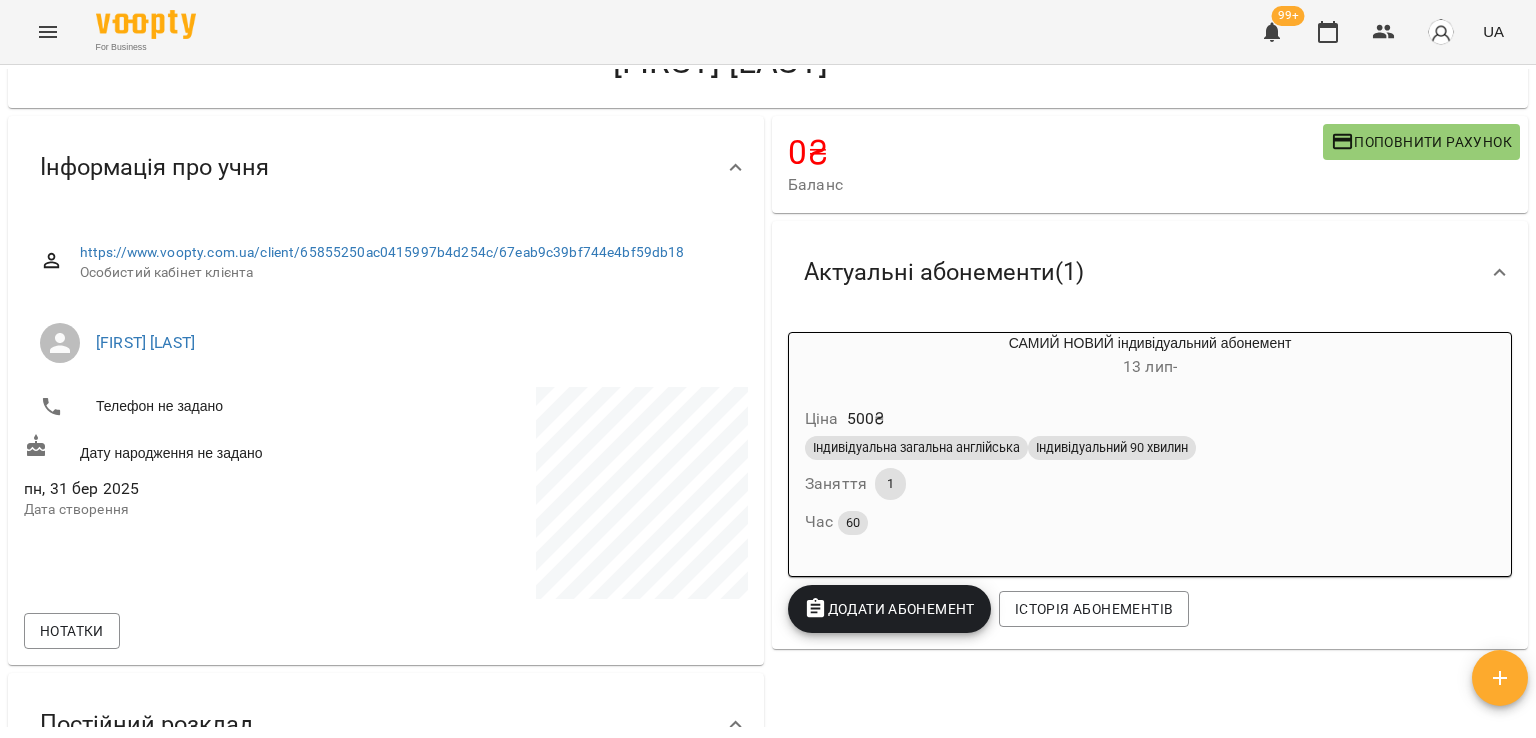 scroll, scrollTop: 0, scrollLeft: 0, axis: both 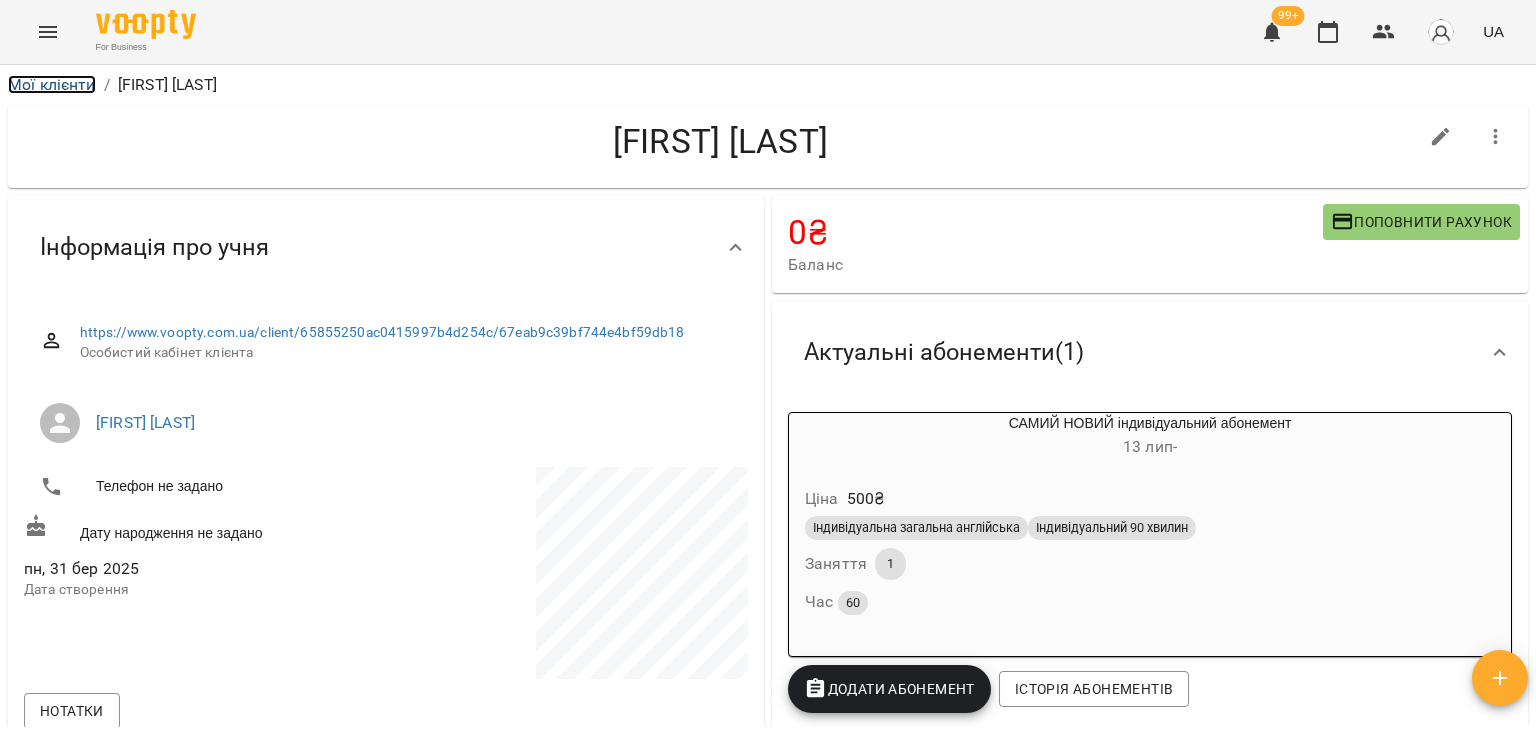 click on "Мої клієнти" at bounding box center (52, 84) 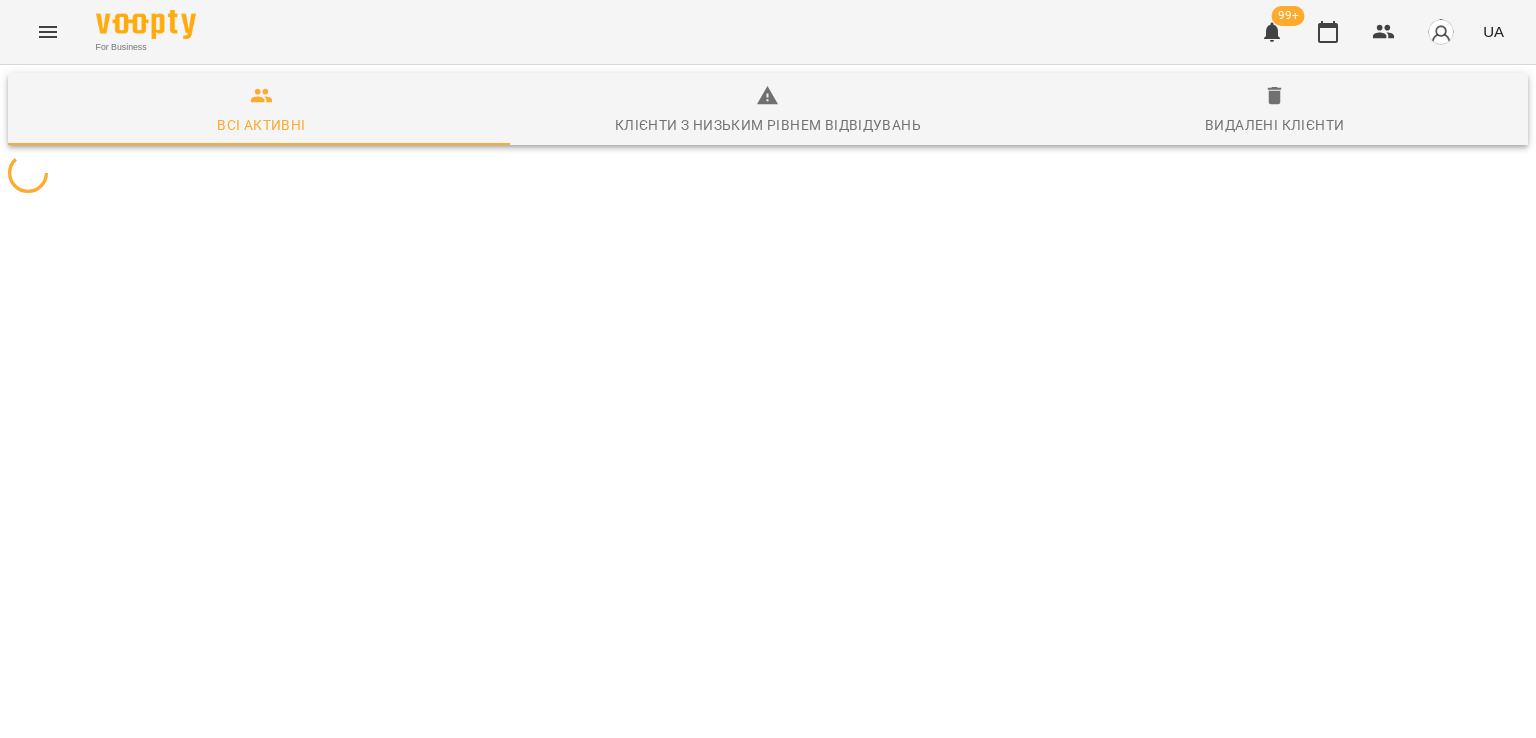 scroll, scrollTop: 0, scrollLeft: 0, axis: both 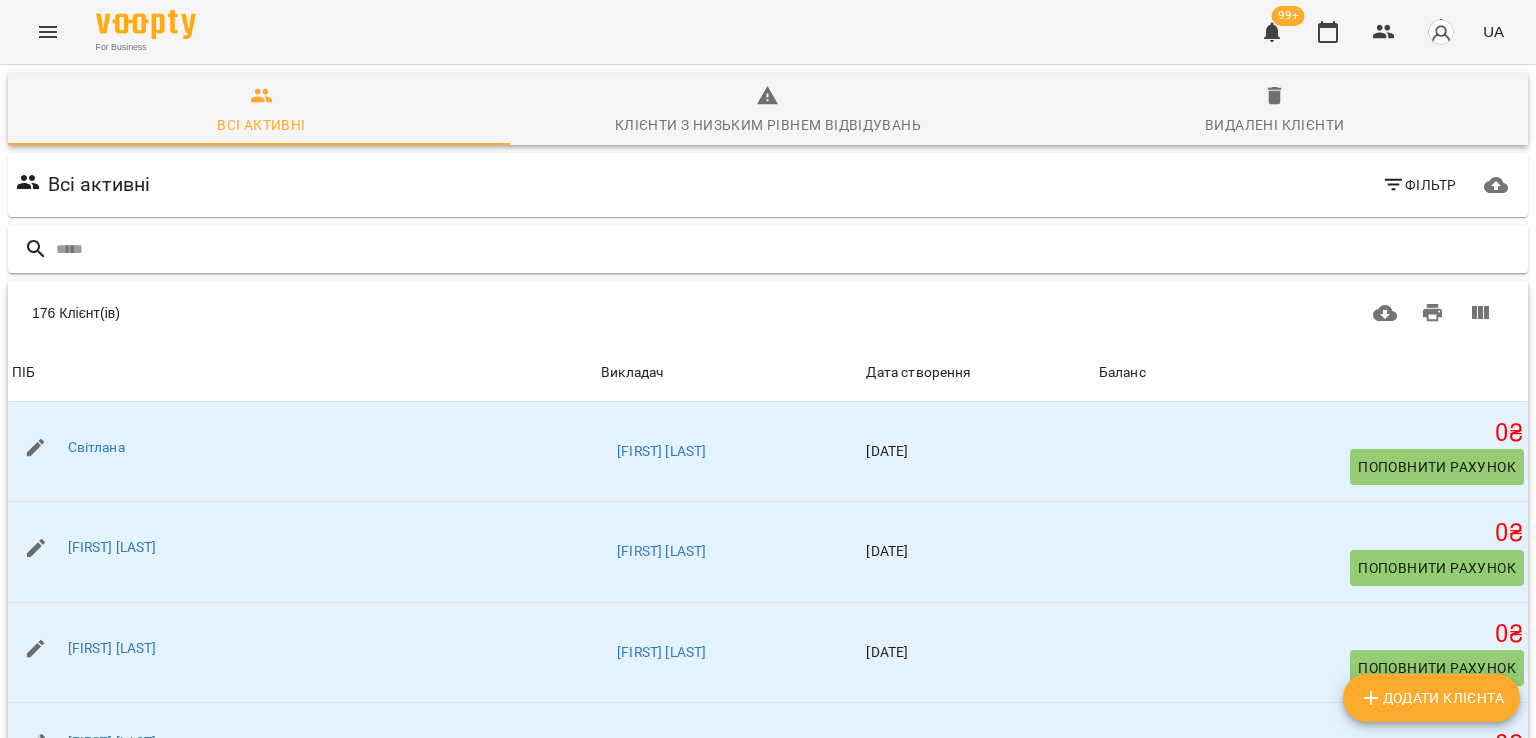 click at bounding box center (788, 249) 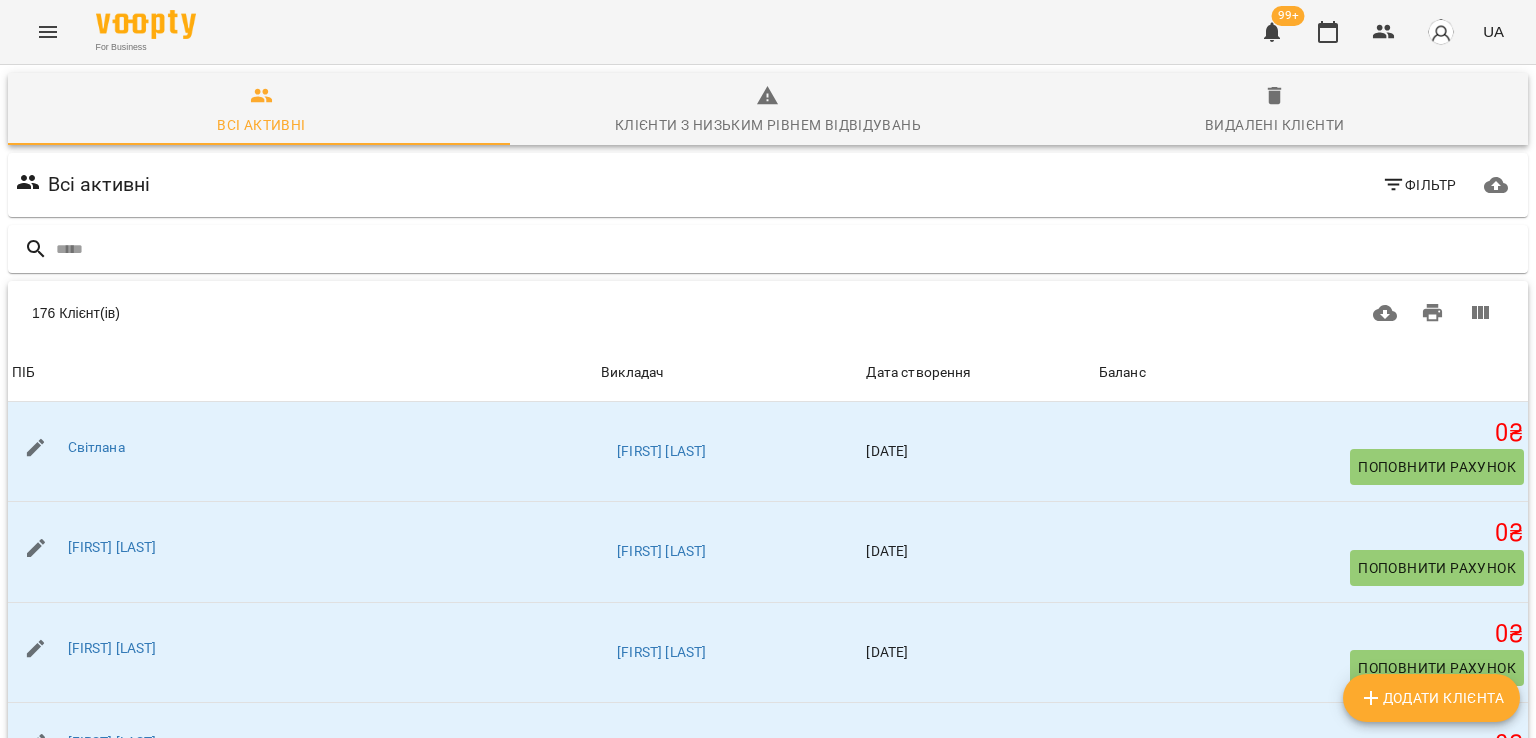click 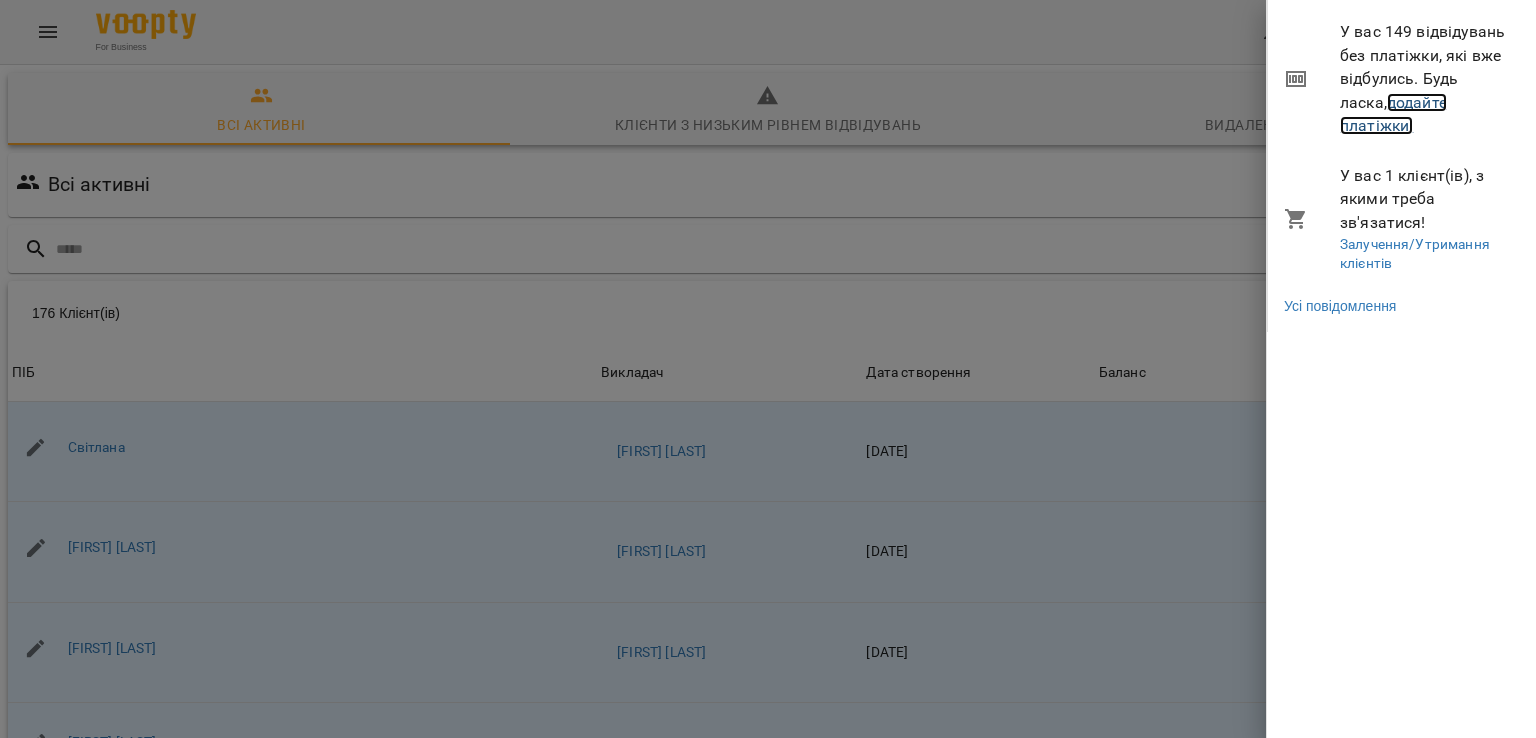 click on "додайте платіжки!" at bounding box center (1393, 114) 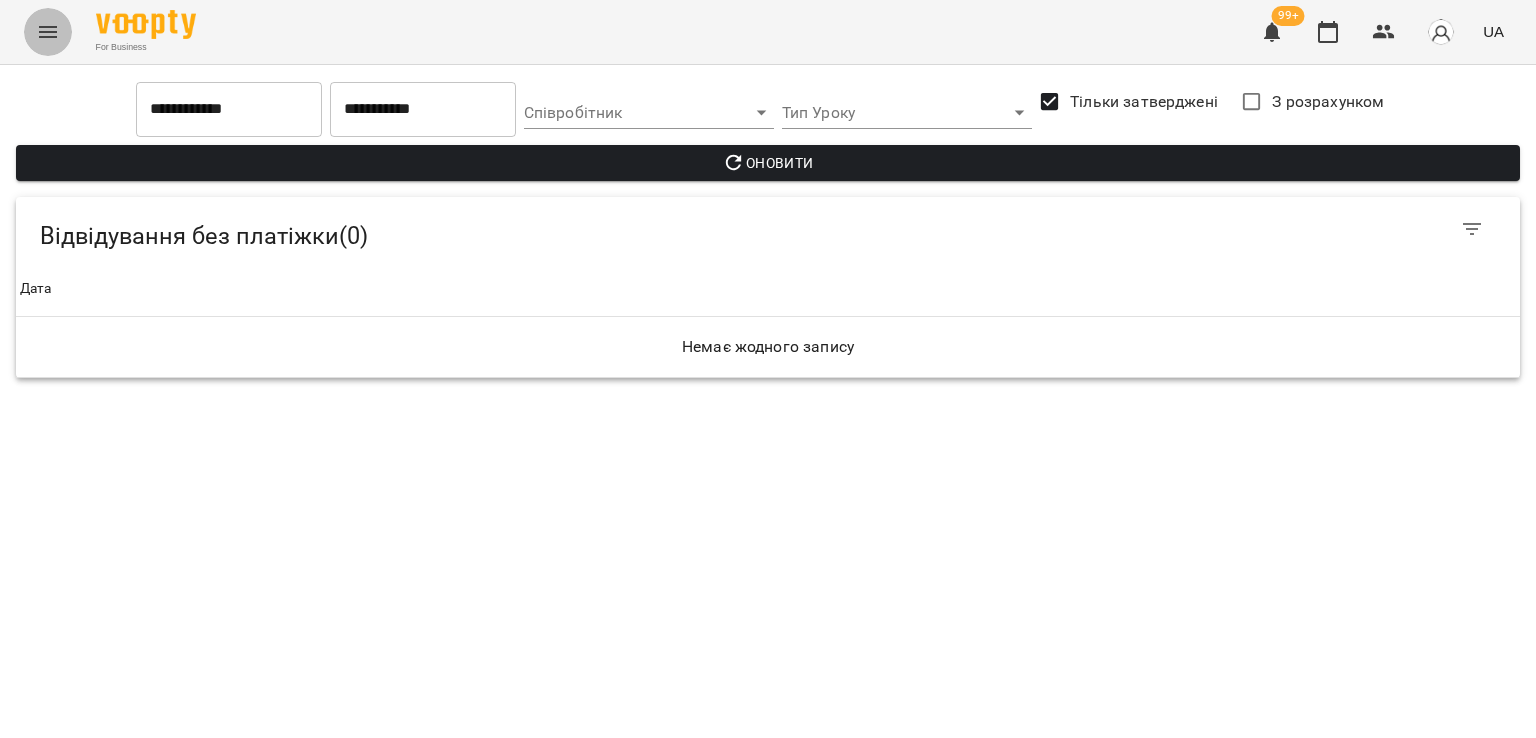 click at bounding box center (48, 32) 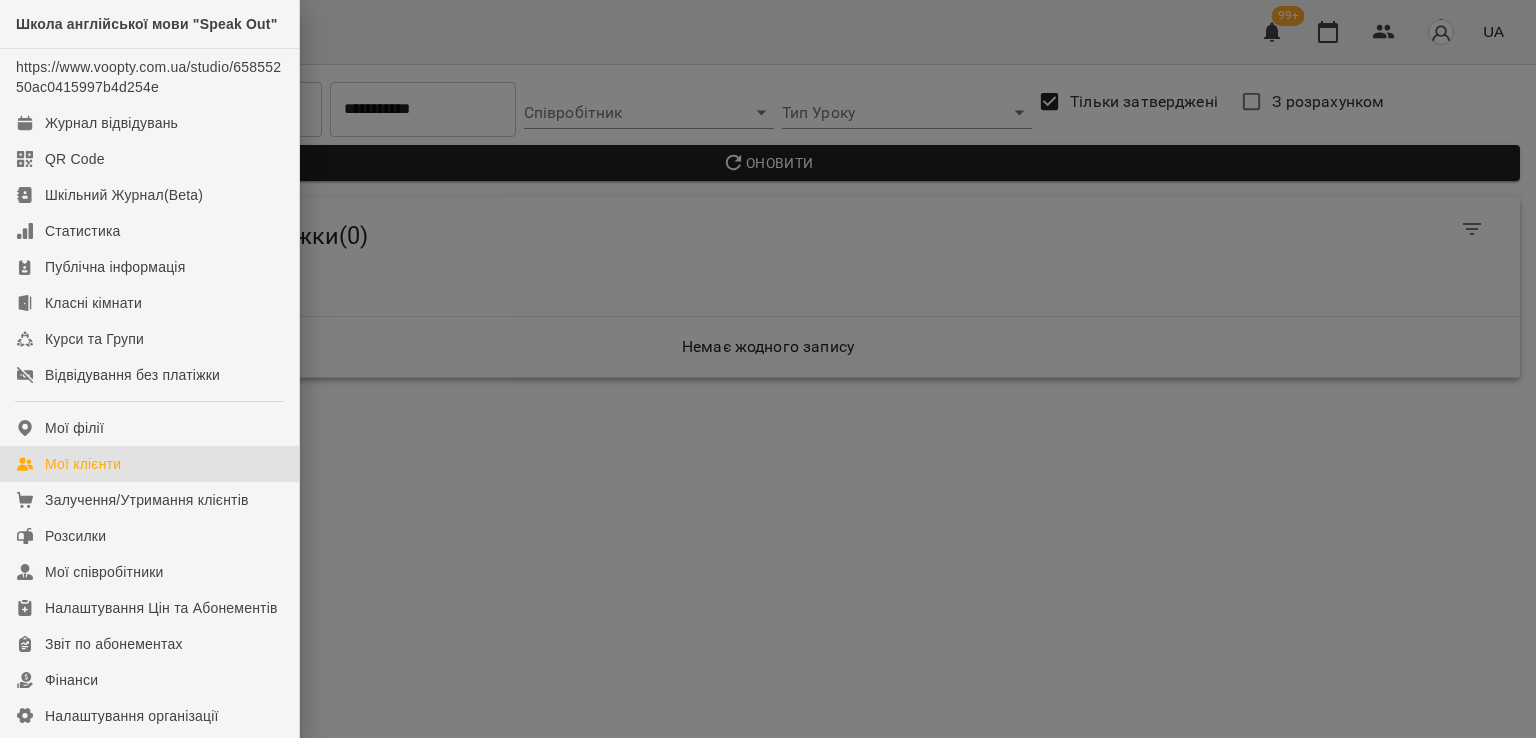 click on "Мої клієнти" at bounding box center (83, 464) 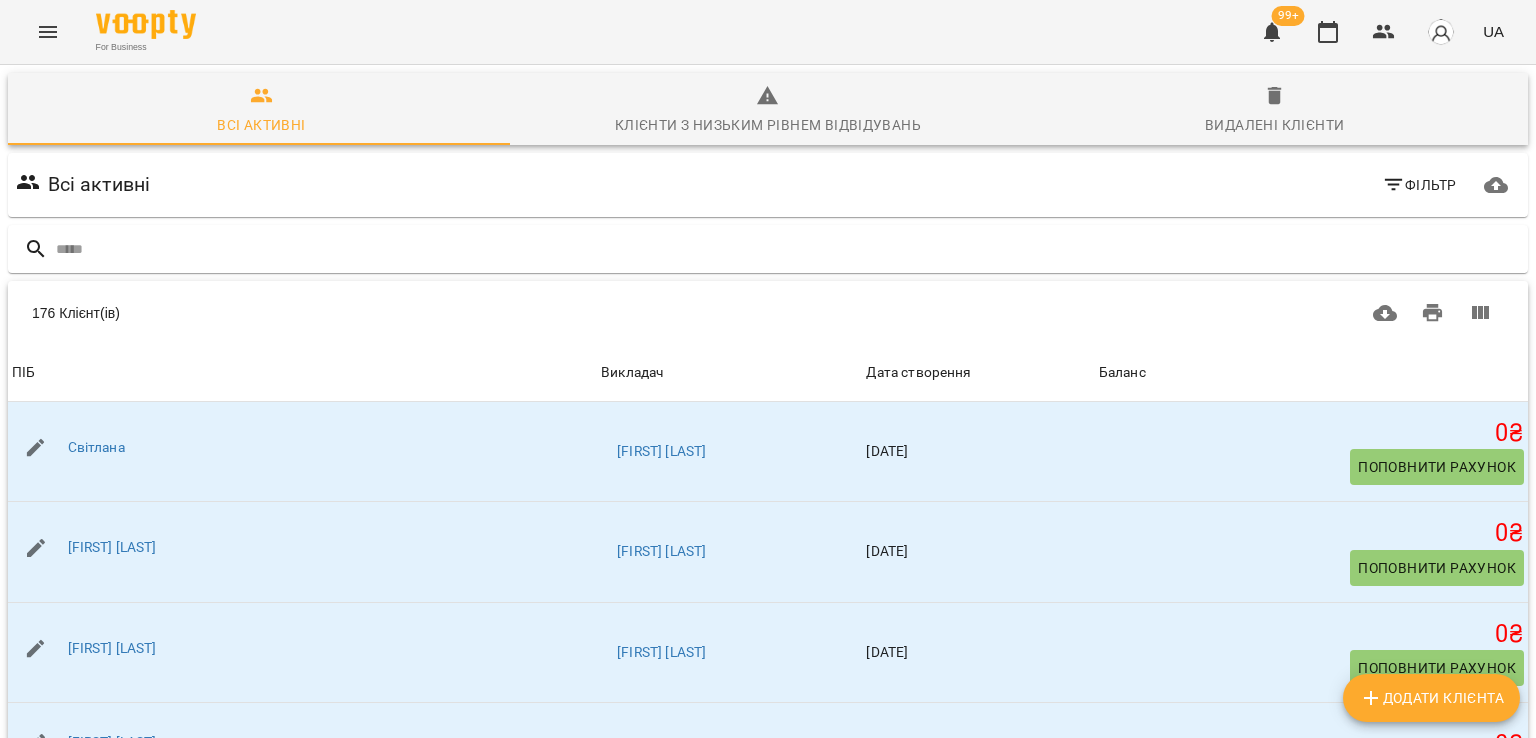 click on "Додати клієнта" at bounding box center [1431, 698] 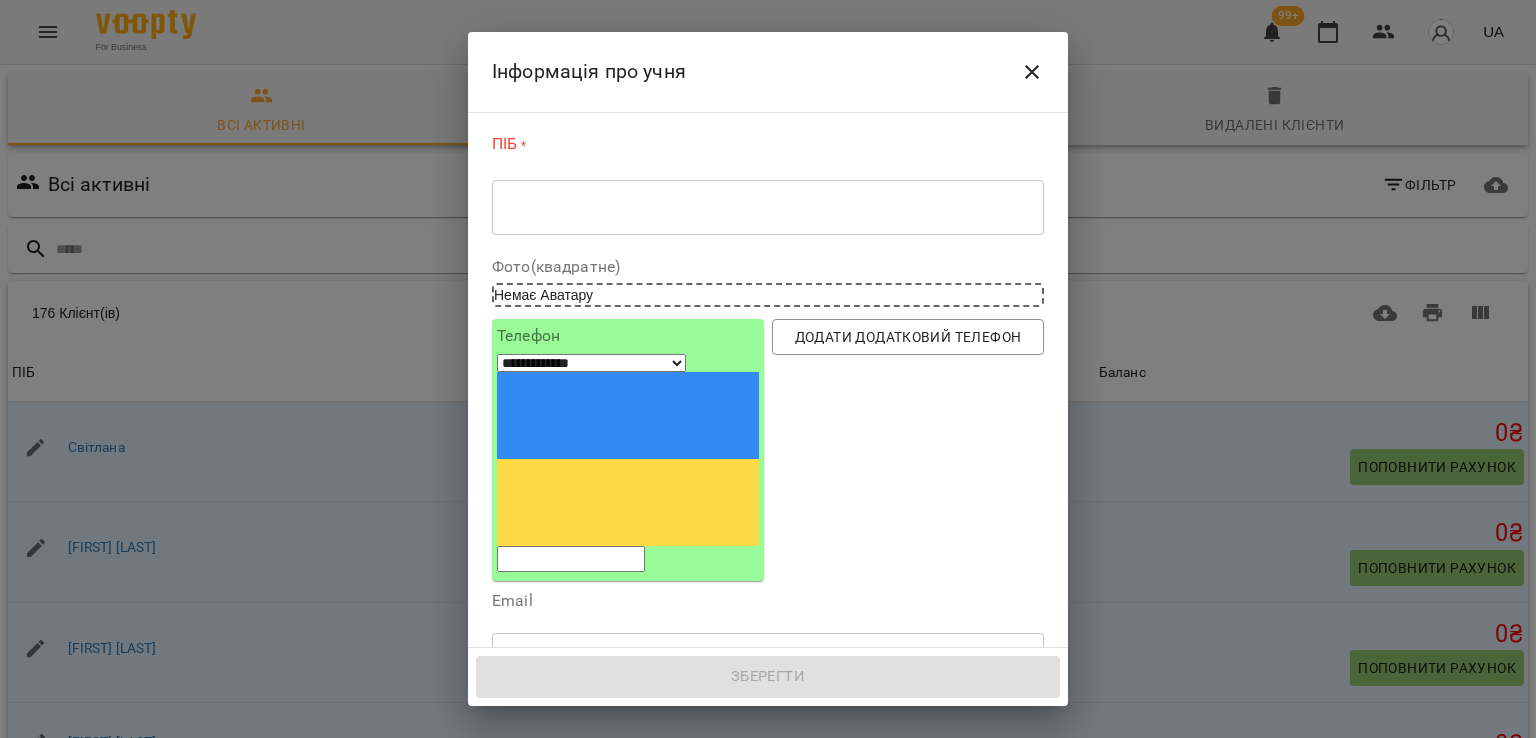 click on "* ​" at bounding box center [768, 207] 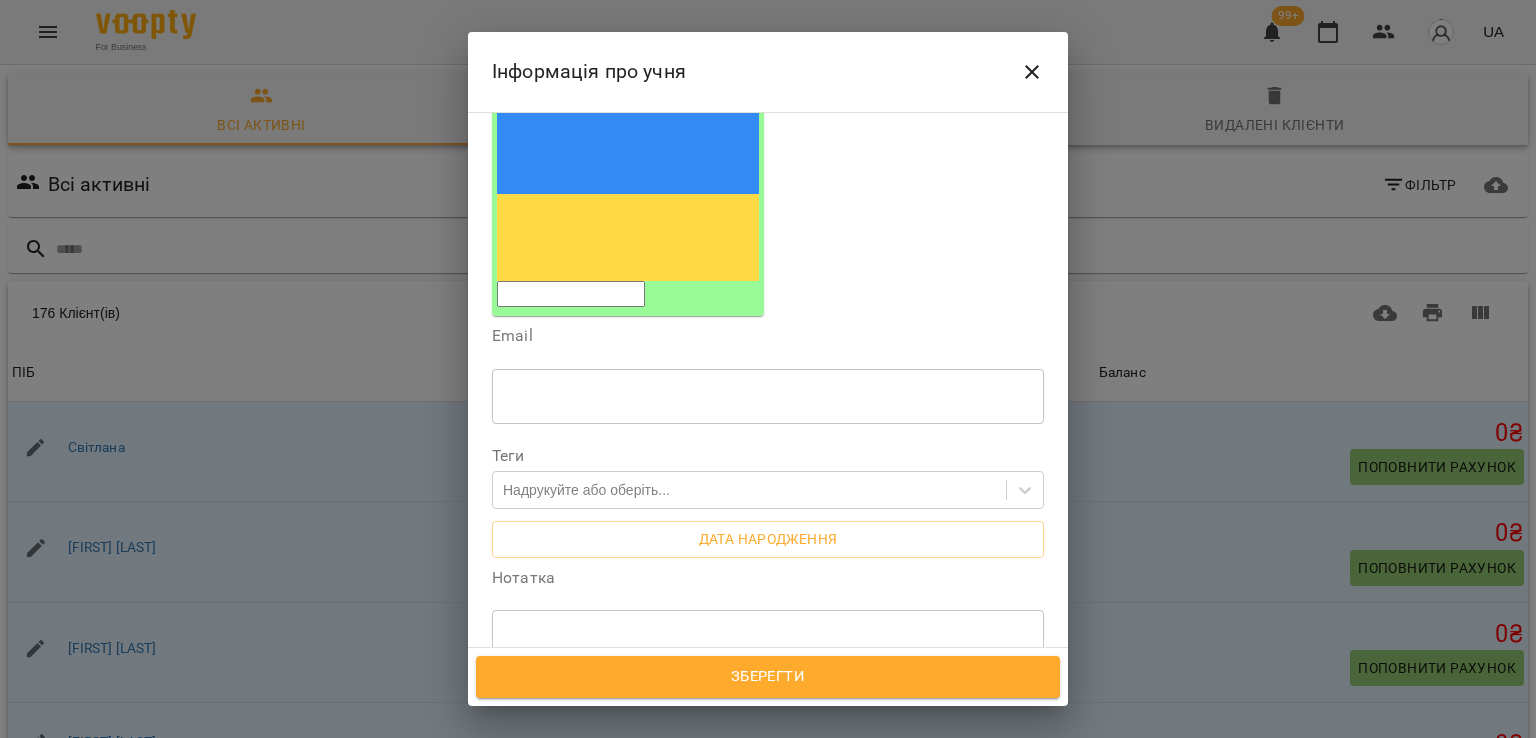 scroll, scrollTop: 472, scrollLeft: 0, axis: vertical 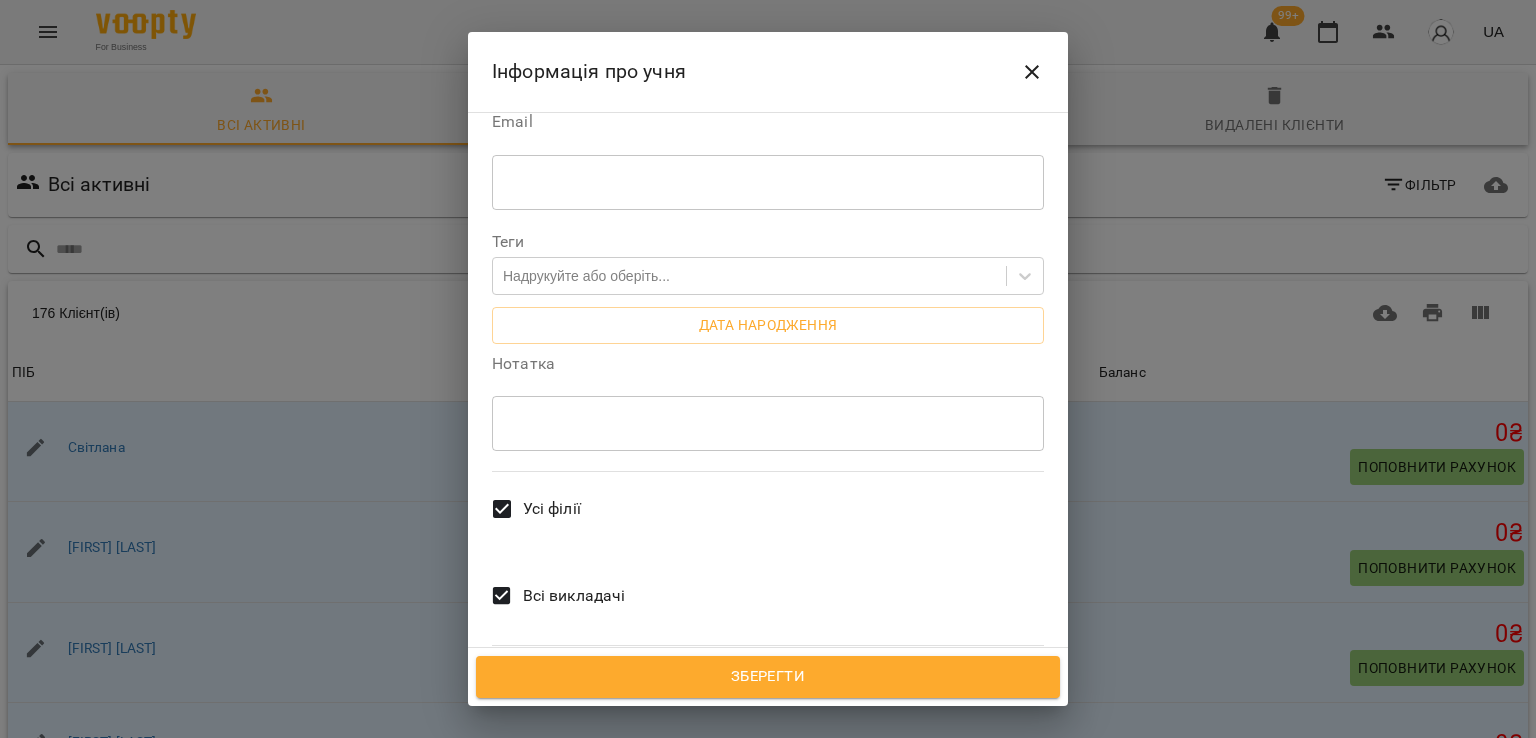 type on "**********" 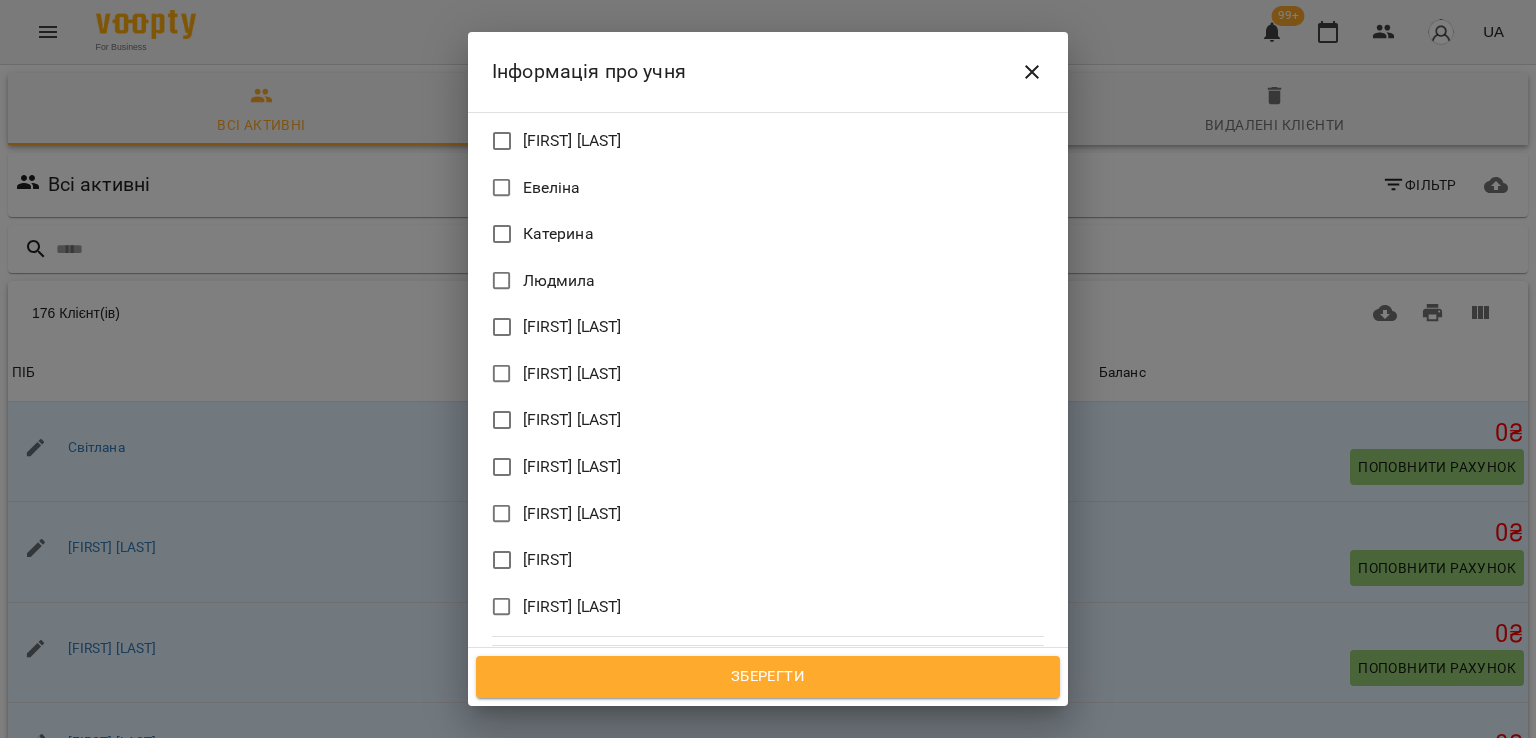 scroll, scrollTop: 1352, scrollLeft: 0, axis: vertical 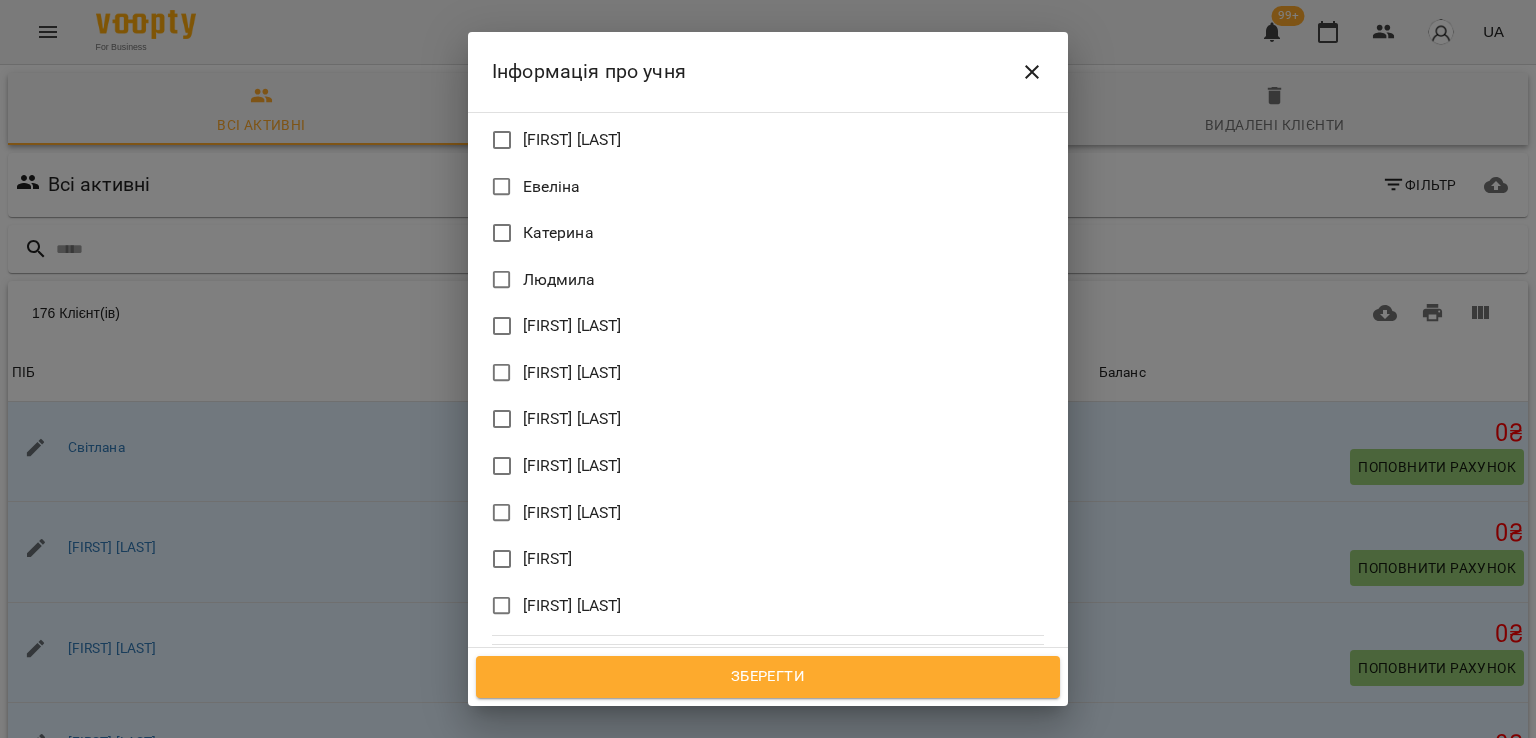 click on "[FIRST] [LAST]" at bounding box center [572, 606] 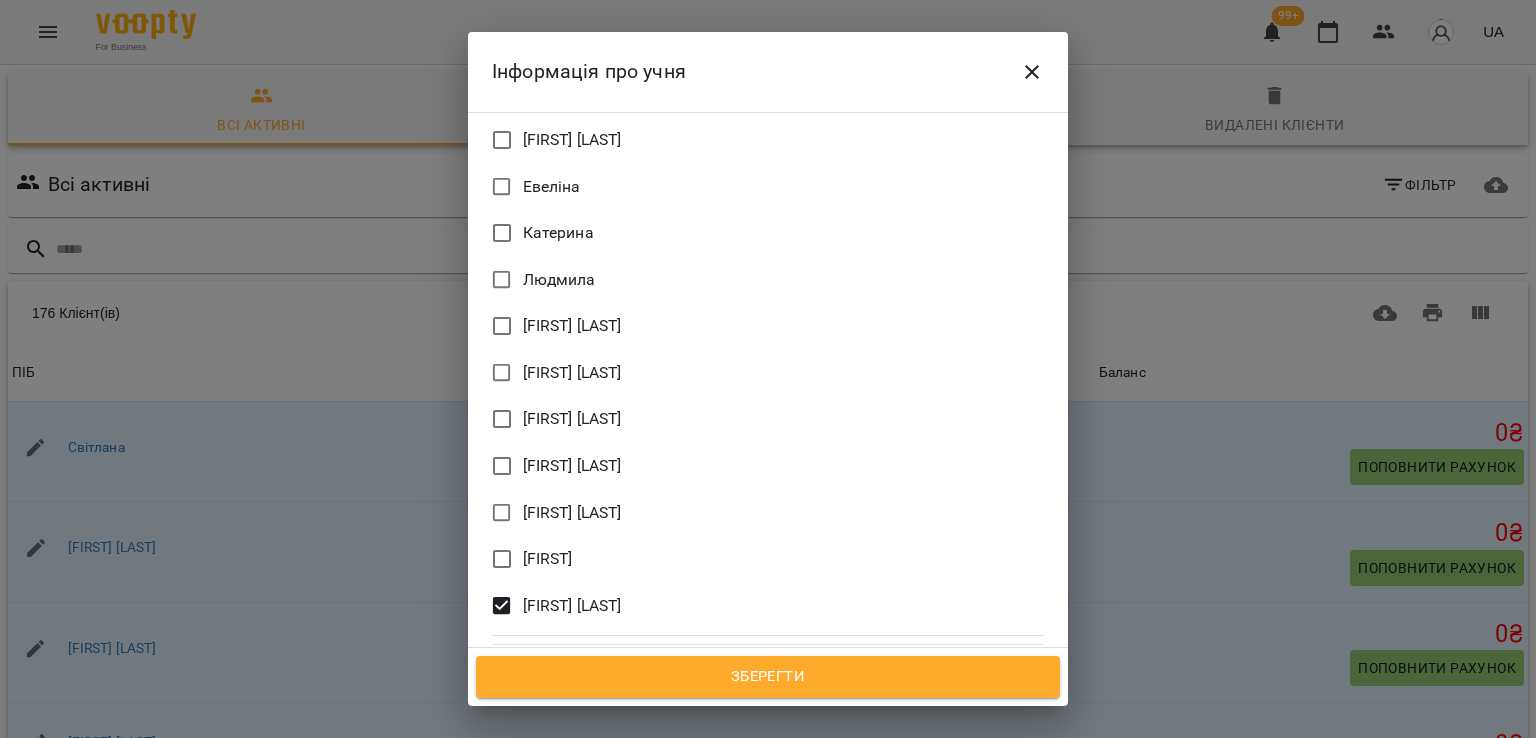 click on "Зберегти" at bounding box center (768, 677) 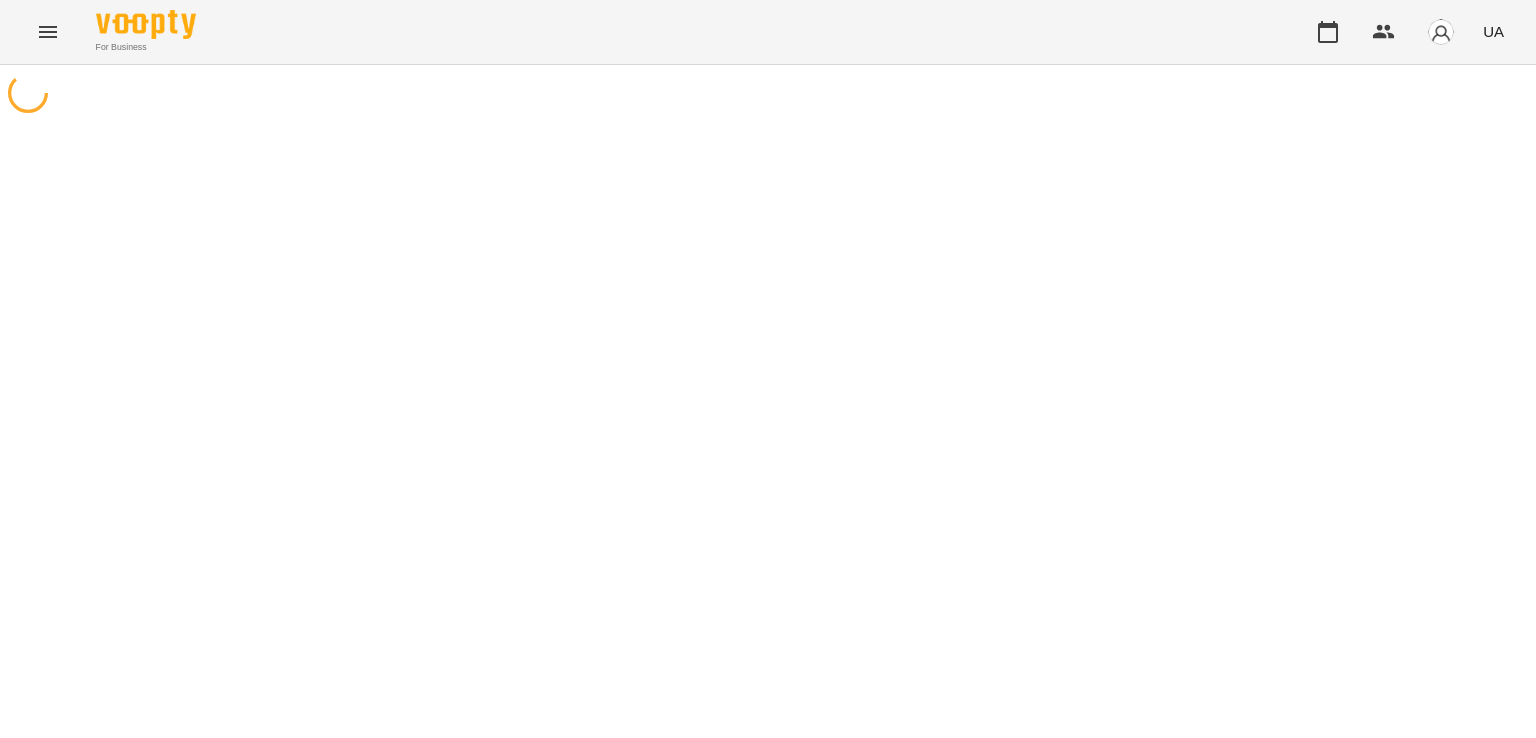scroll, scrollTop: 0, scrollLeft: 0, axis: both 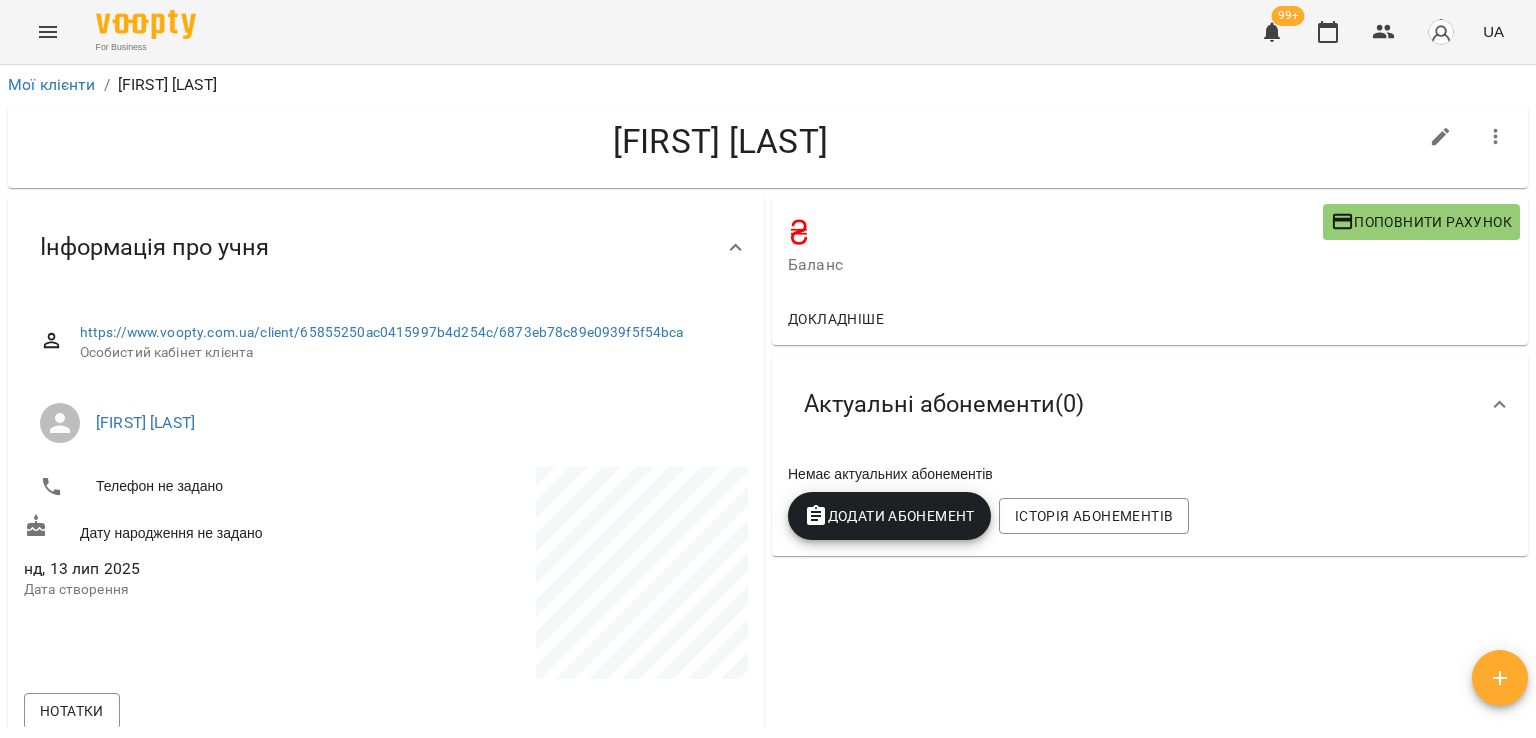 click 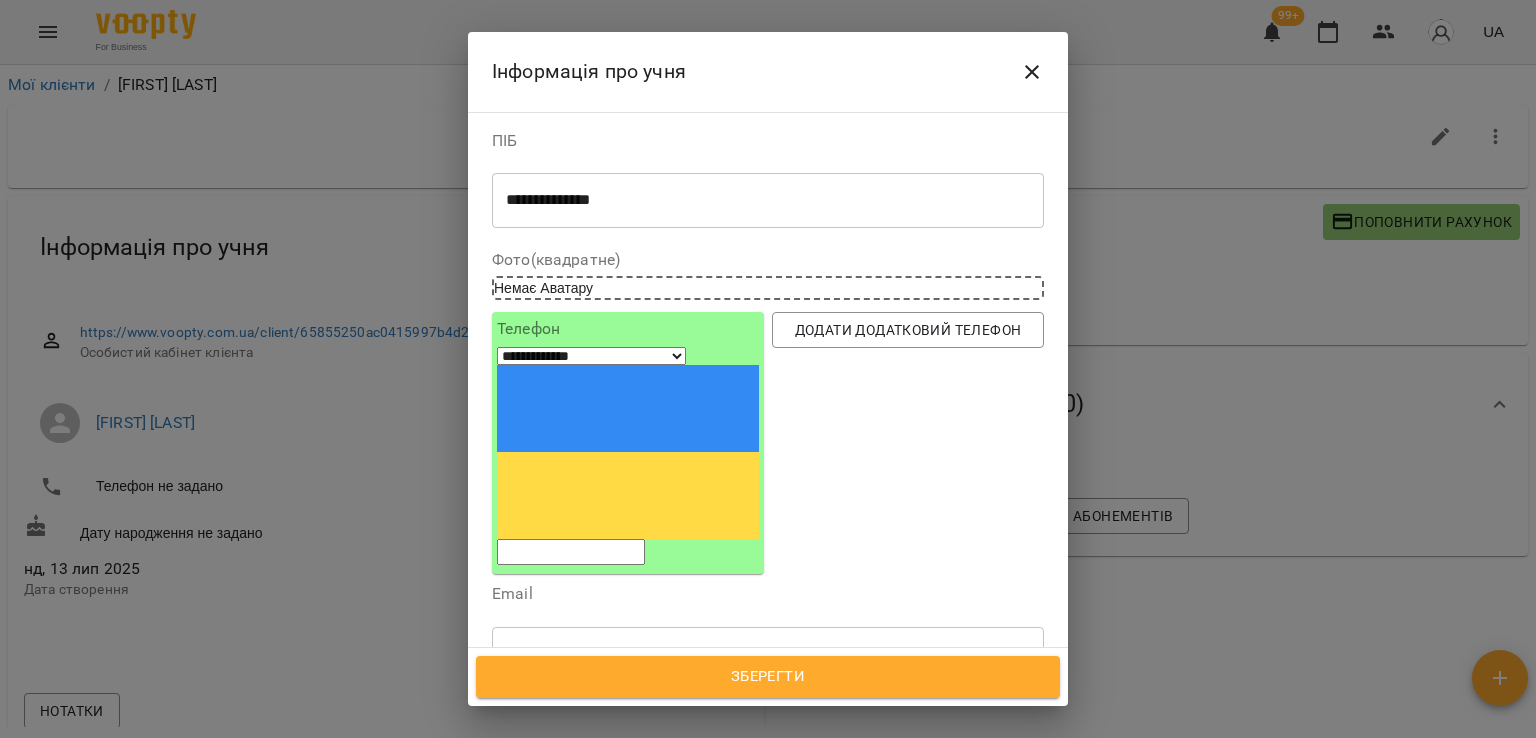 click on "**********" at bounding box center [760, 200] 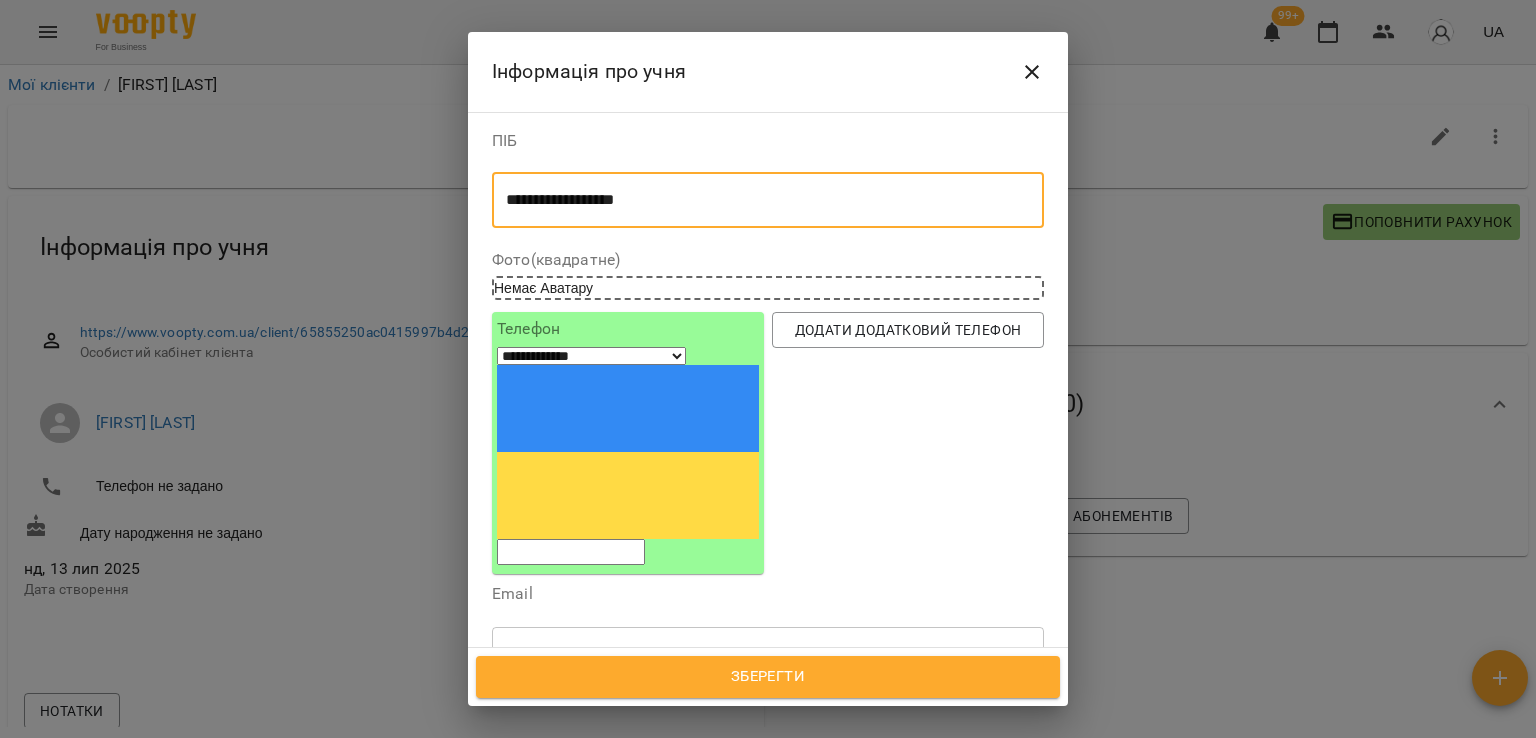 type on "**********" 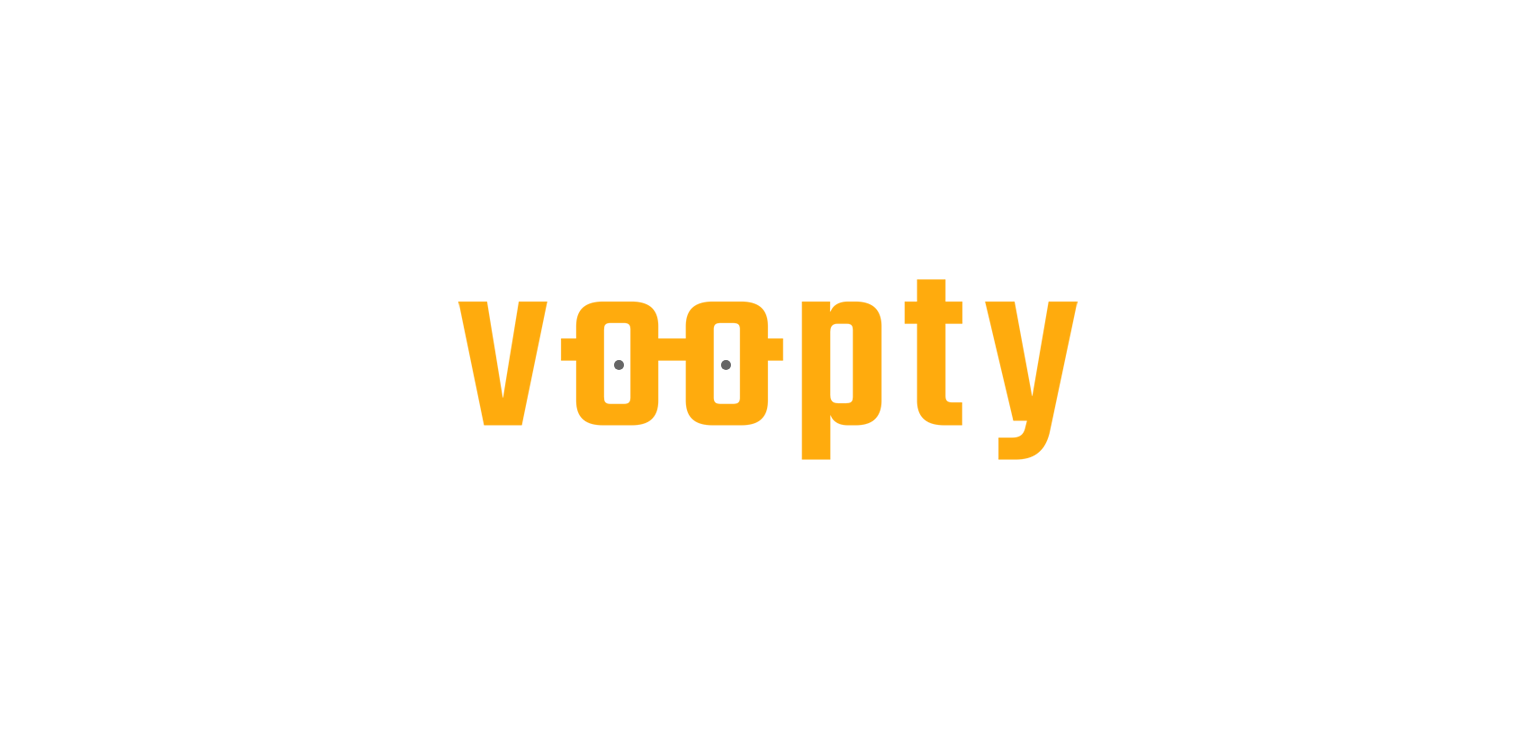 scroll, scrollTop: 0, scrollLeft: 0, axis: both 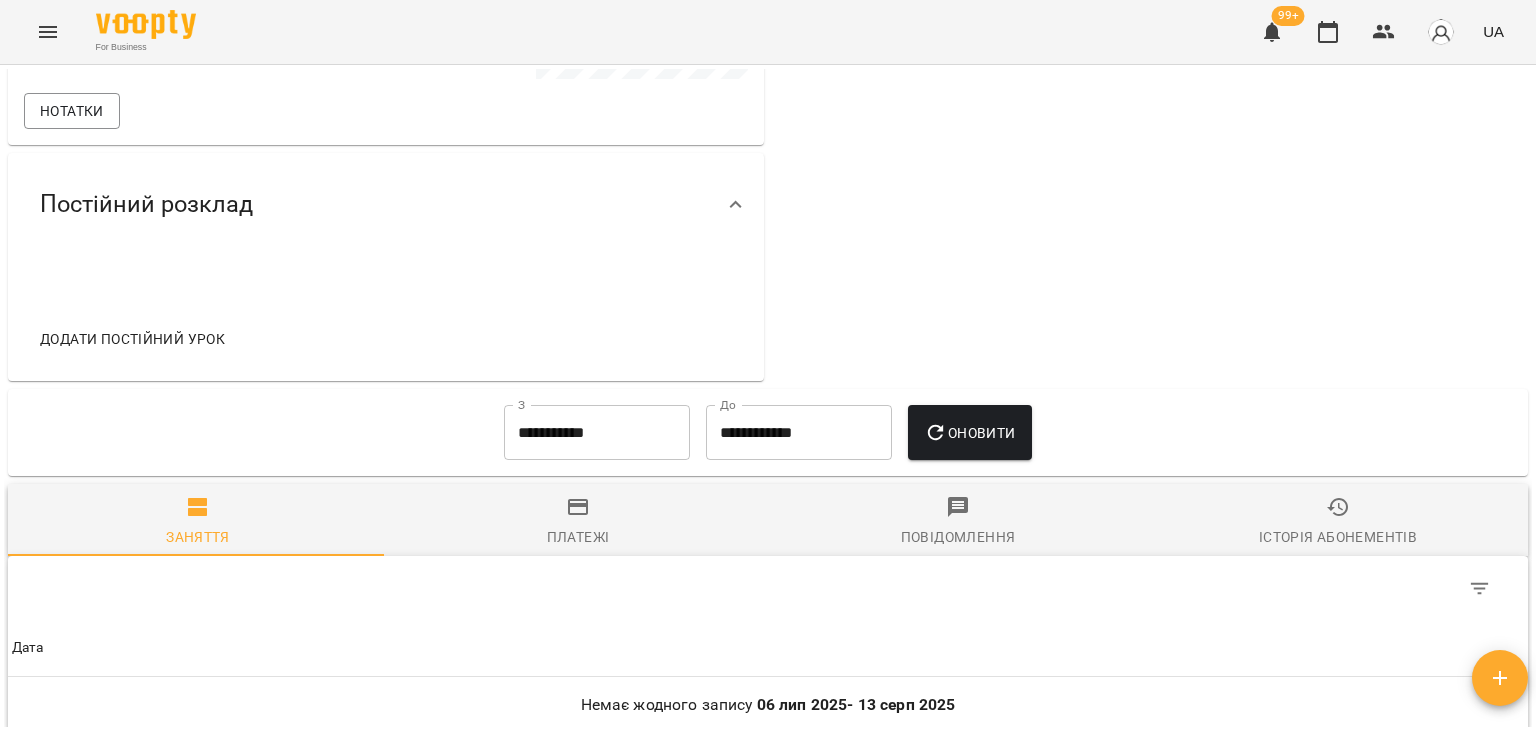 click on "Додати постійний урок" at bounding box center (132, 339) 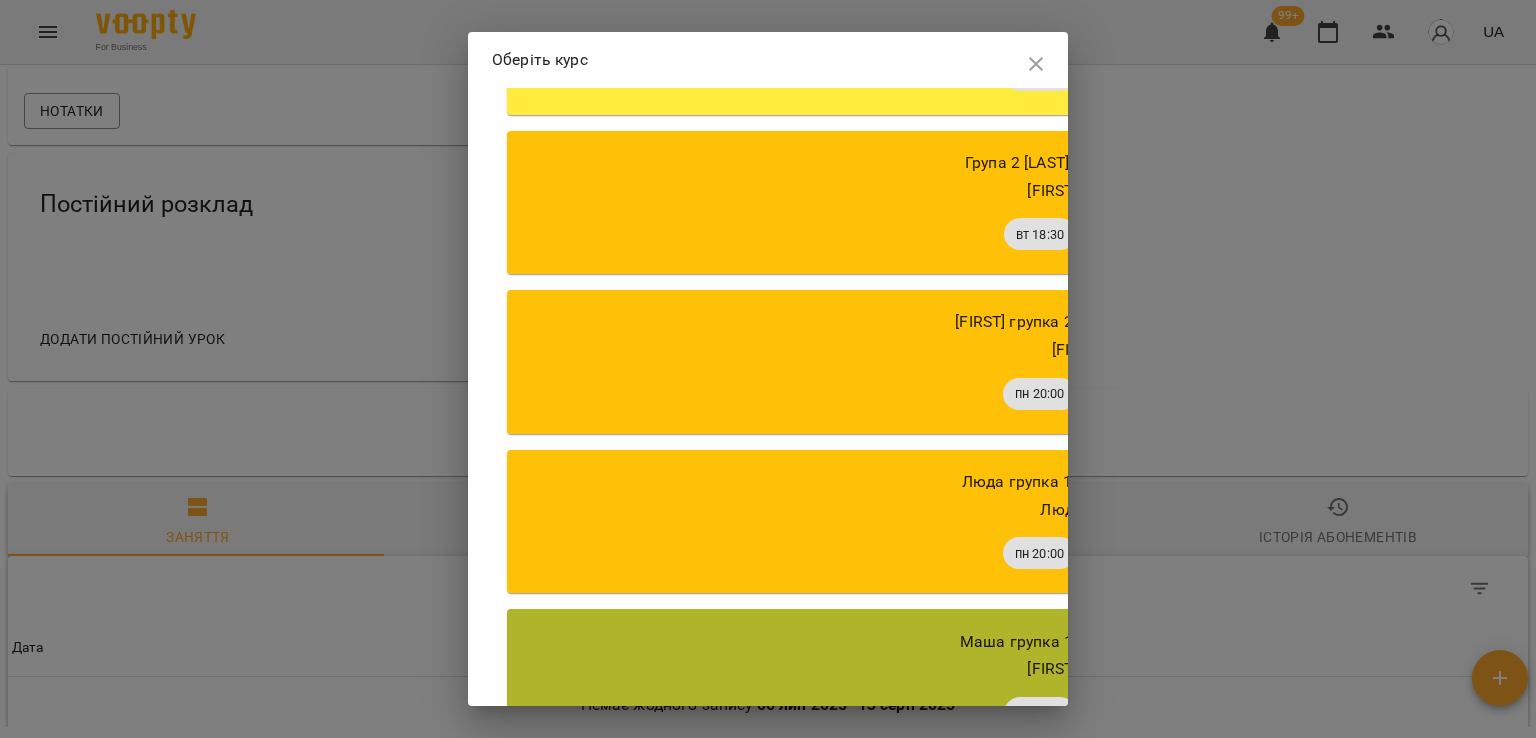 scroll, scrollTop: 1000, scrollLeft: 0, axis: vertical 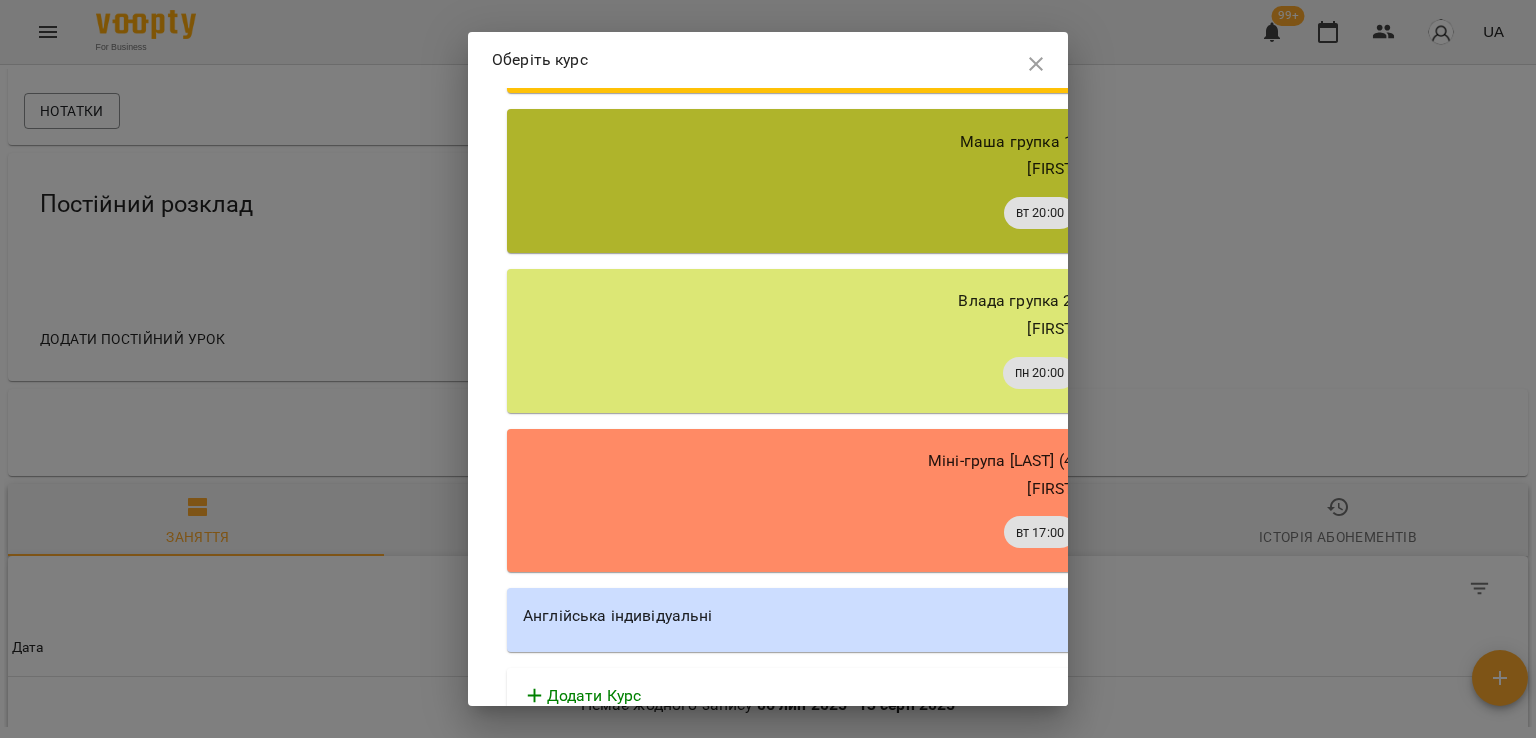 click on "Англійська індивідуальні" at bounding box center [1077, 616] 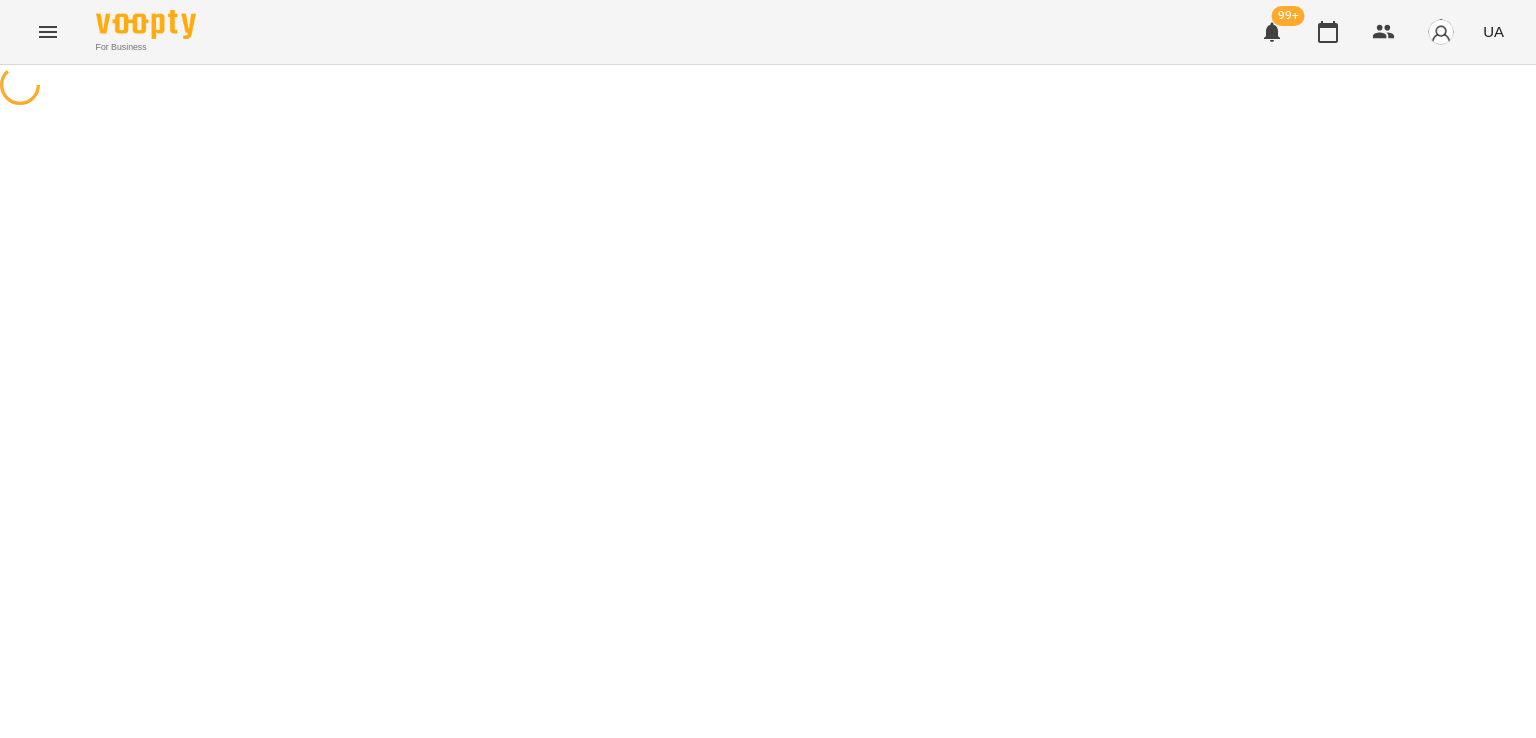 select on "********" 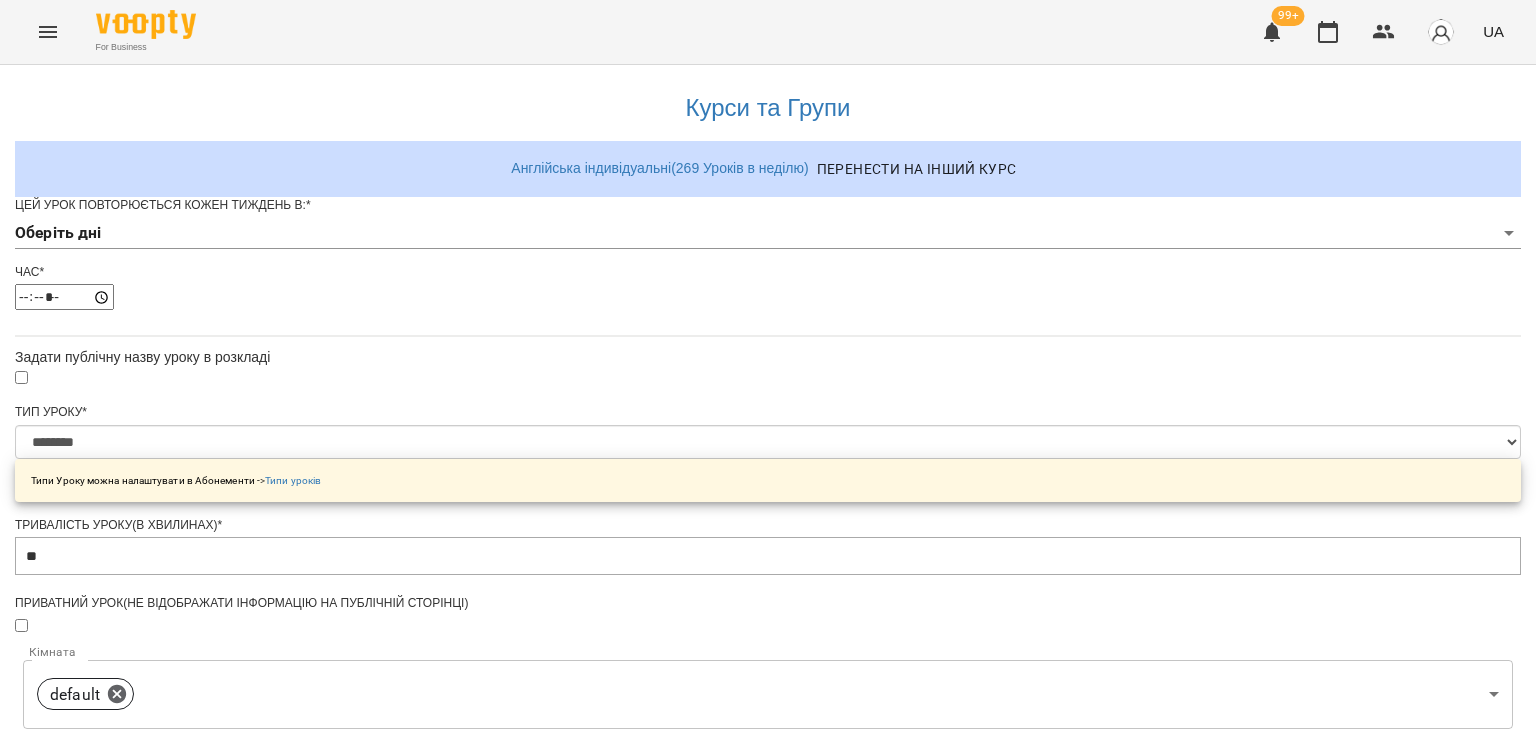 click on "**********" at bounding box center (768, 638) 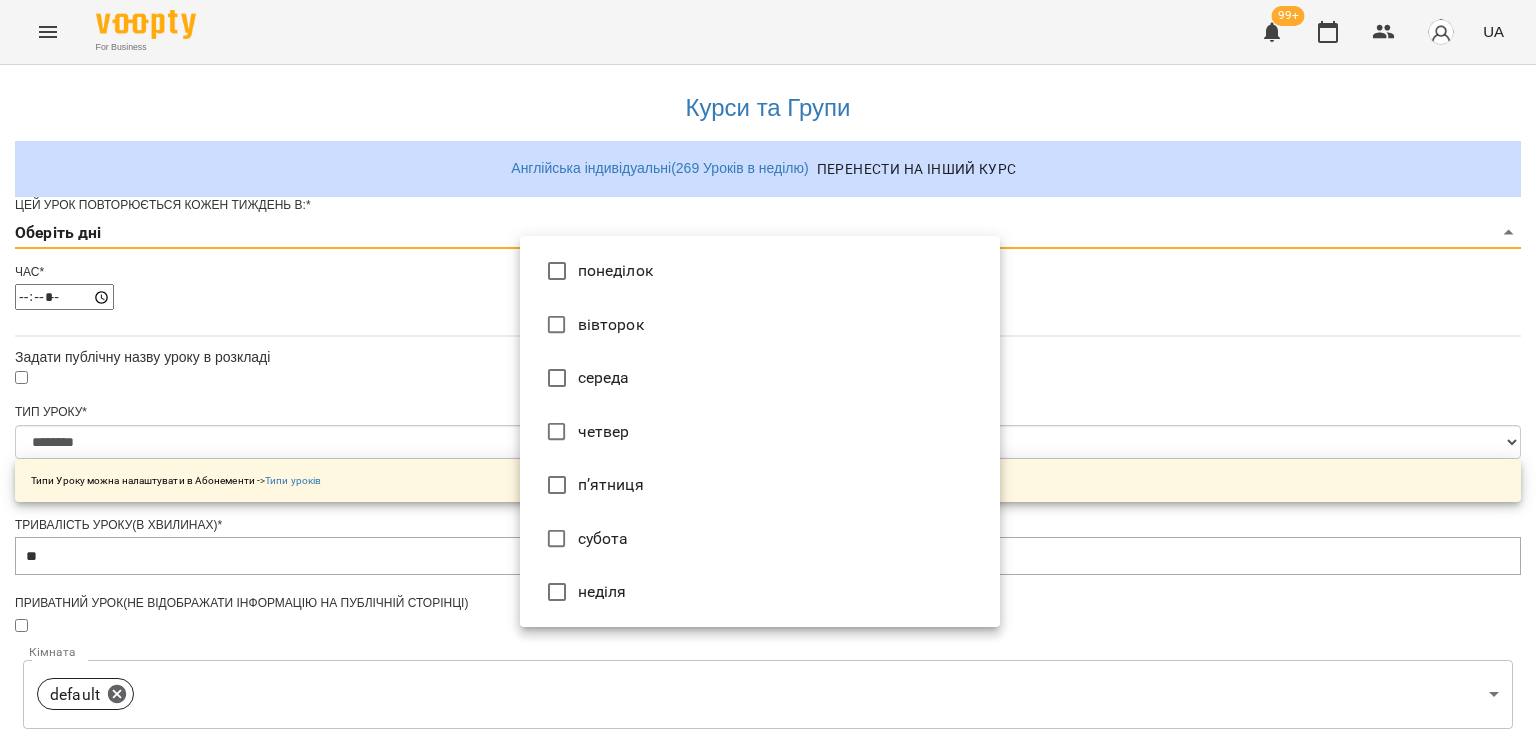 click on "вівторок" at bounding box center (760, 325) 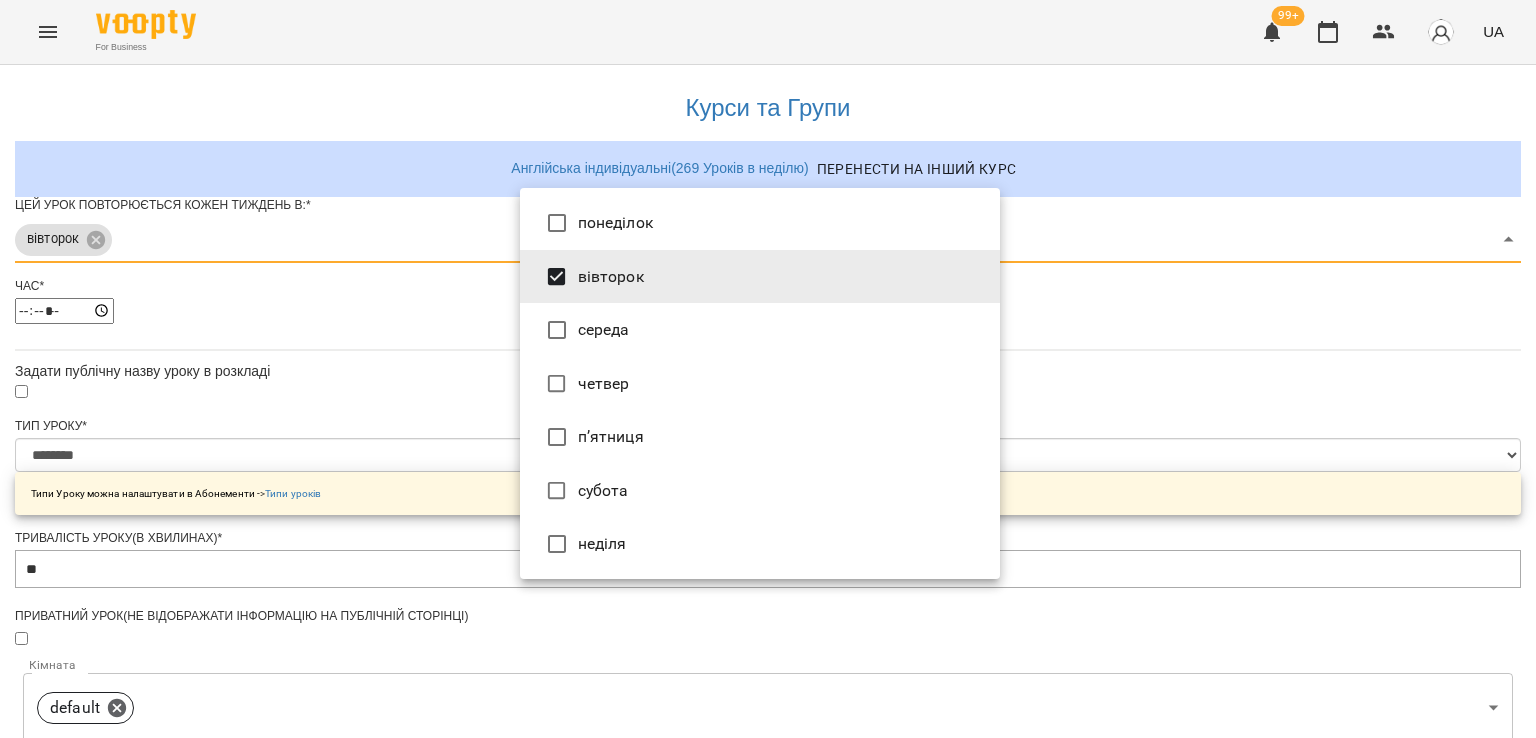 click at bounding box center (768, 369) 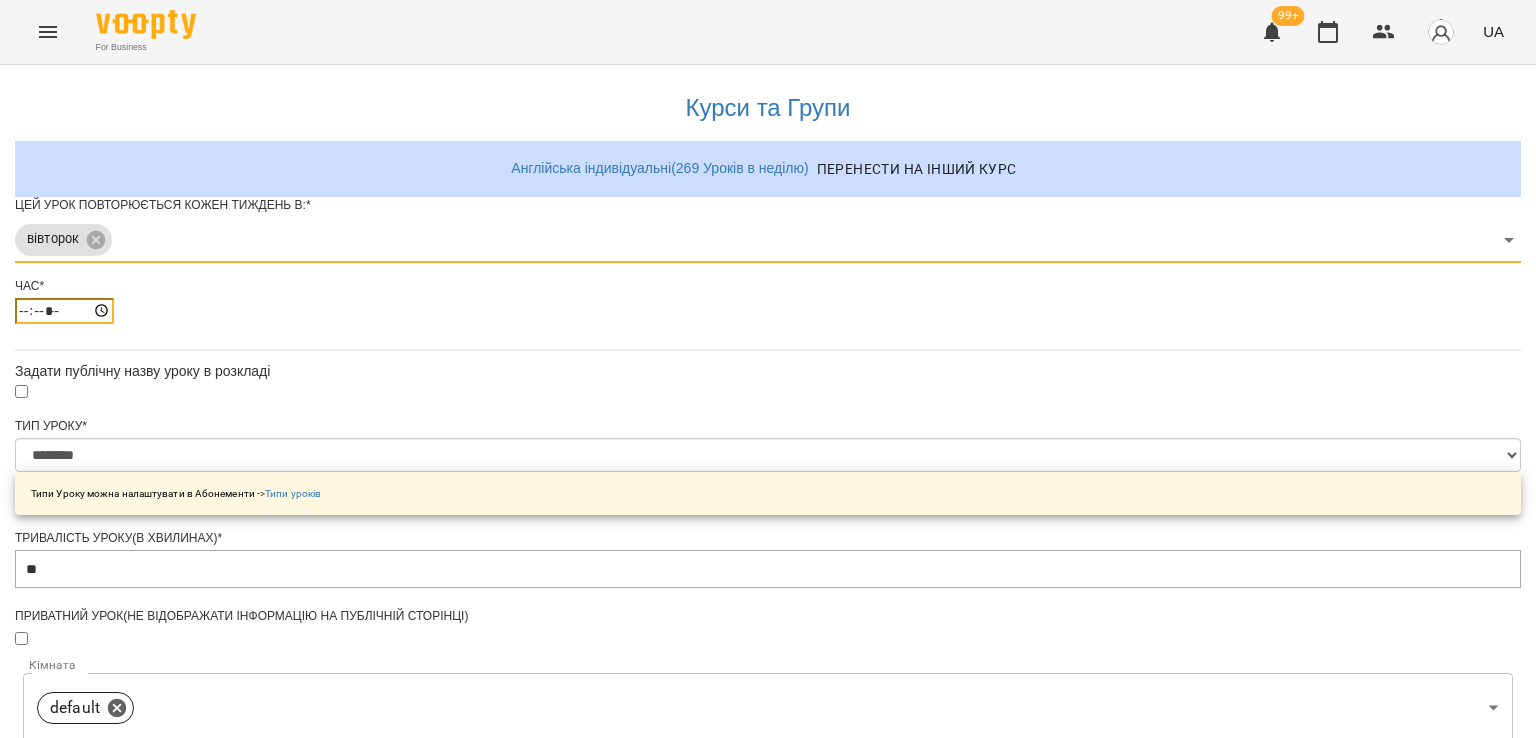click on "*****" at bounding box center (64, 311) 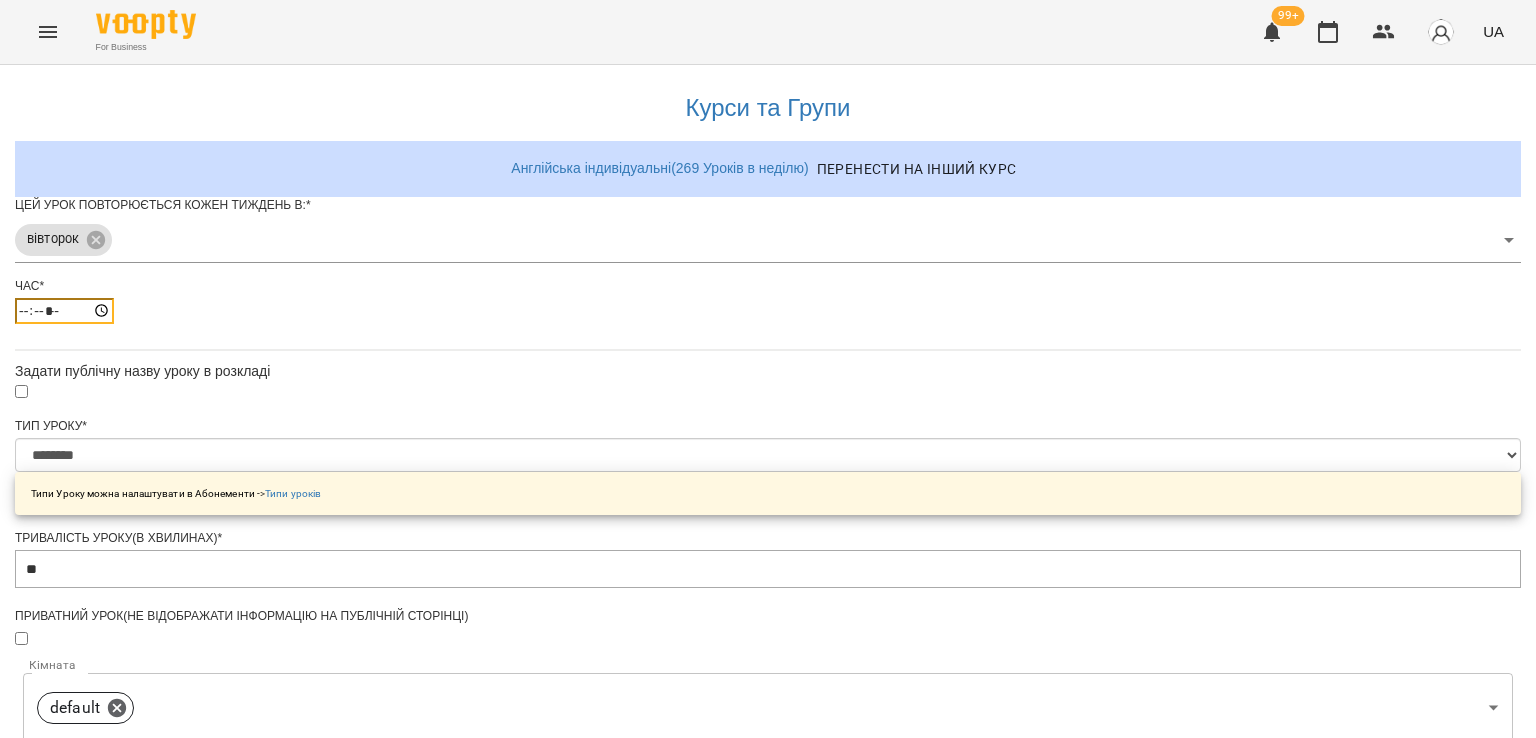type on "*****" 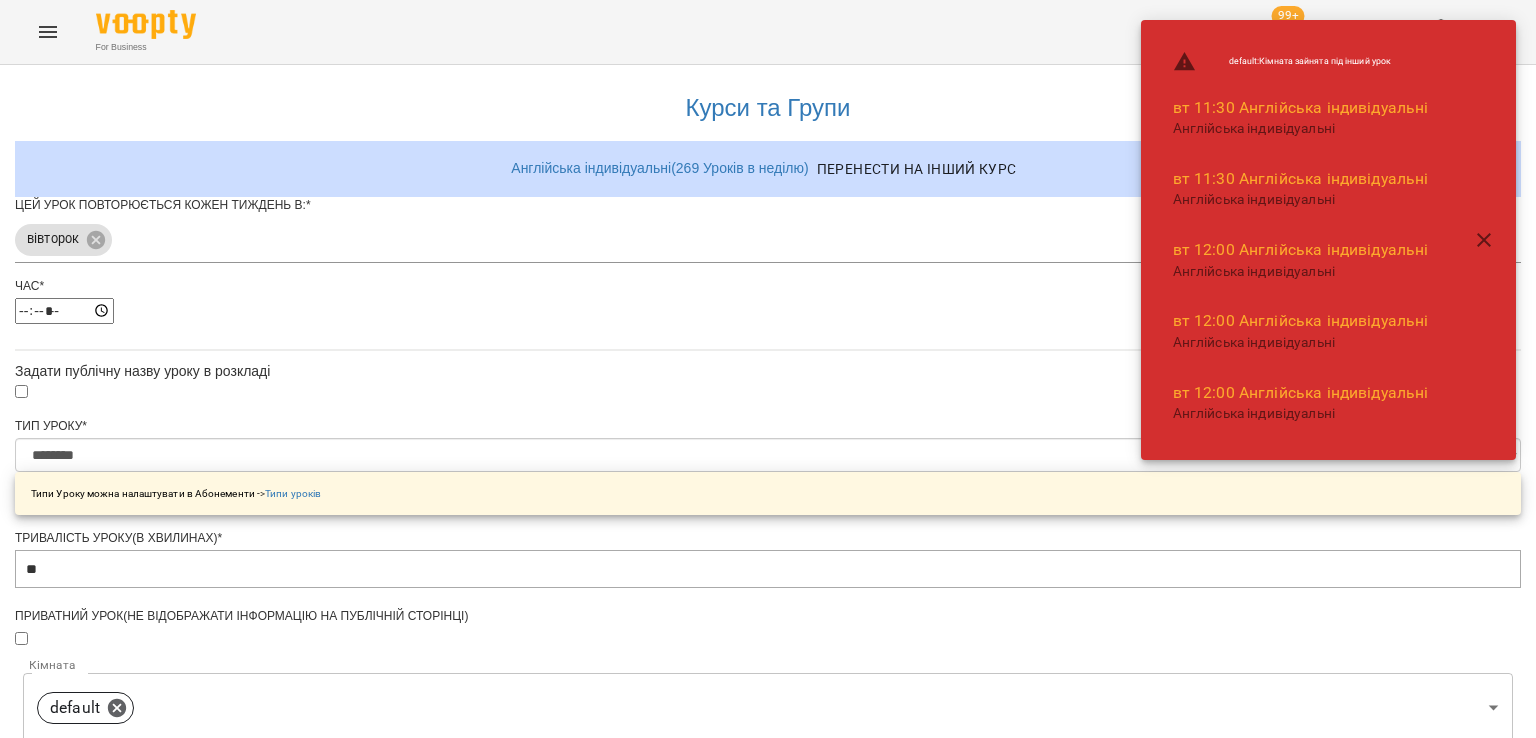 click on "Час * *****" at bounding box center (768, 308) 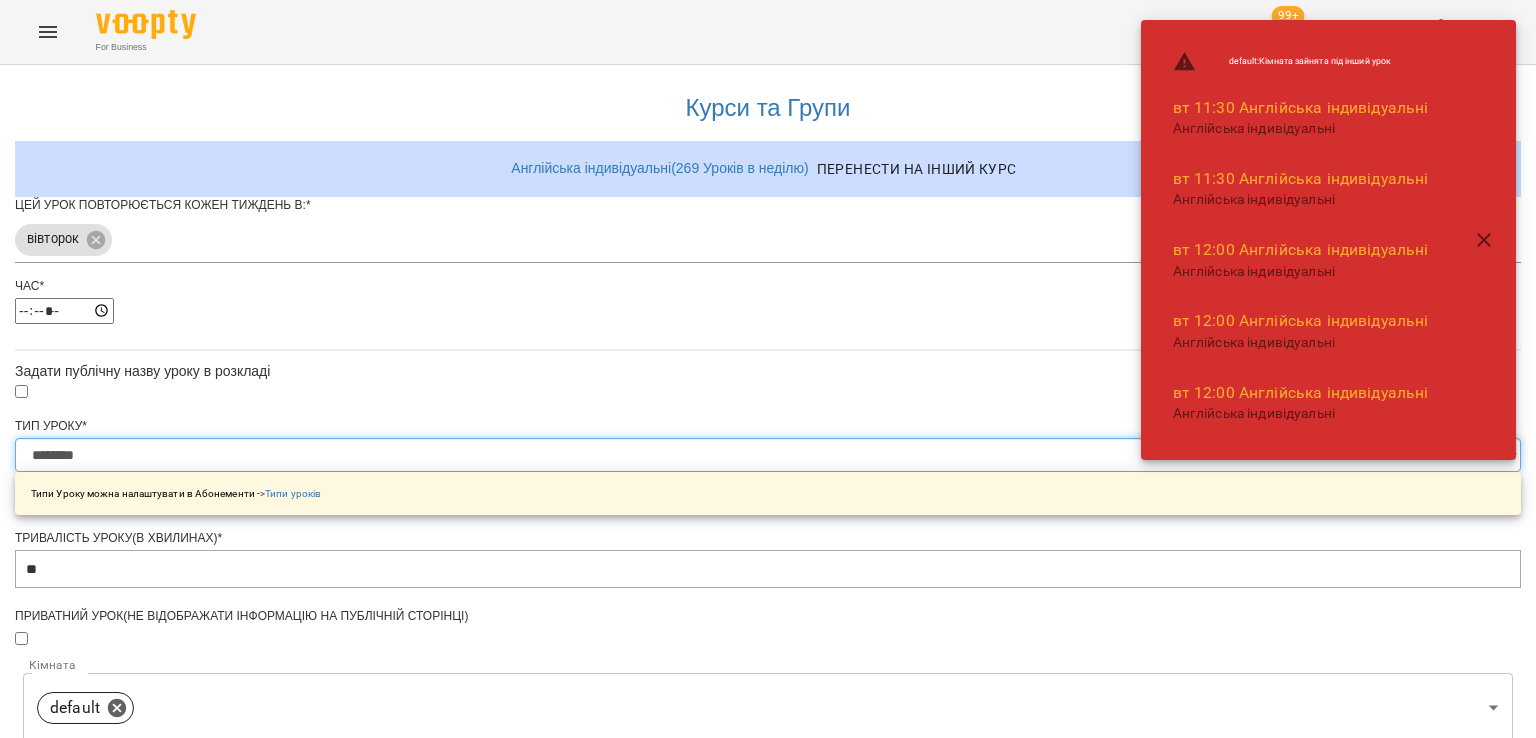 click on "**********" at bounding box center [768, 455] 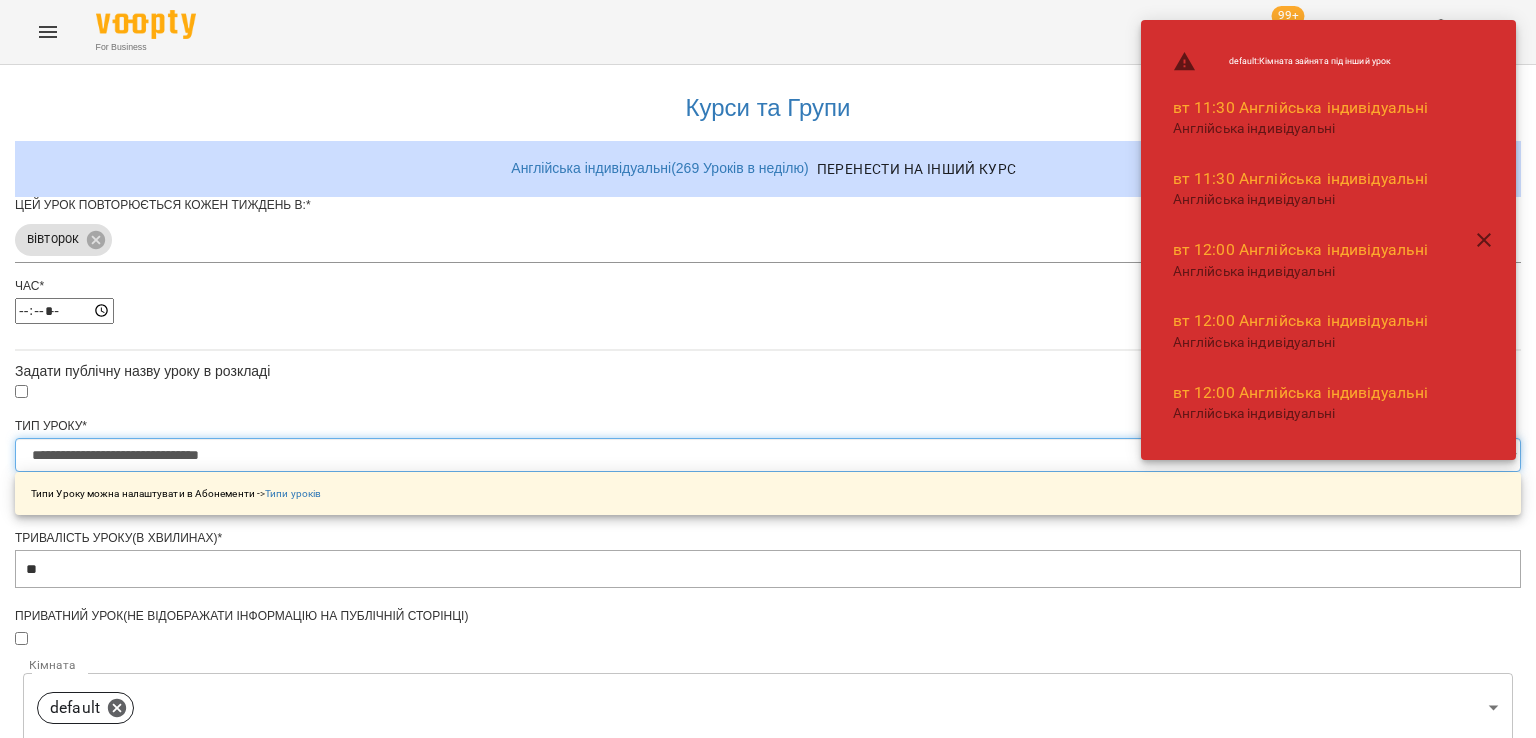 click on "**********" at bounding box center (768, 455) 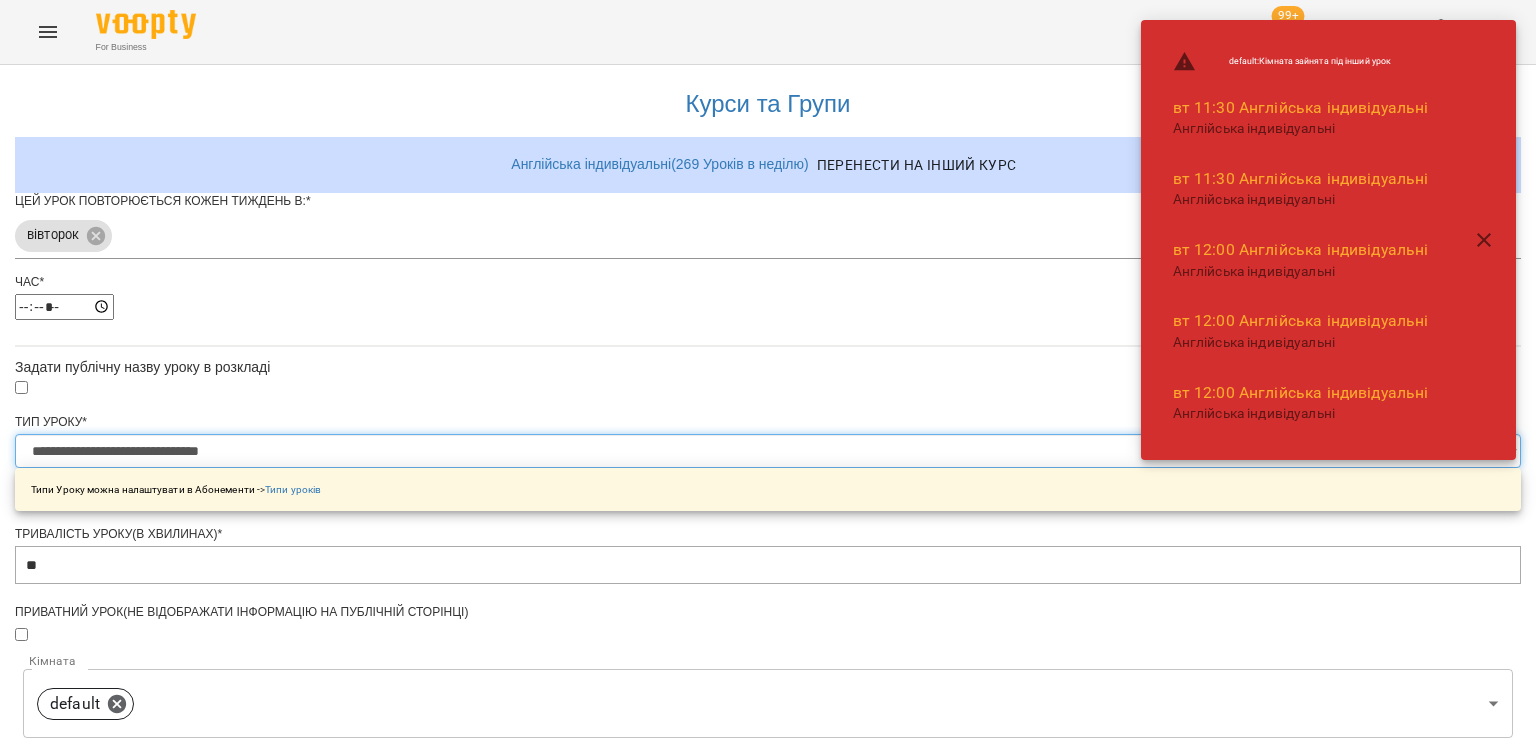 scroll, scrollTop: 500, scrollLeft: 0, axis: vertical 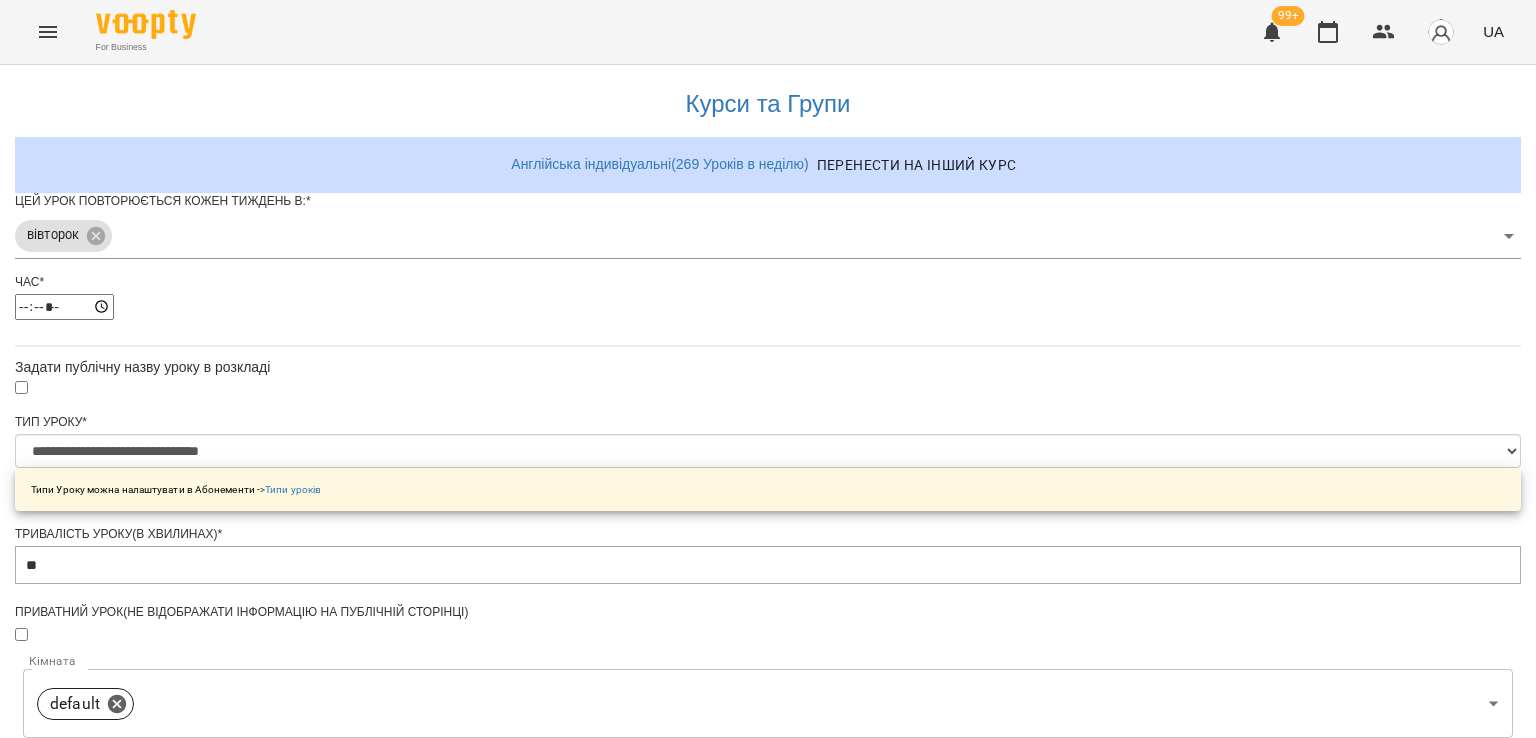 click on "**********" at bounding box center (768, 644) 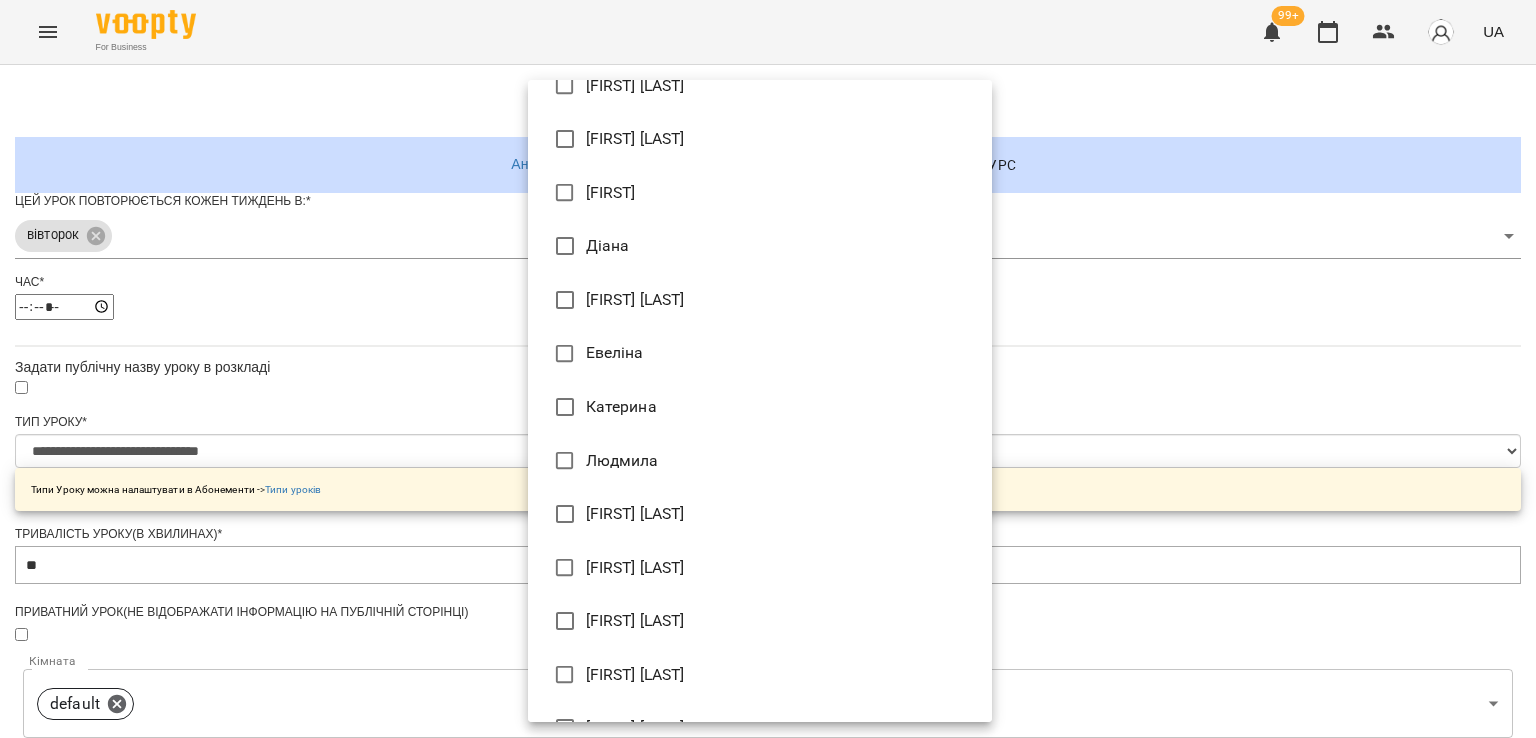 scroll, scrollTop: 338, scrollLeft: 0, axis: vertical 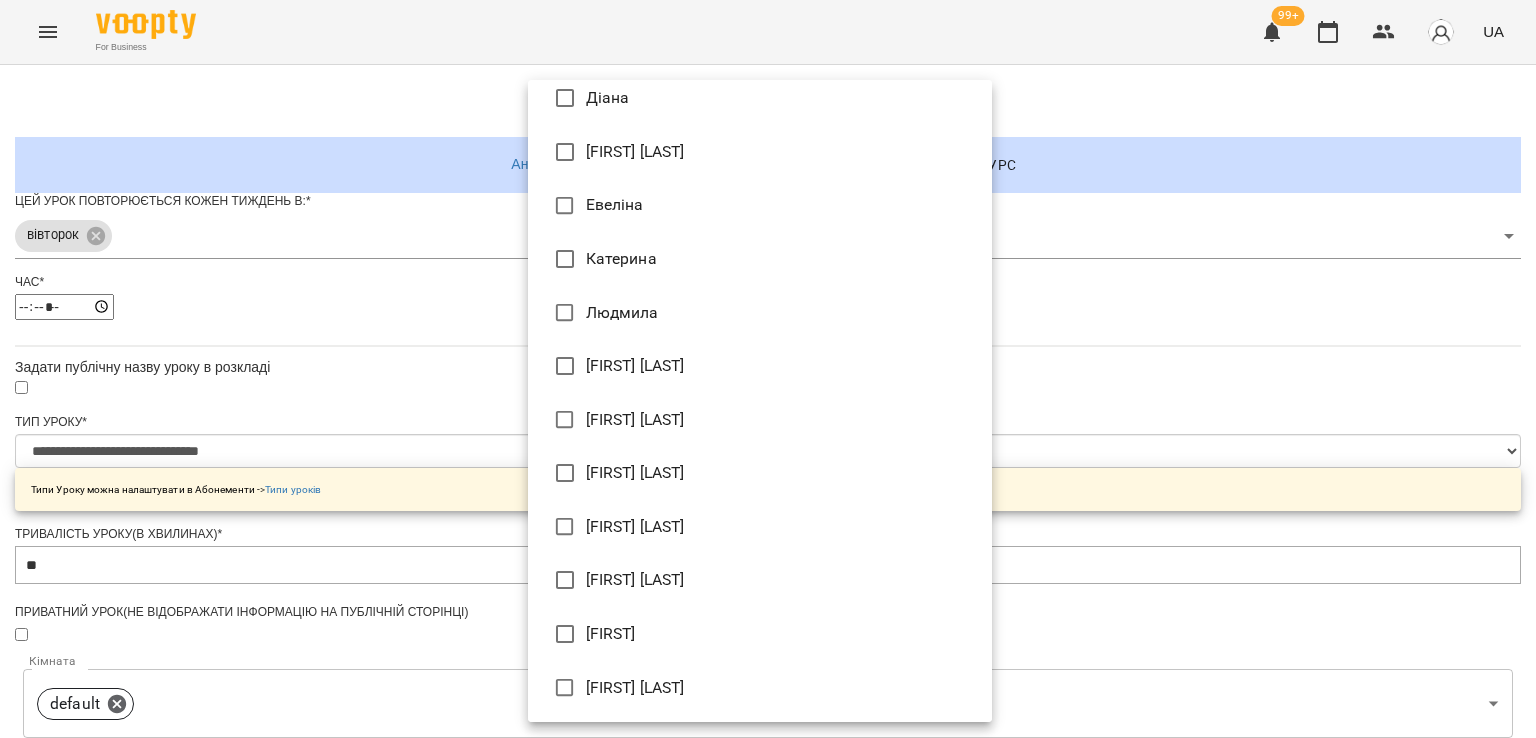 click on "[FIRST] [LAST]" at bounding box center [760, 688] 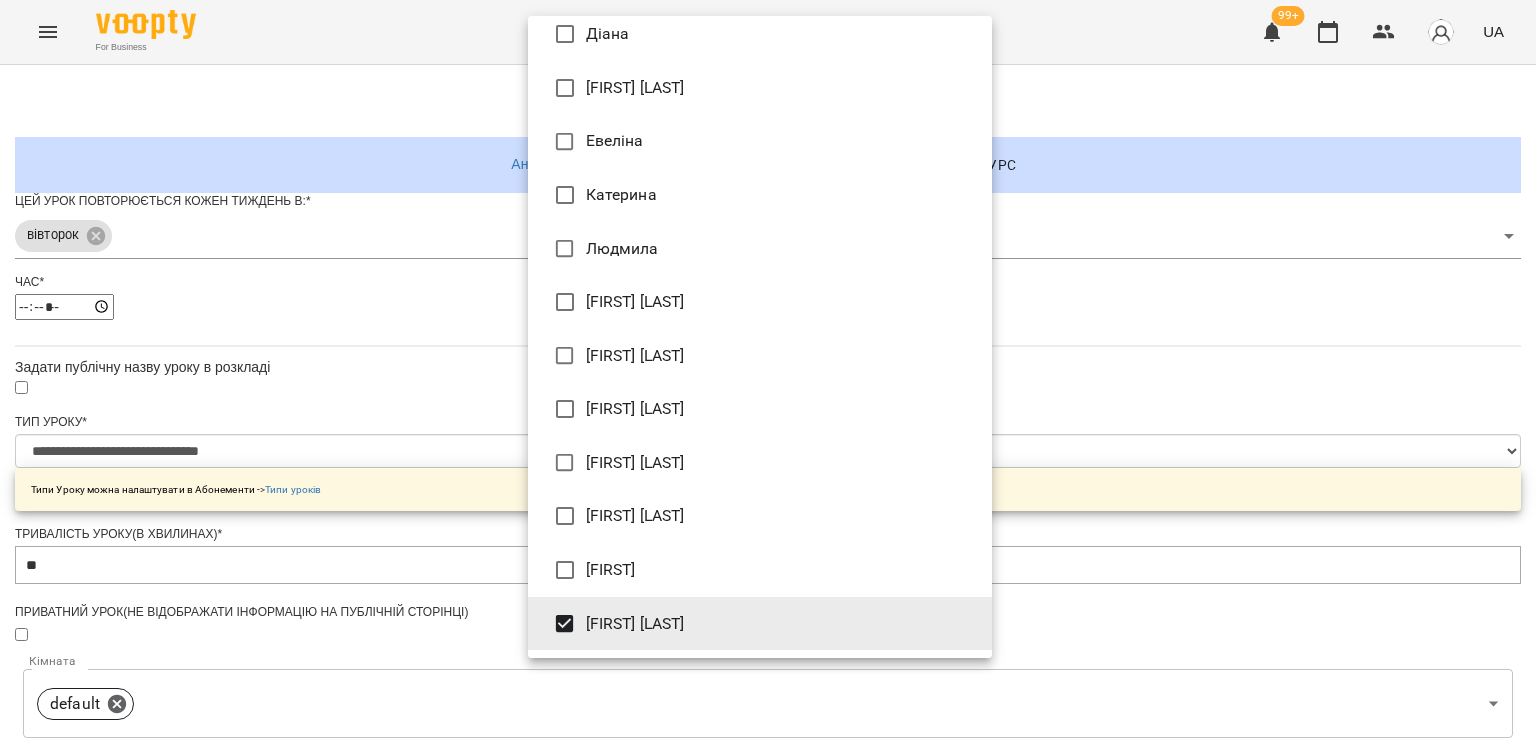 click at bounding box center (768, 369) 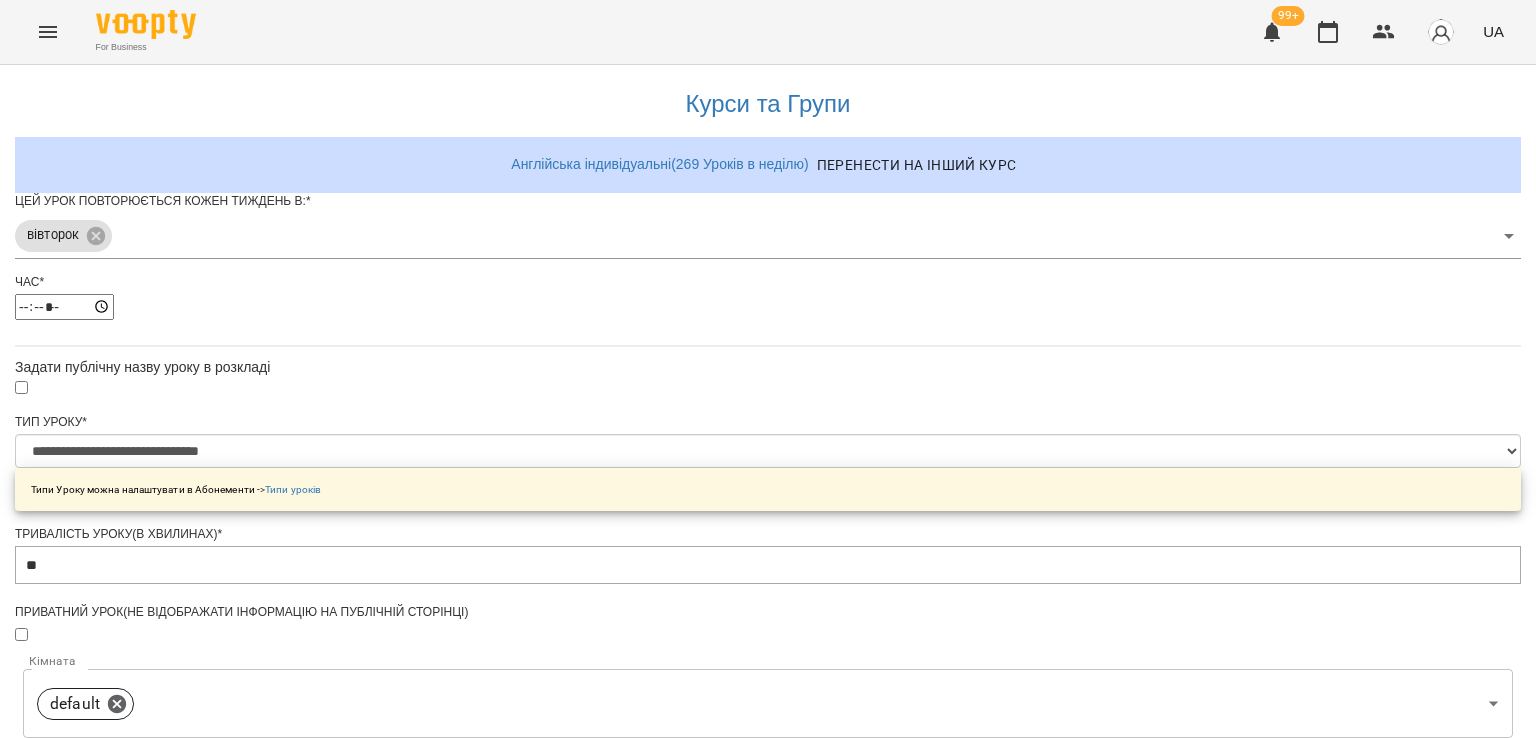 scroll, scrollTop: 700, scrollLeft: 0, axis: vertical 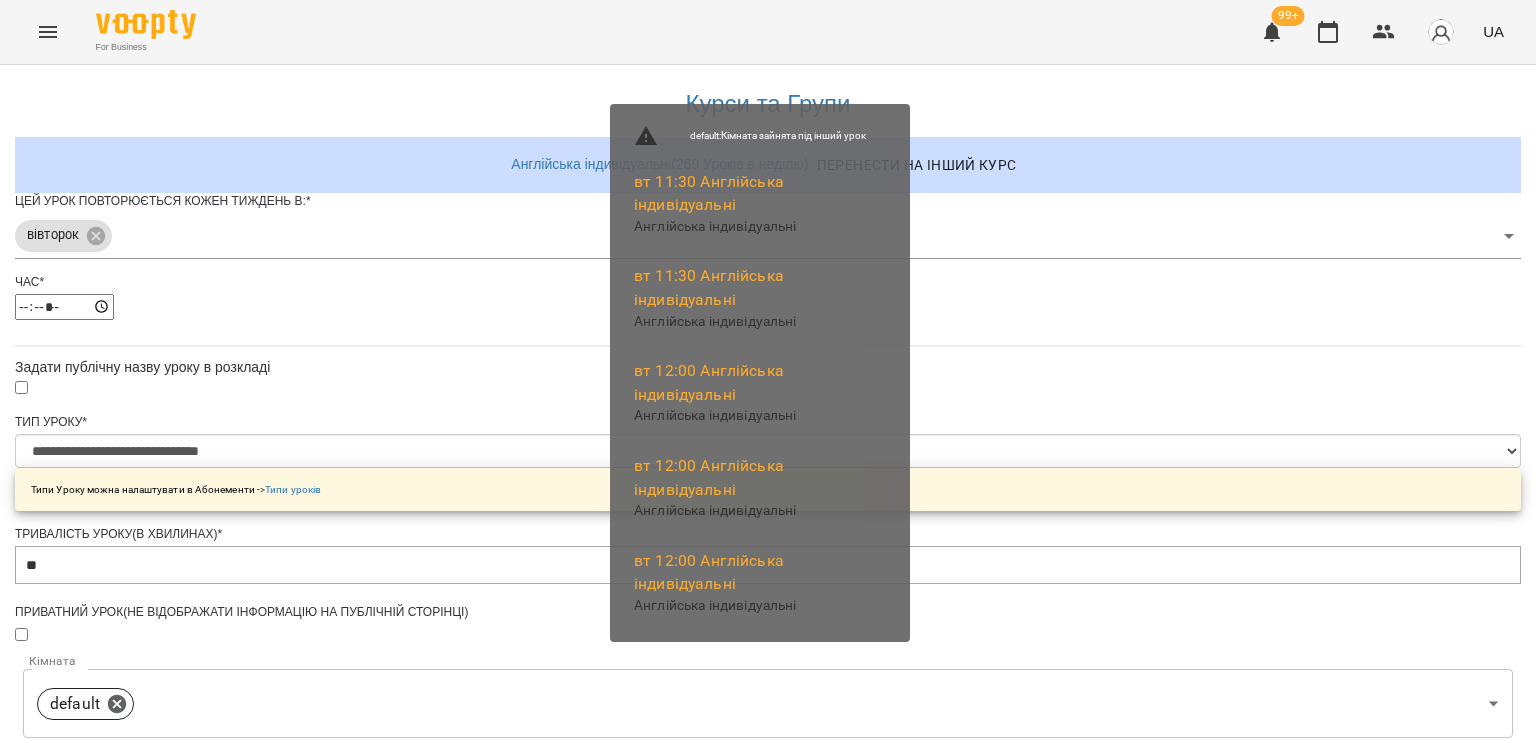 click on "Зберегти" at bounding box center [768, 1272] 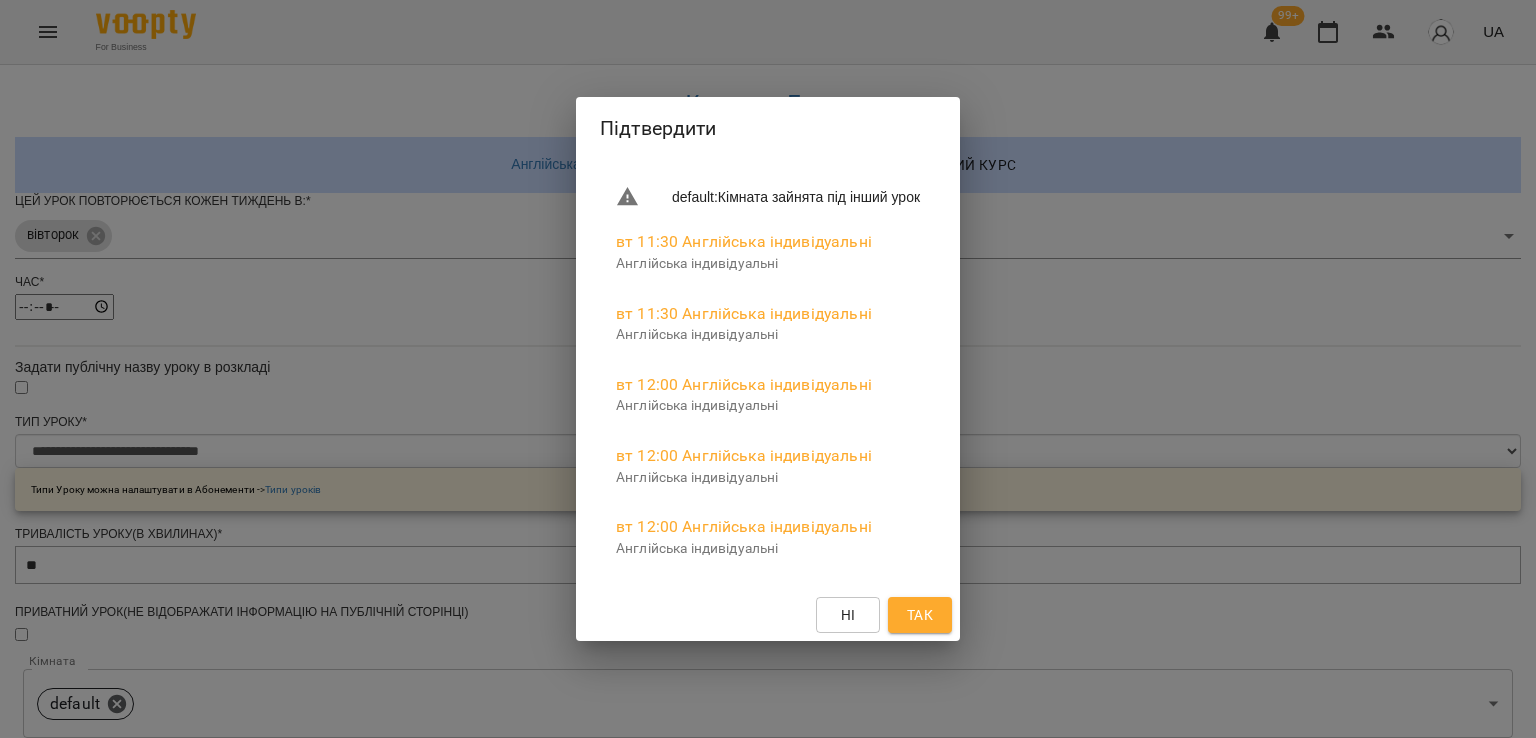 click on "Ні Так" at bounding box center [768, 615] 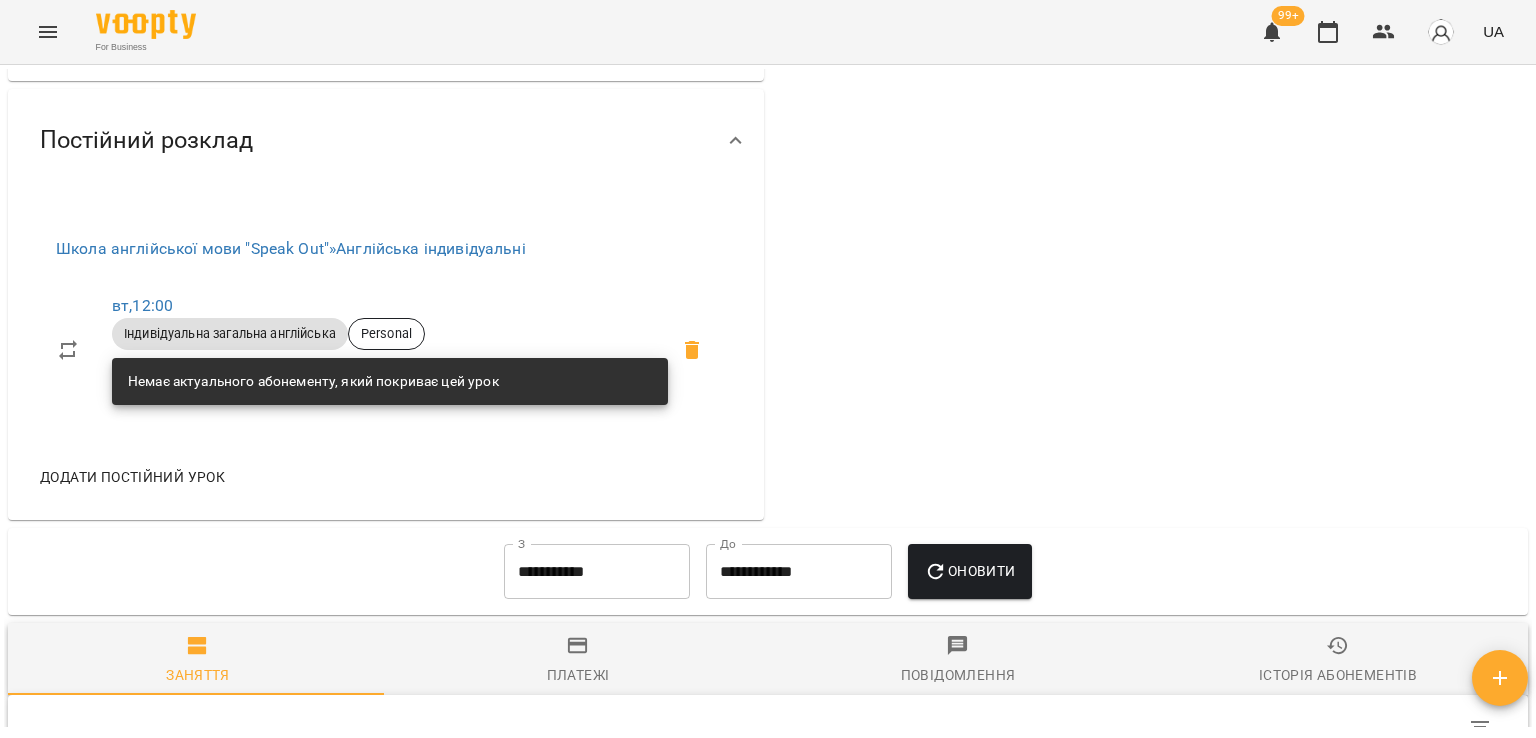 scroll, scrollTop: 700, scrollLeft: 0, axis: vertical 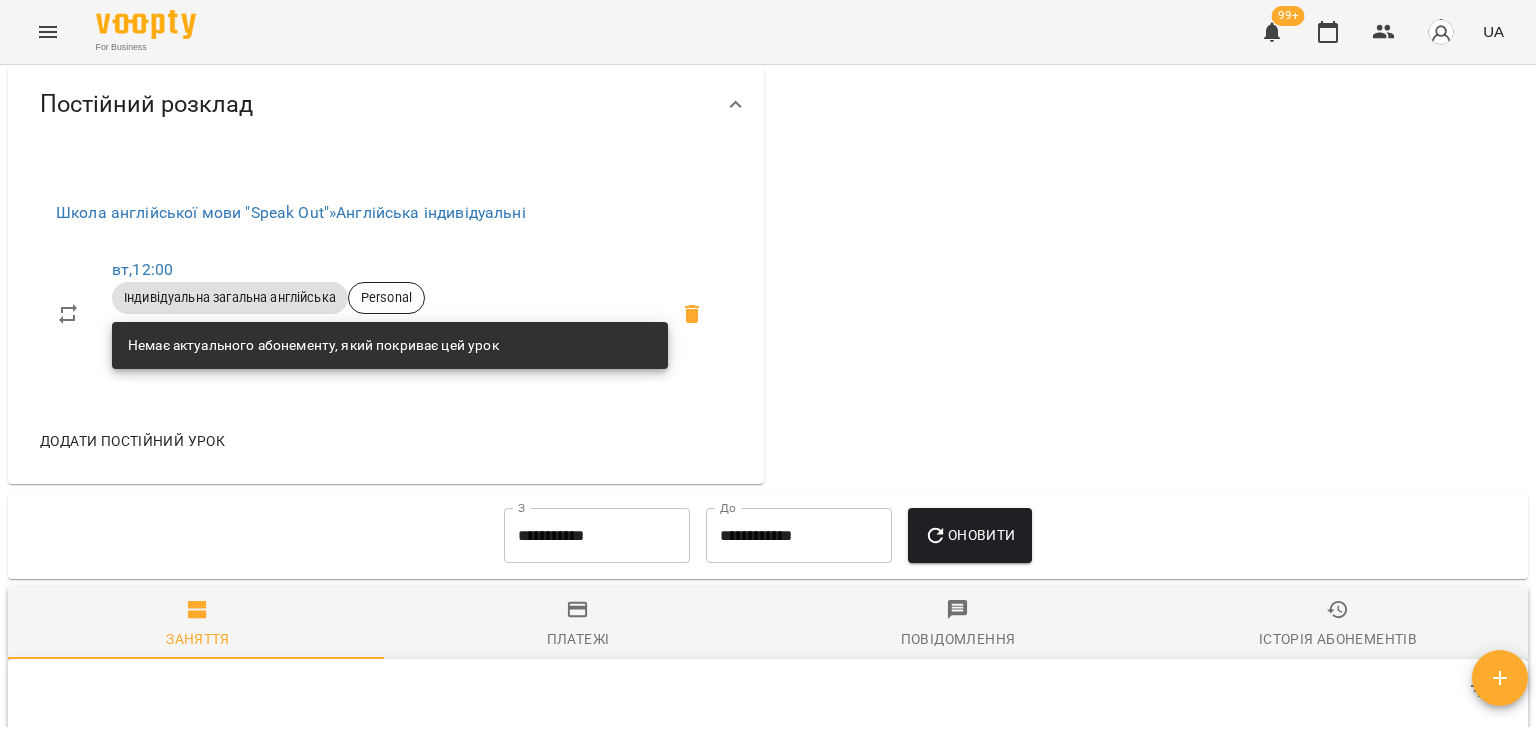 click on "Додати постійний урок" at bounding box center (132, 441) 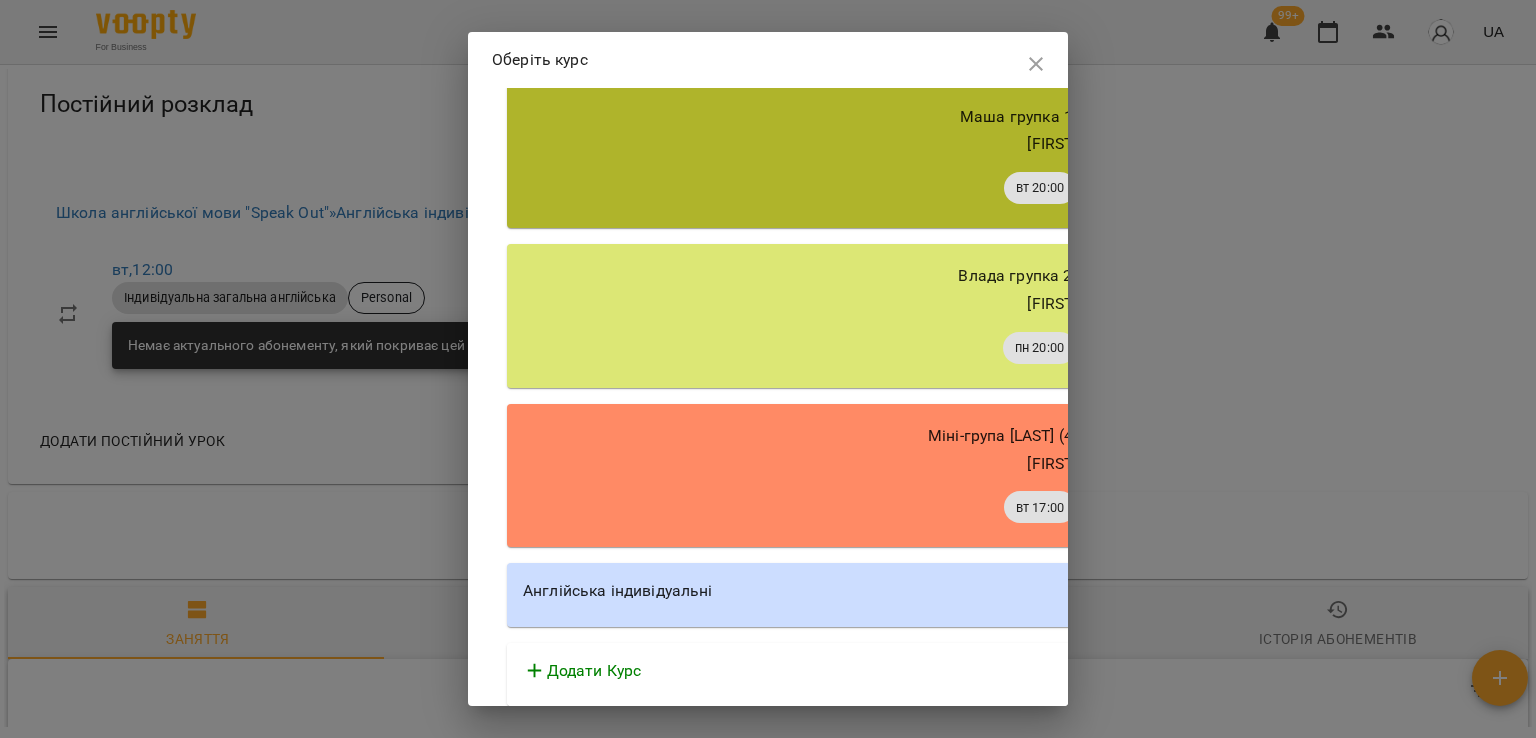 scroll, scrollTop: 1030, scrollLeft: 0, axis: vertical 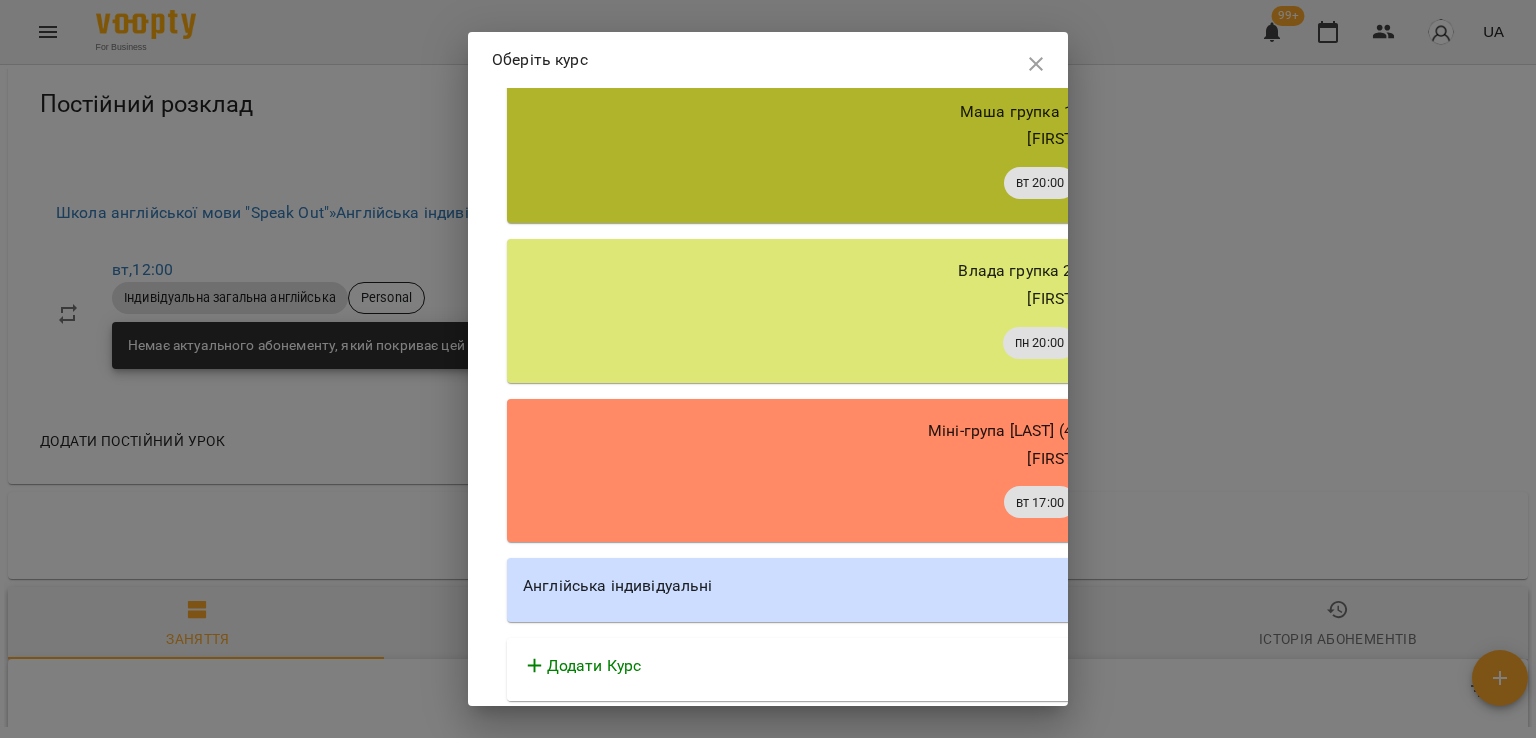 click on "Англійська індивідуальні" at bounding box center (1077, 590) 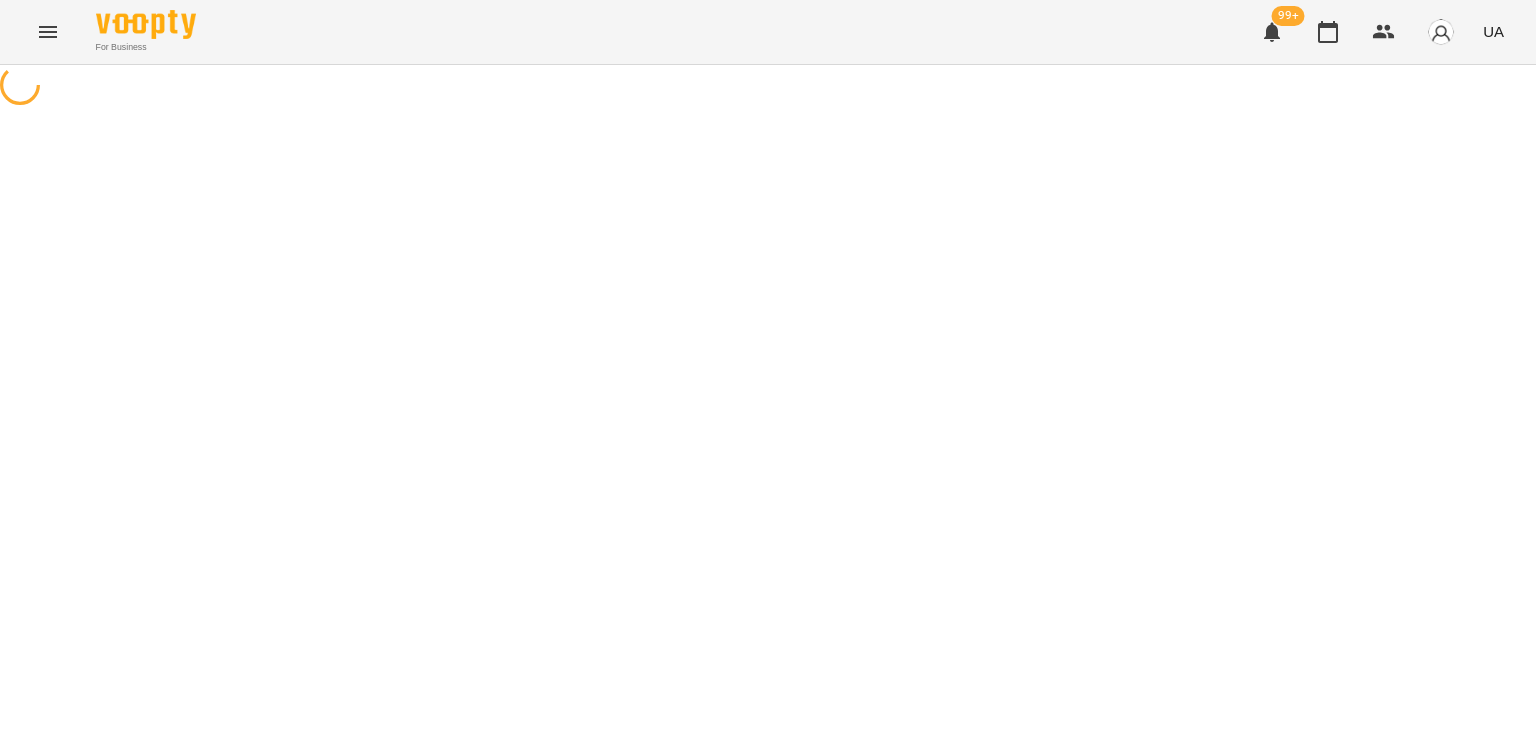 select on "********" 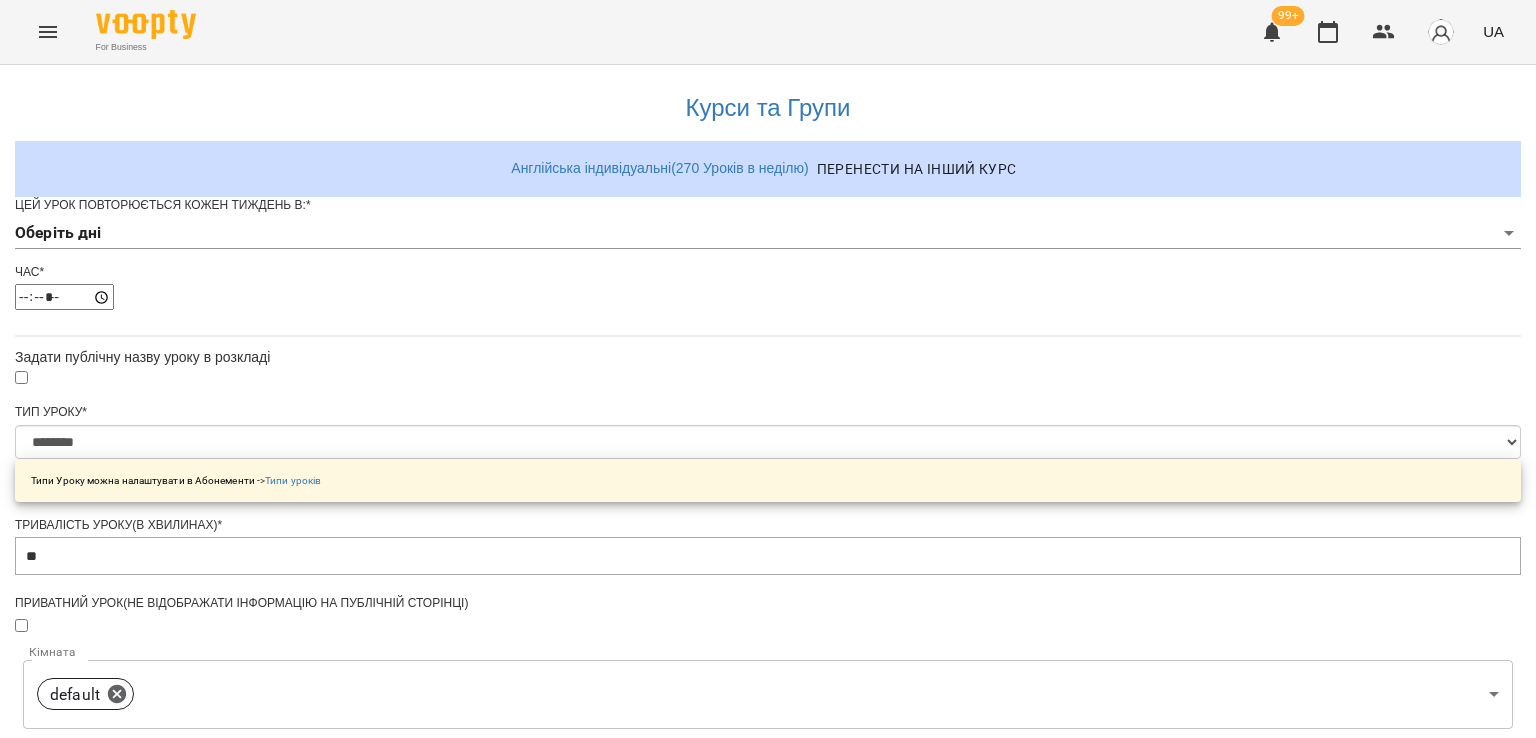 click on "**********" at bounding box center [768, 638] 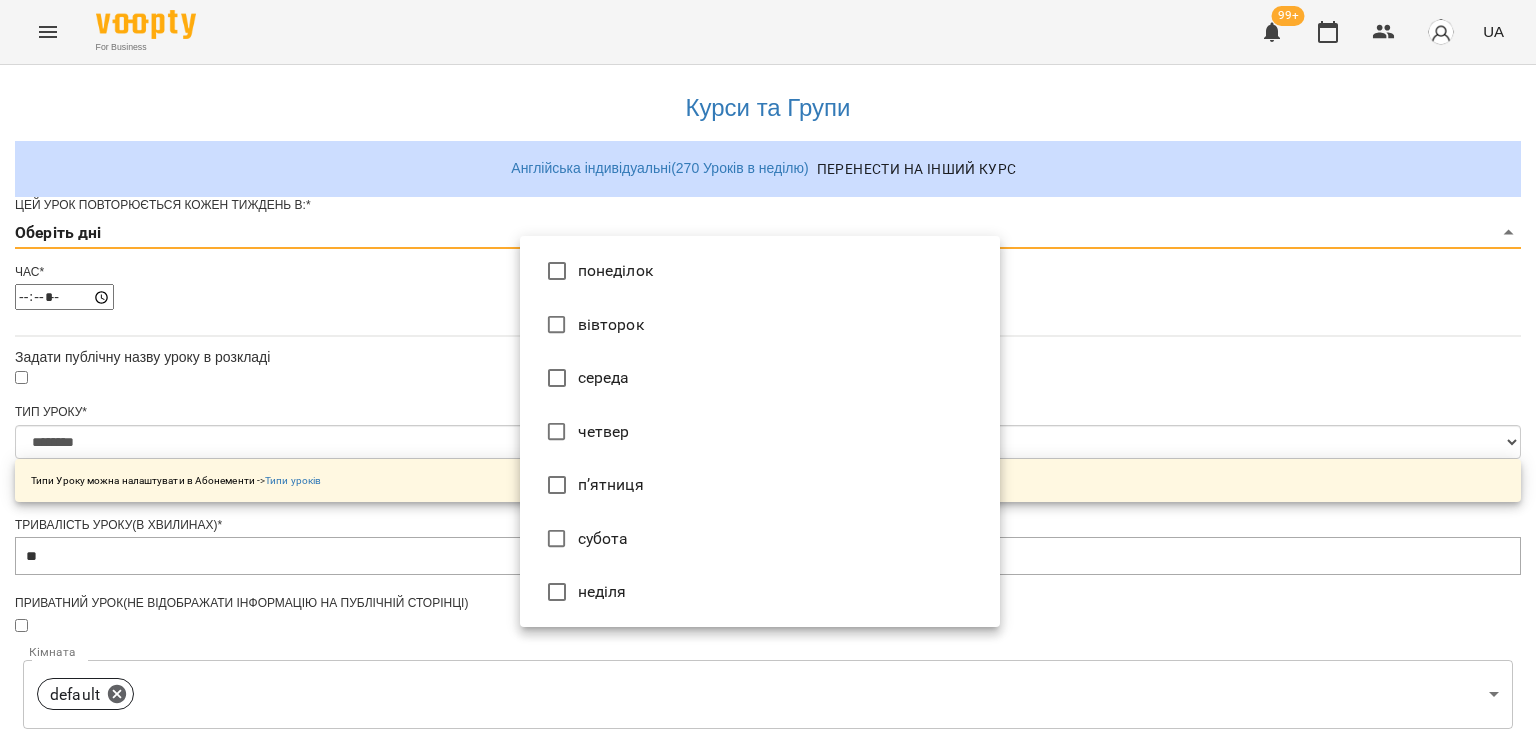 click on "четвер" at bounding box center [760, 432] 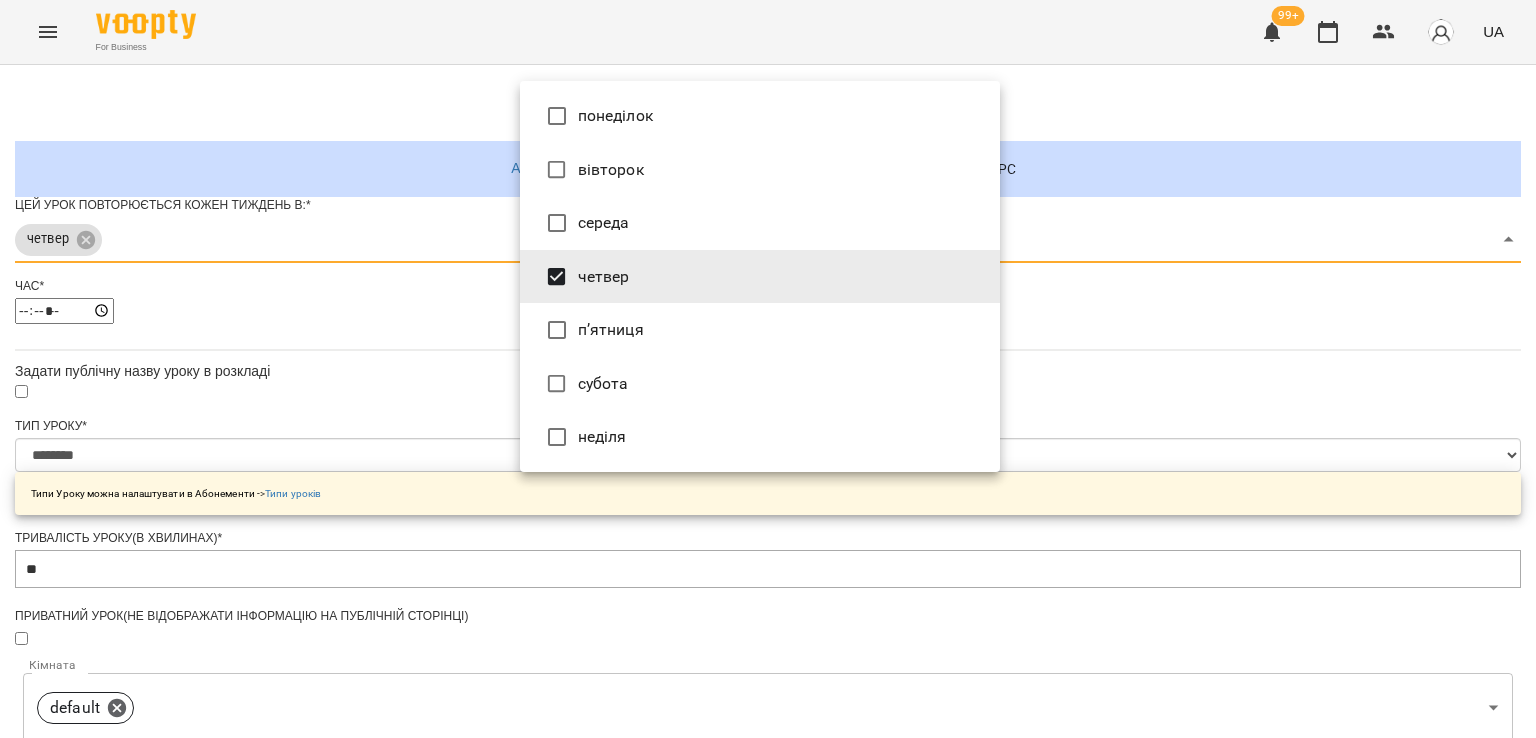 click at bounding box center [768, 369] 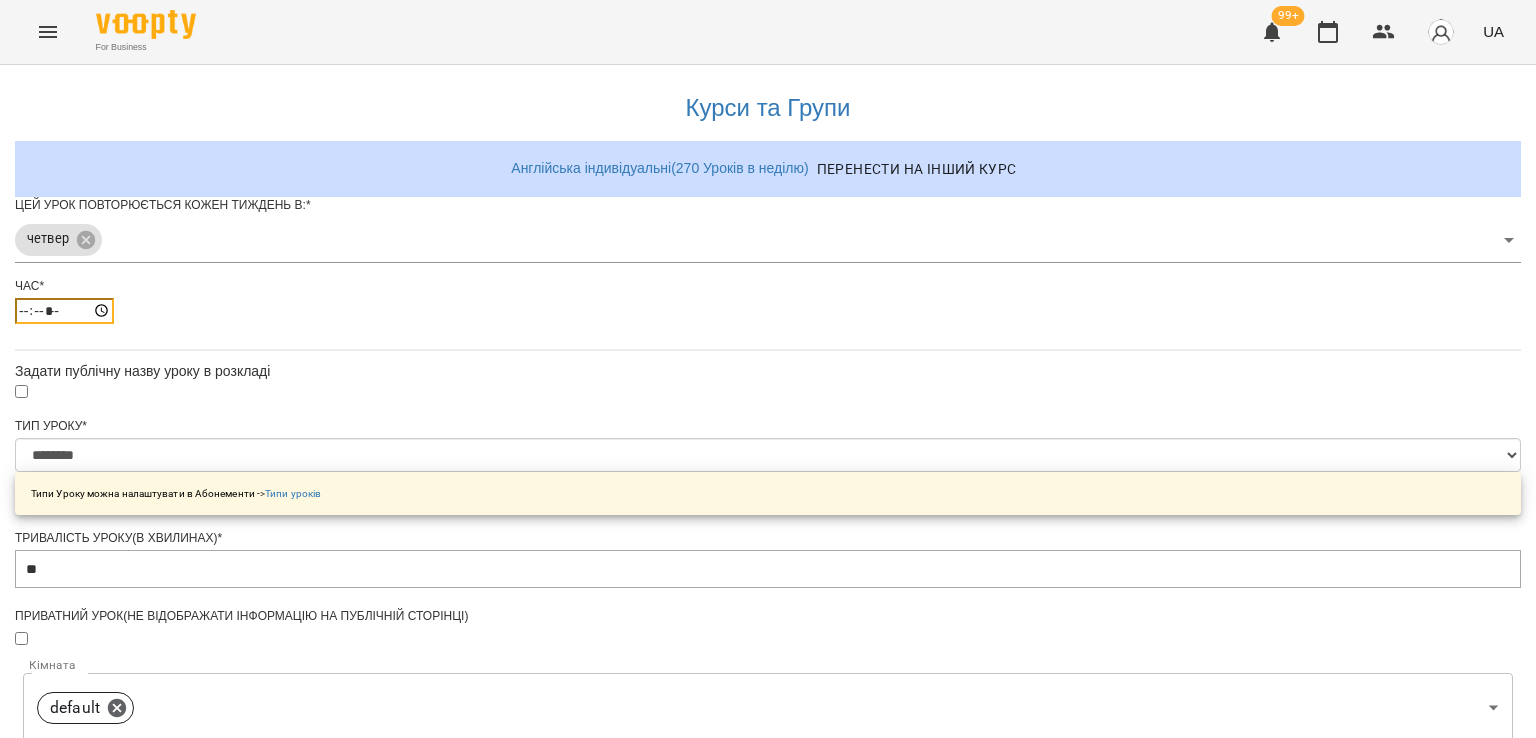 click on "*****" at bounding box center (64, 311) 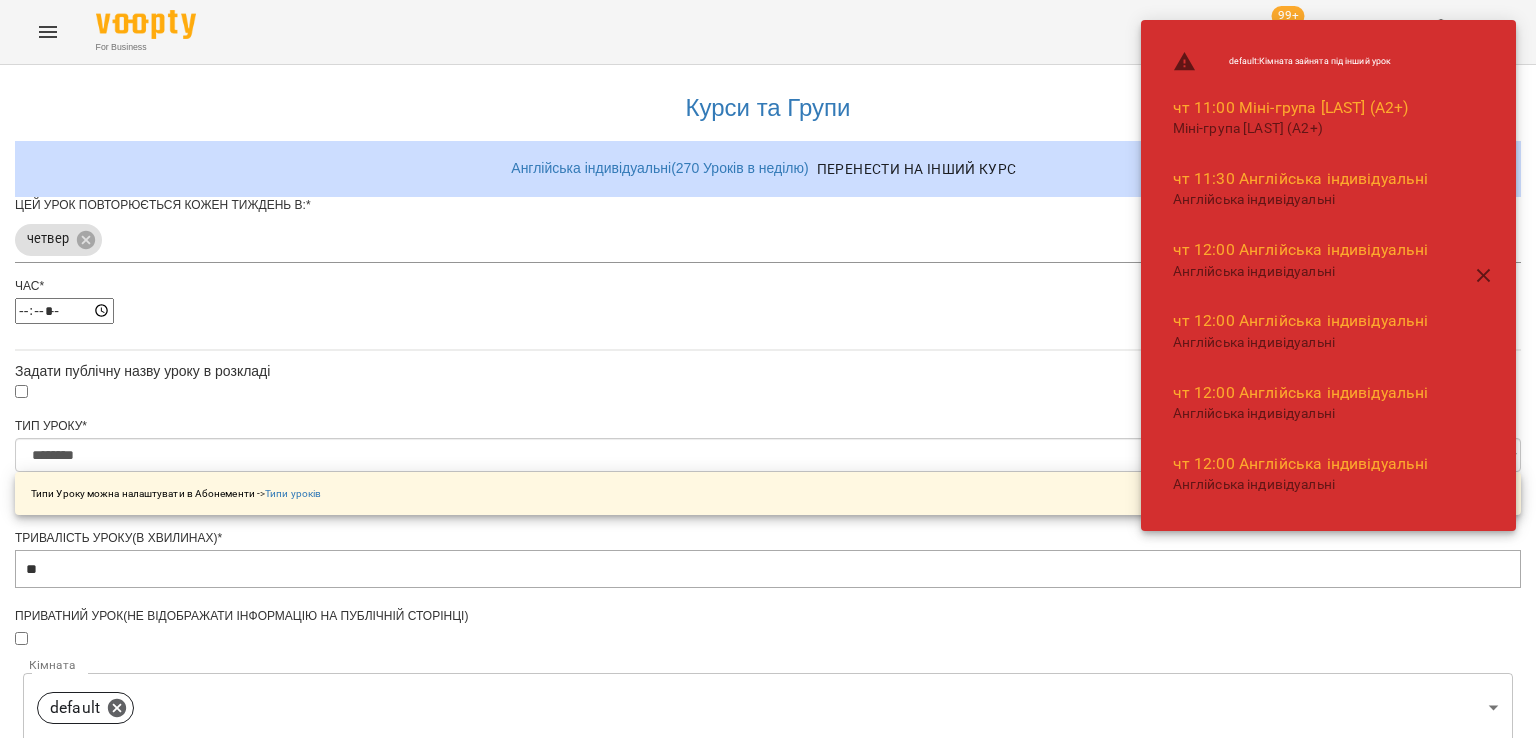 click on "**********" at bounding box center (768, 679) 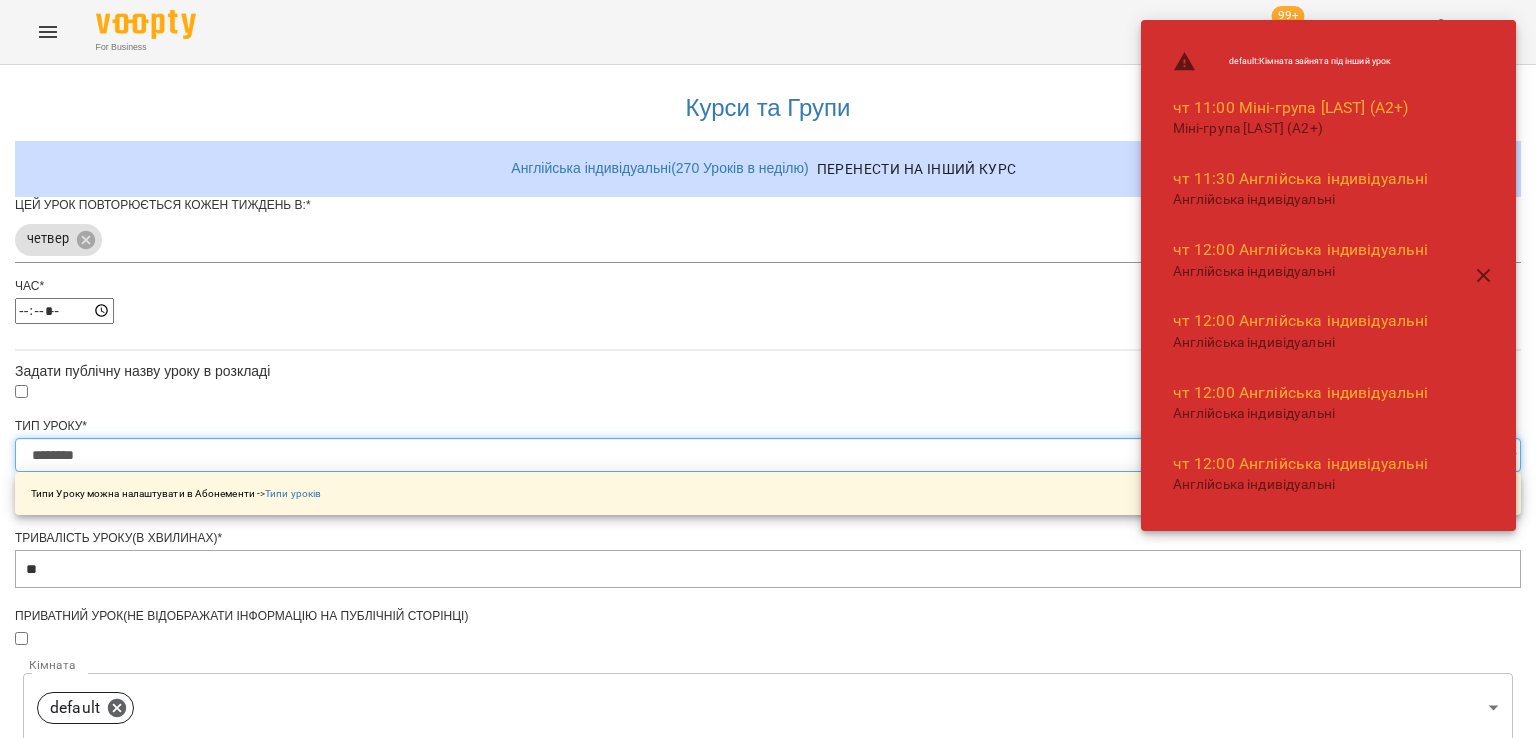 click on "**********" at bounding box center [768, 455] 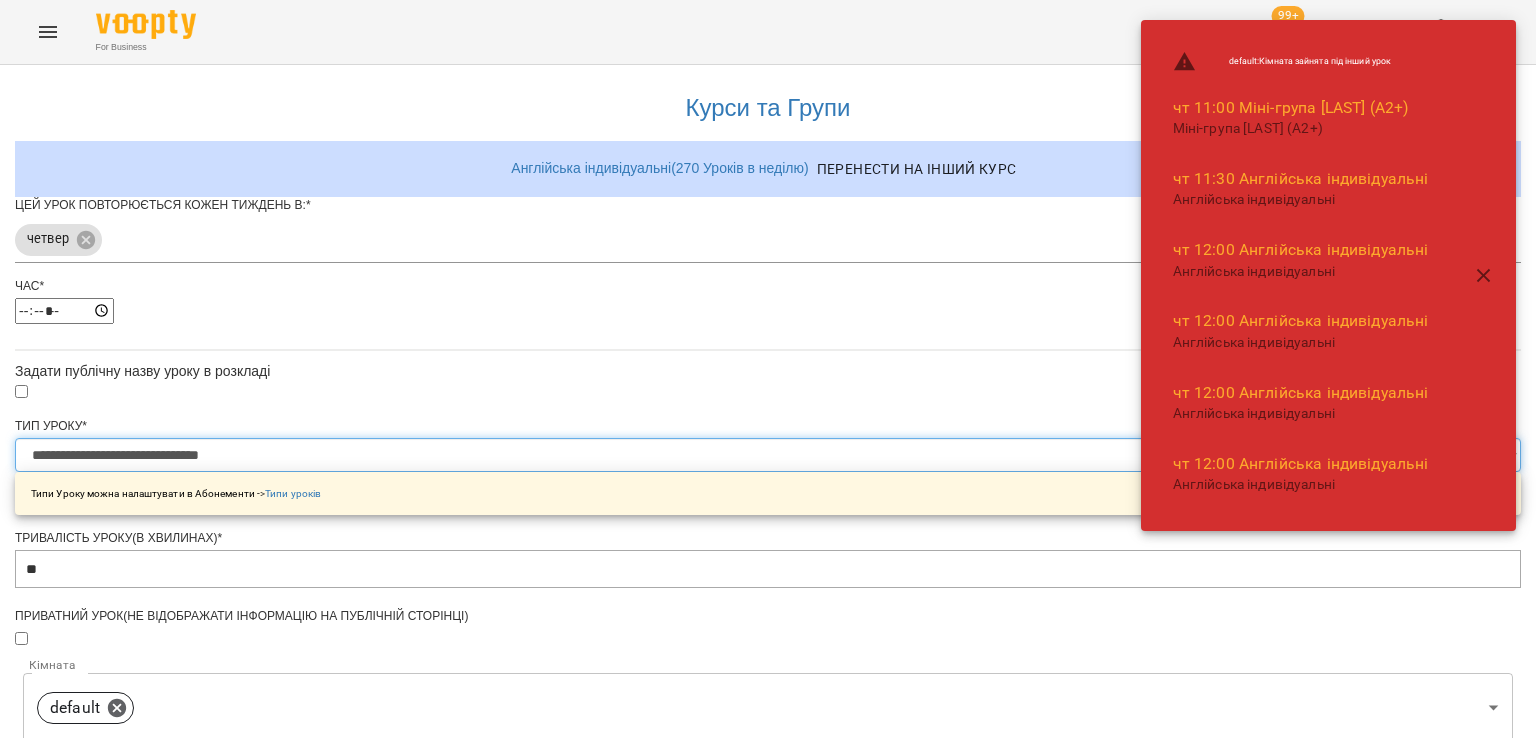 click on "**********" at bounding box center (768, 455) 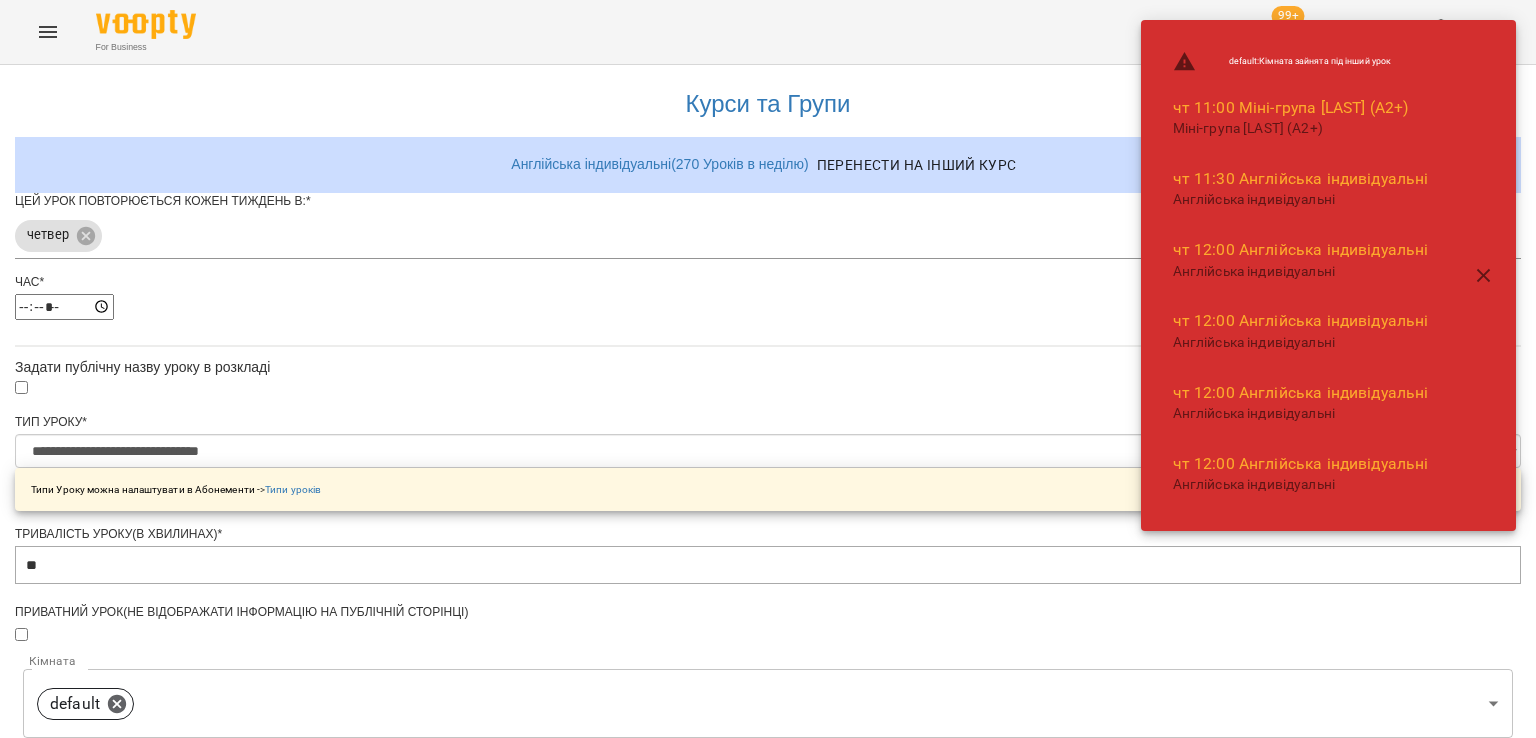 click on "**********" at bounding box center [768, 644] 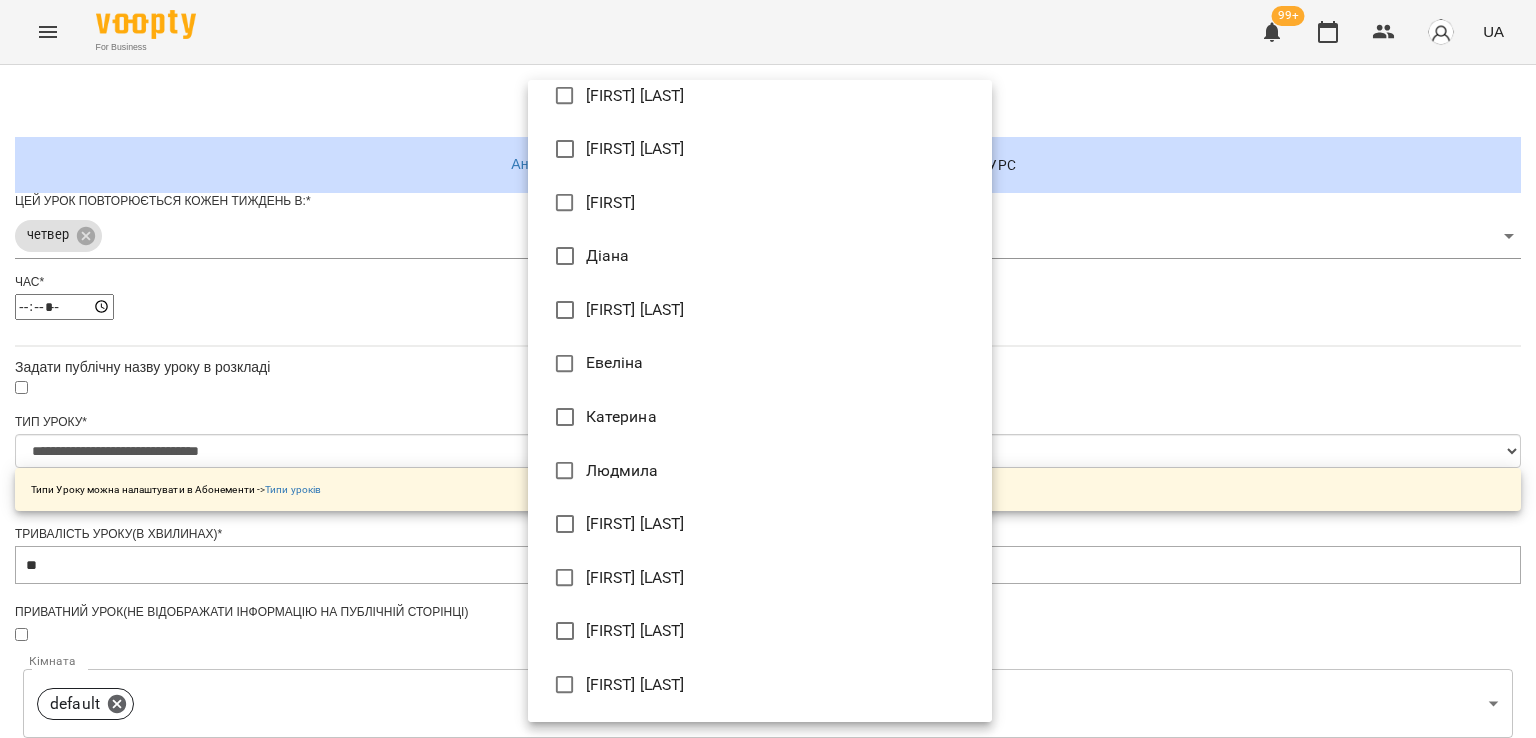 scroll, scrollTop: 338, scrollLeft: 0, axis: vertical 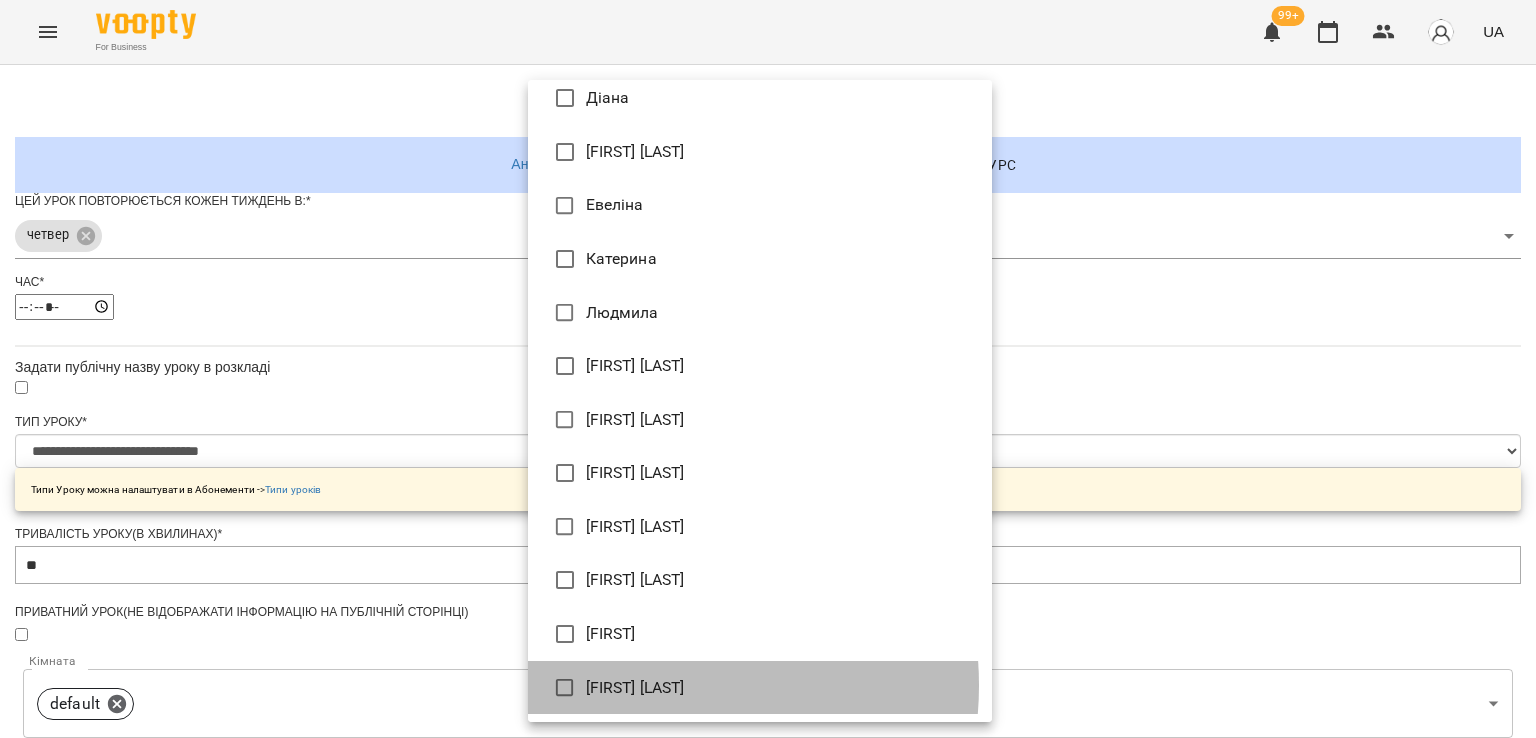 click on "[FIRST] [LAST]" at bounding box center (760, 688) 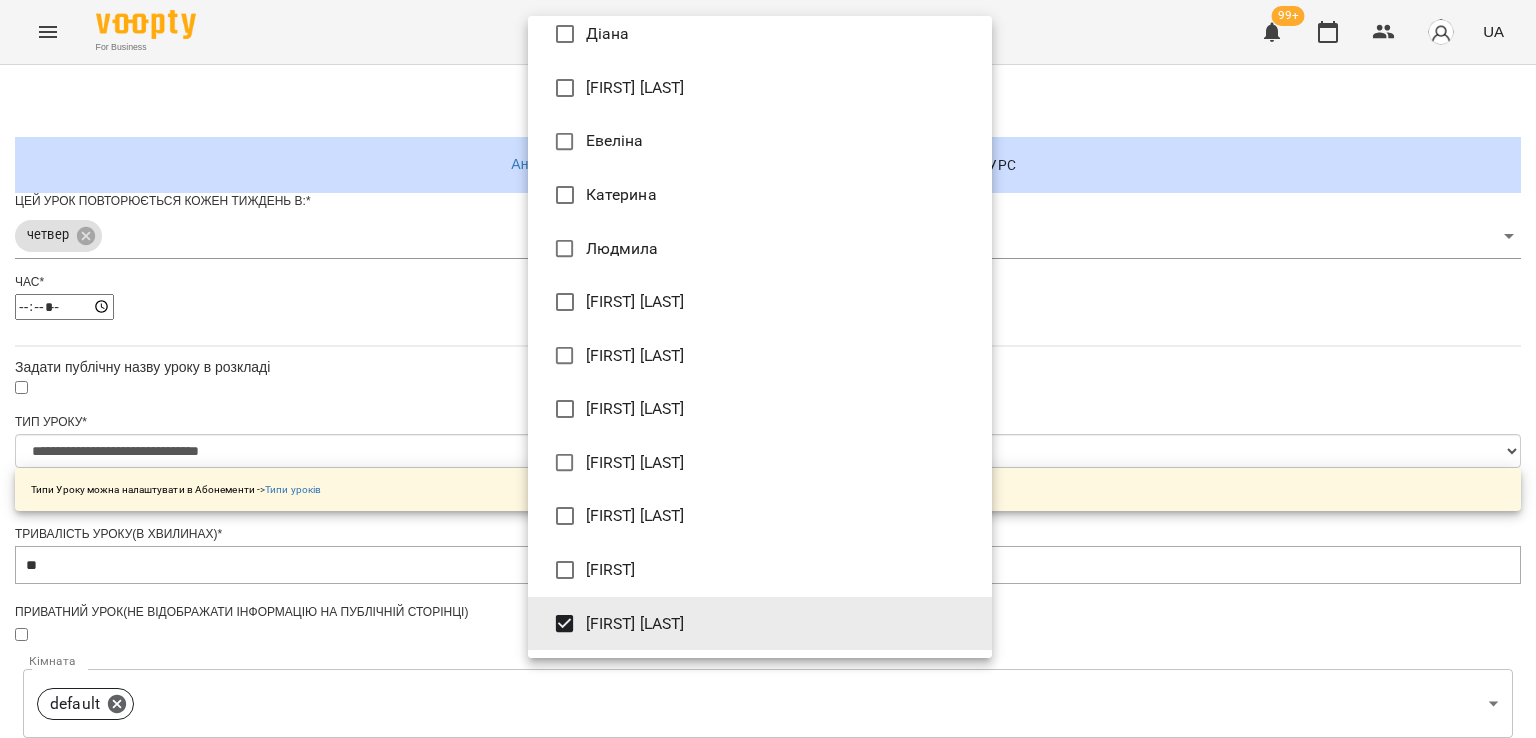 click at bounding box center [768, 369] 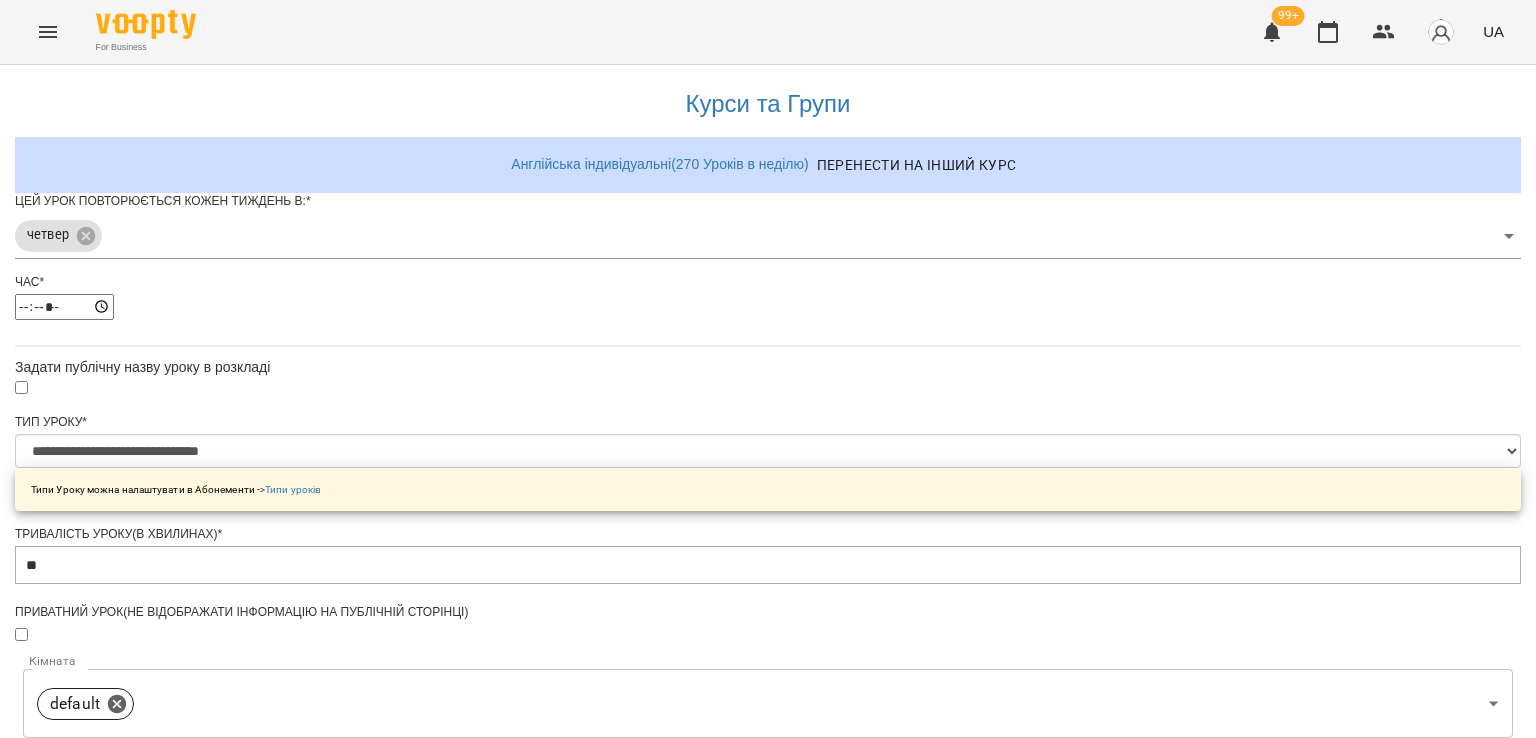 scroll, scrollTop: 703, scrollLeft: 0, axis: vertical 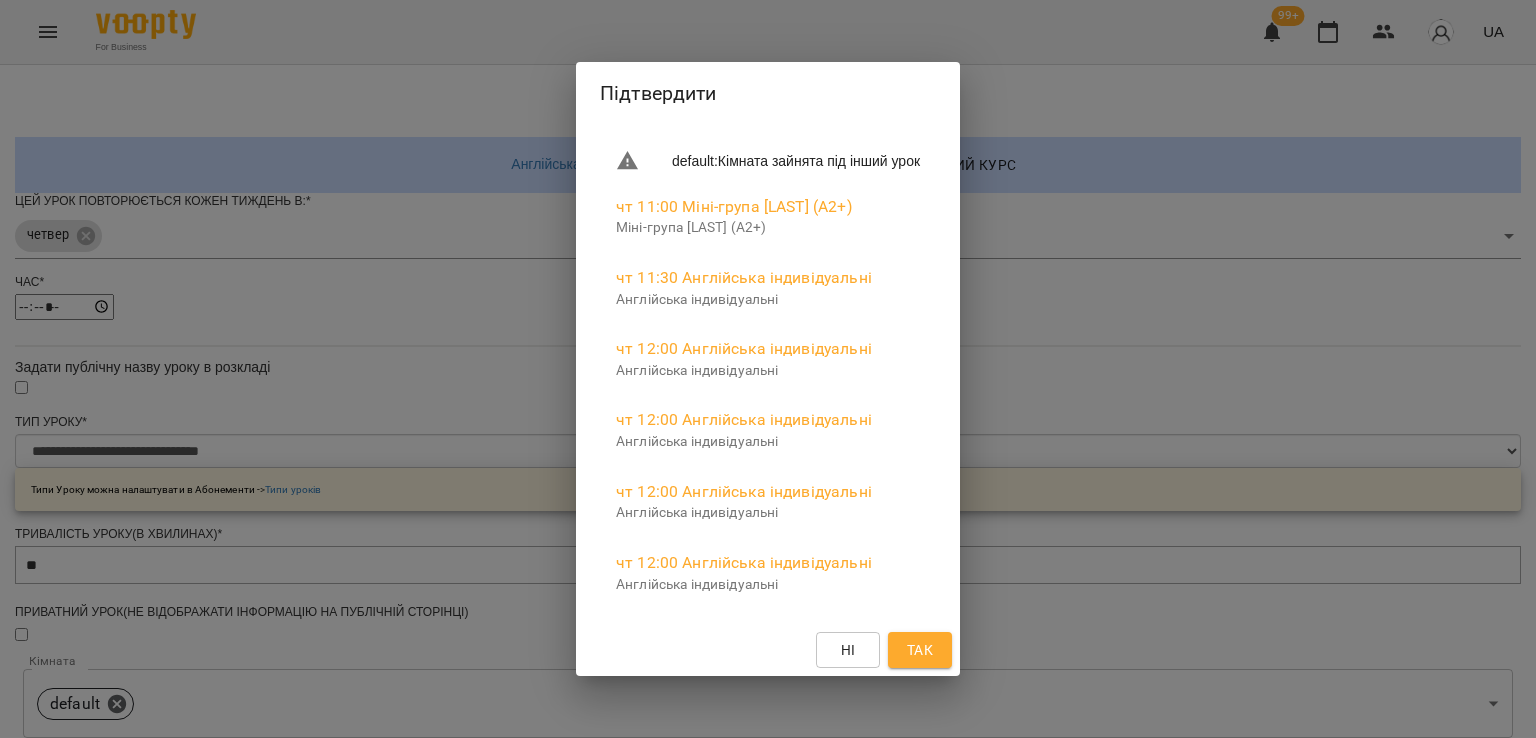 click on "Так" at bounding box center [920, 650] 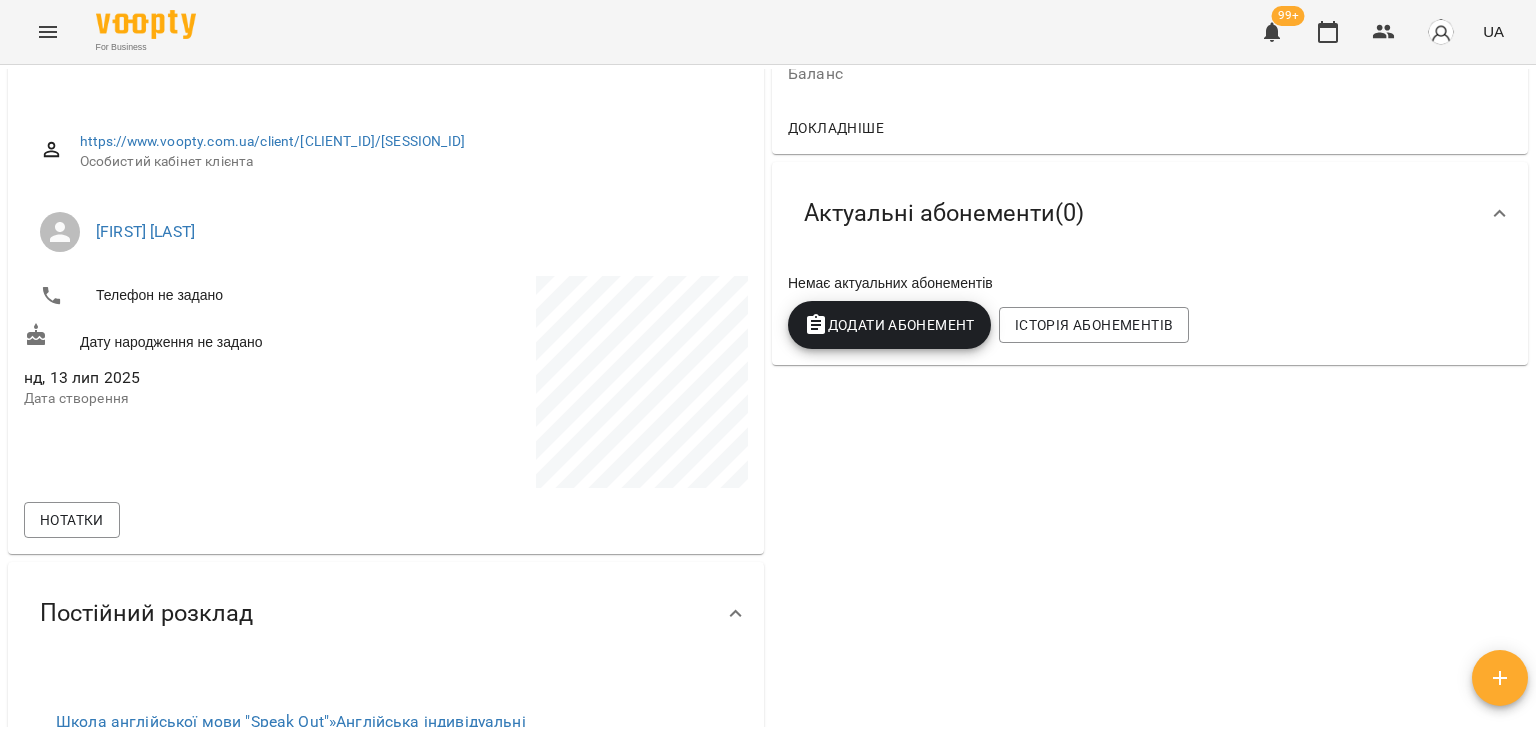 scroll, scrollTop: 0, scrollLeft: 0, axis: both 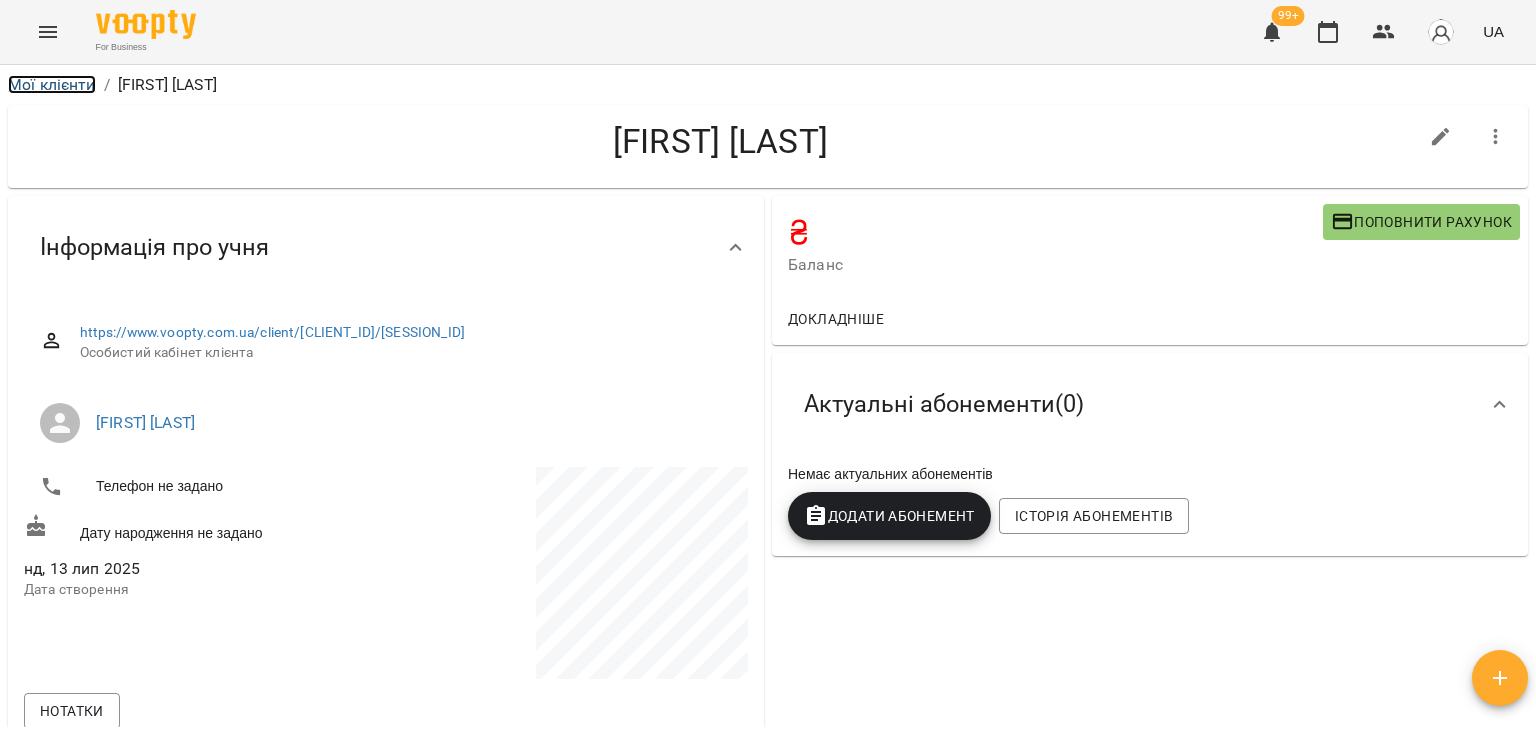 click on "Мої клієнти" at bounding box center (52, 84) 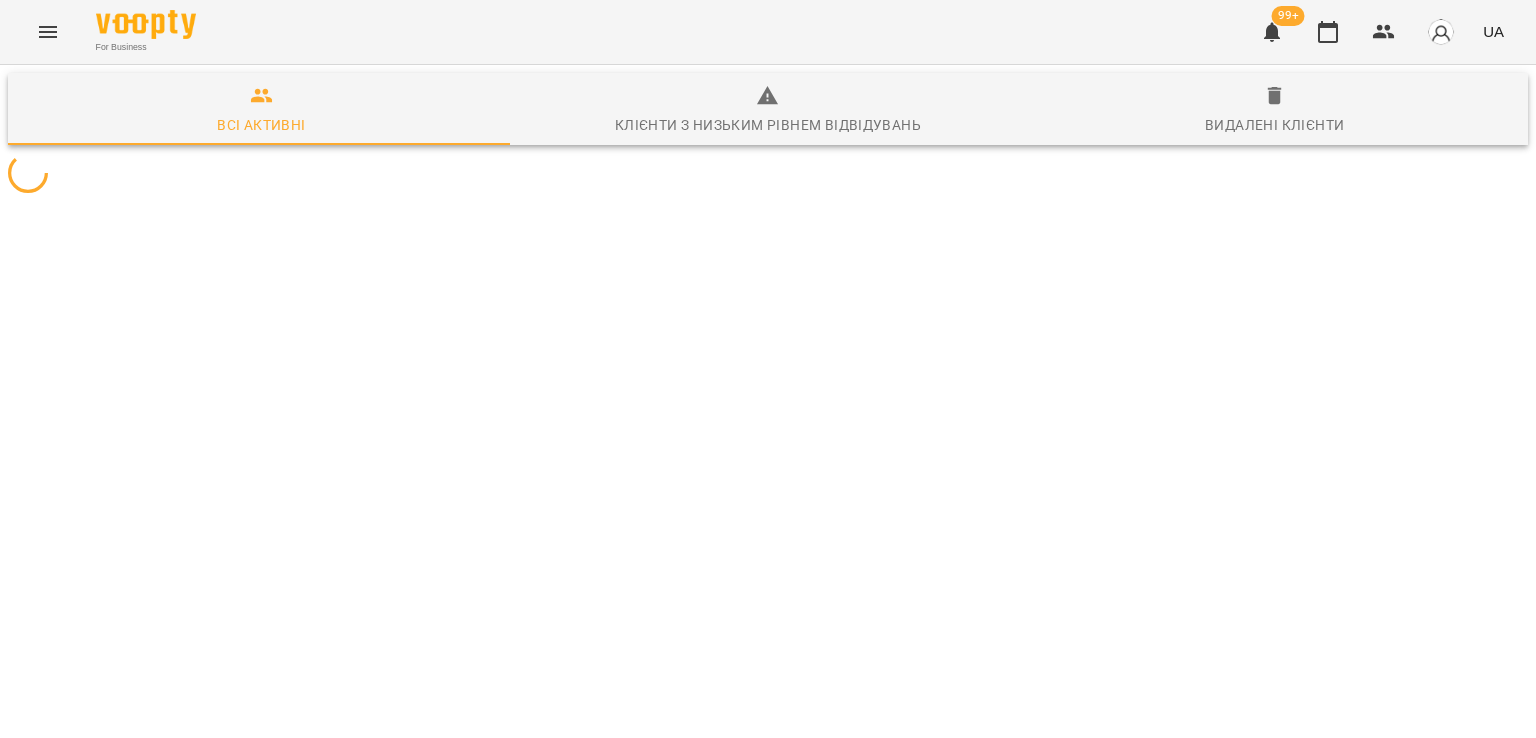 scroll, scrollTop: 0, scrollLeft: 0, axis: both 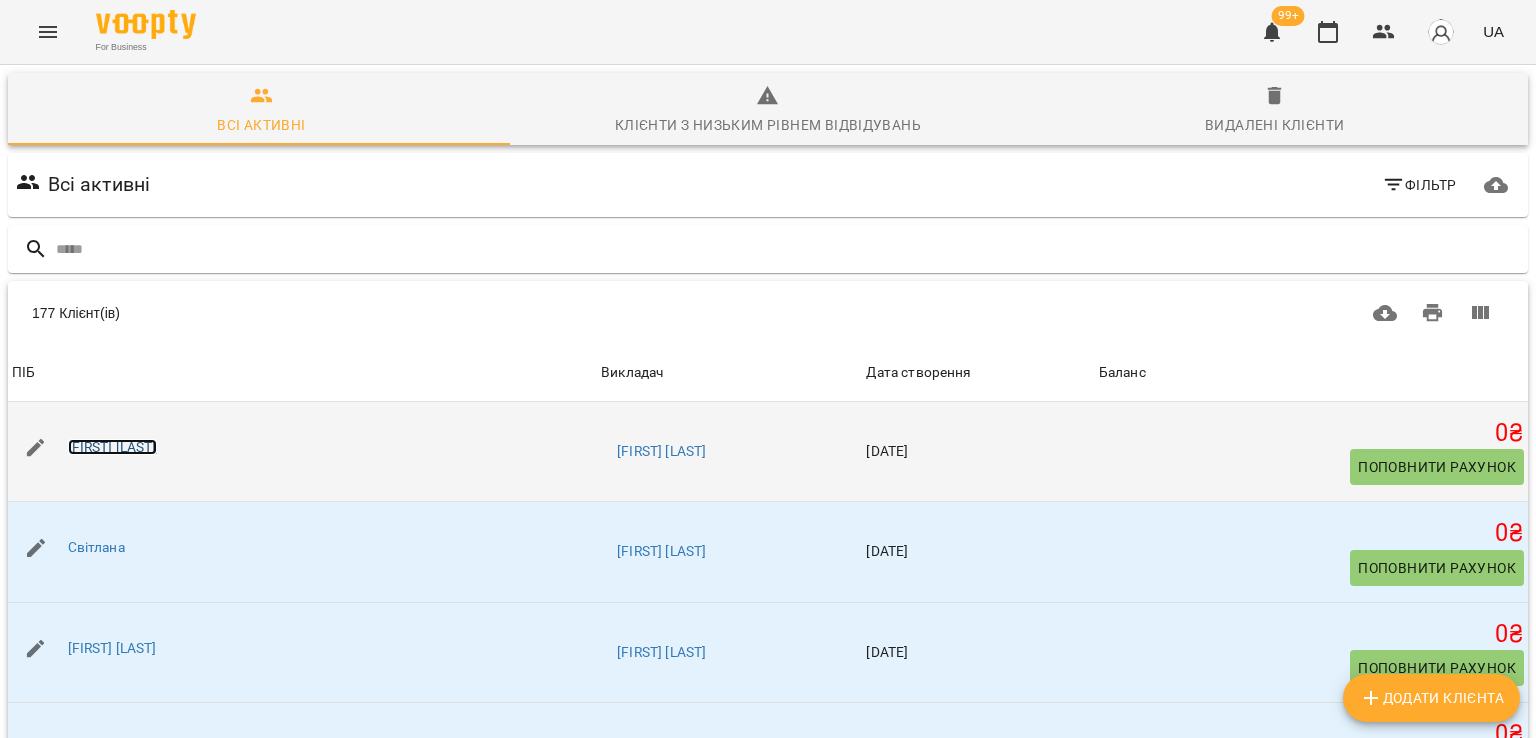 click on "Вікторія Андрієнко" at bounding box center (112, 447) 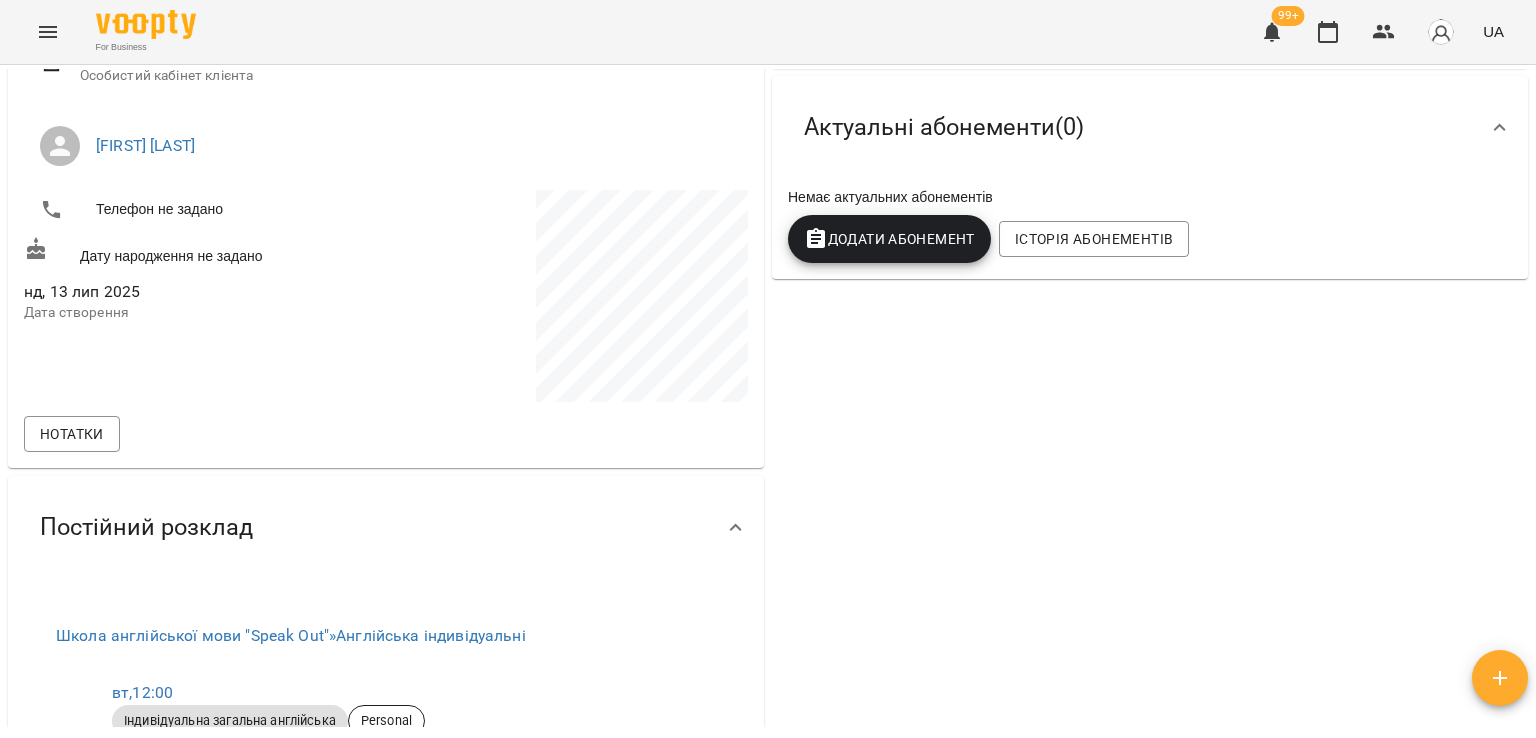 scroll, scrollTop: 0, scrollLeft: 0, axis: both 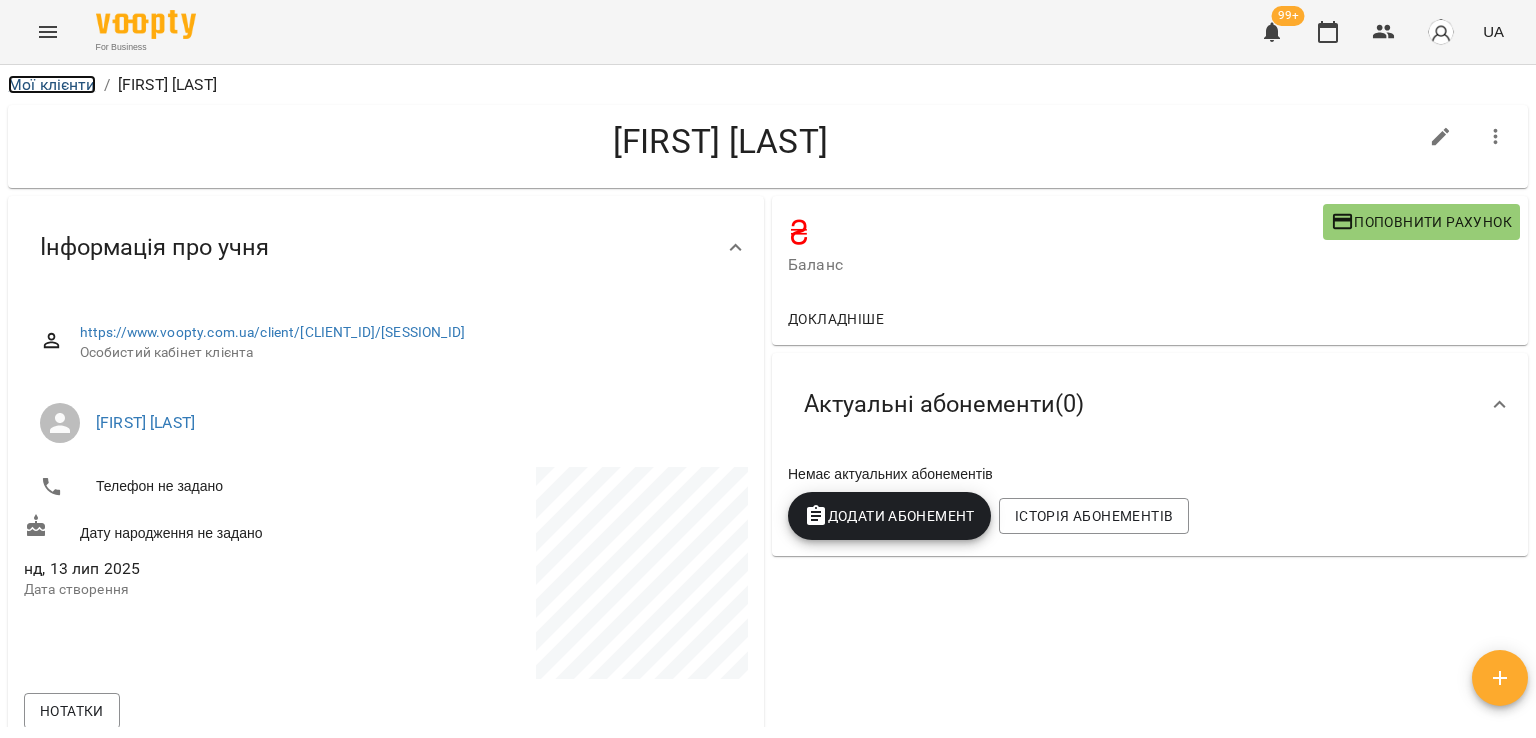 click on "Мої клієнти" at bounding box center (52, 84) 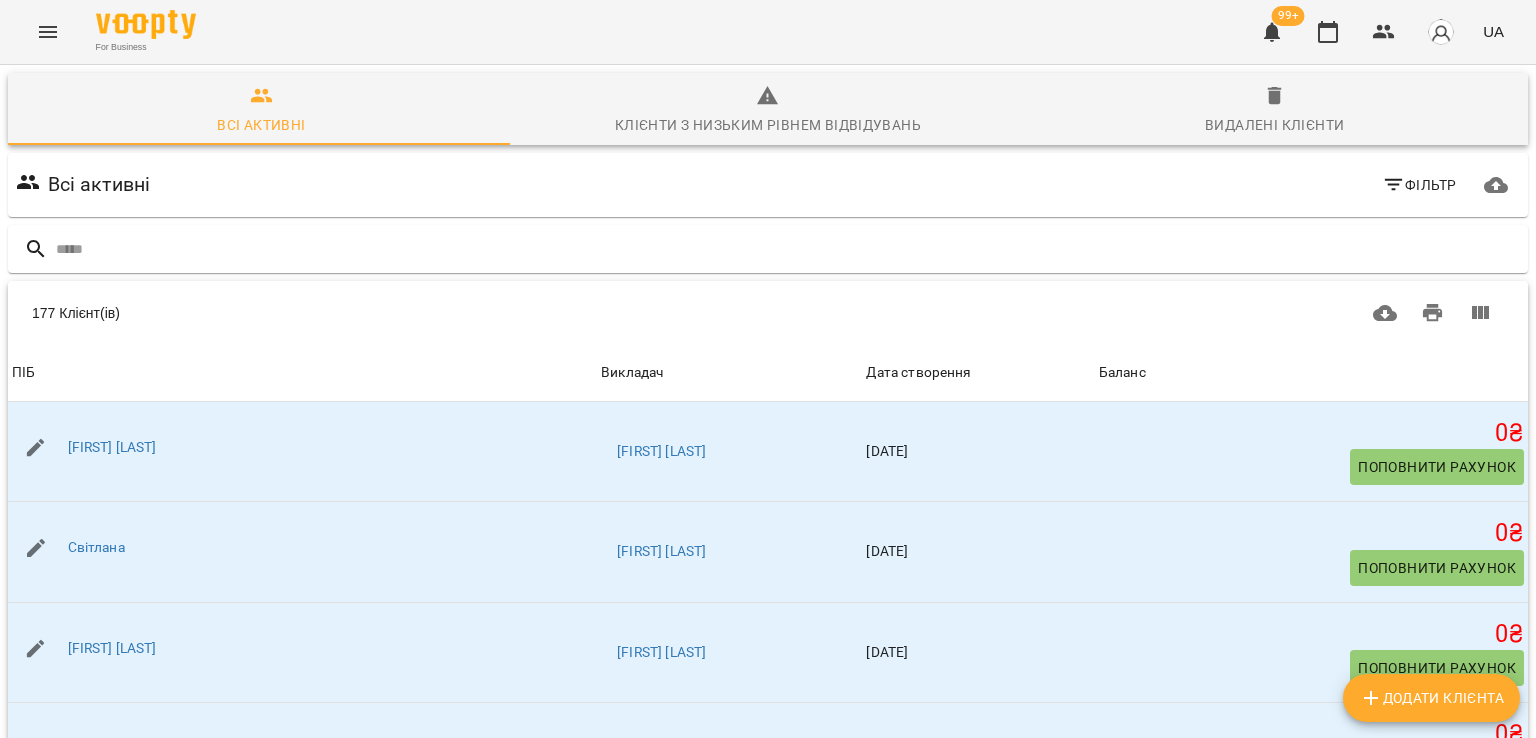 click 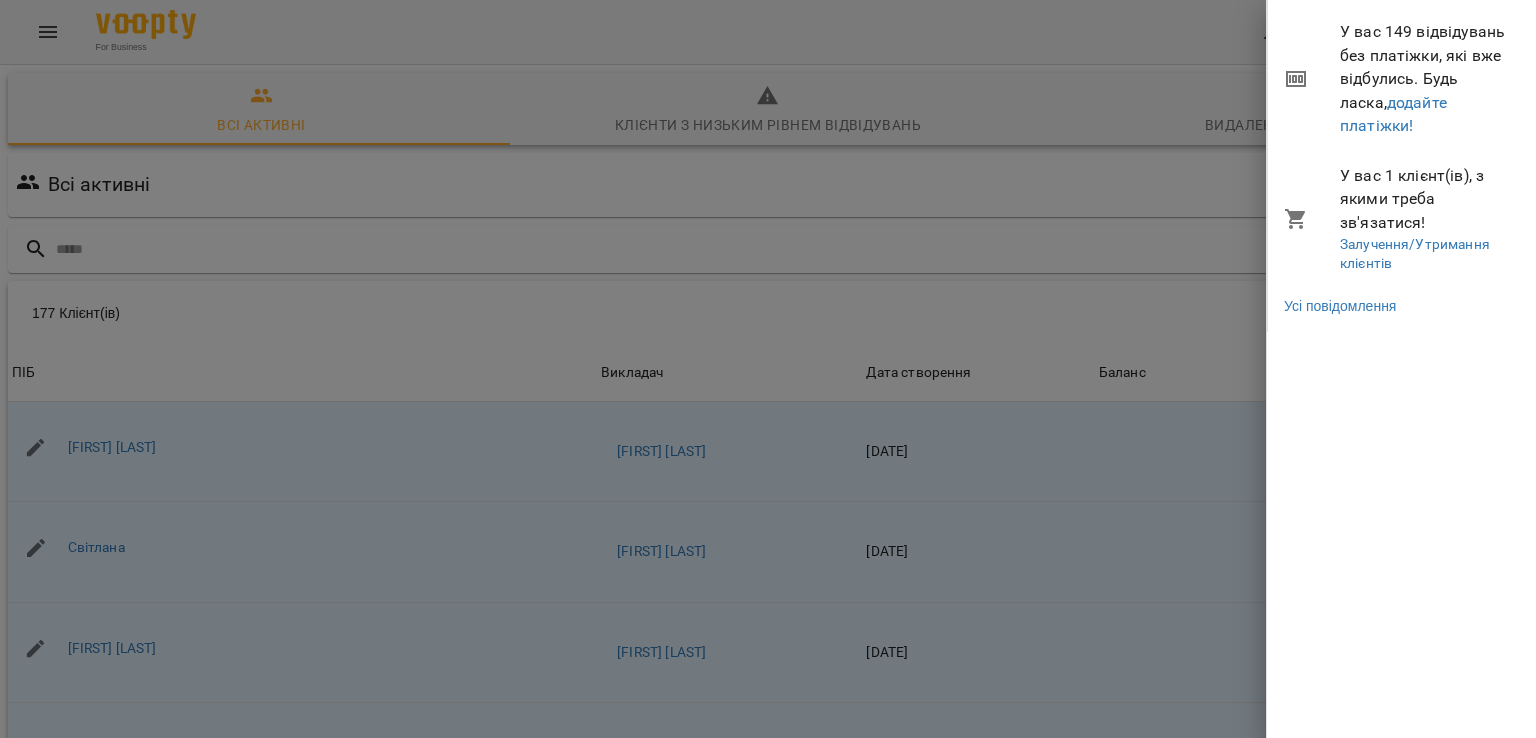 click on "У вас 149 відвідувань без платіжки, які вже відбулись. Будь ласка,  додайте платіжки!" at bounding box center [1402, 79] 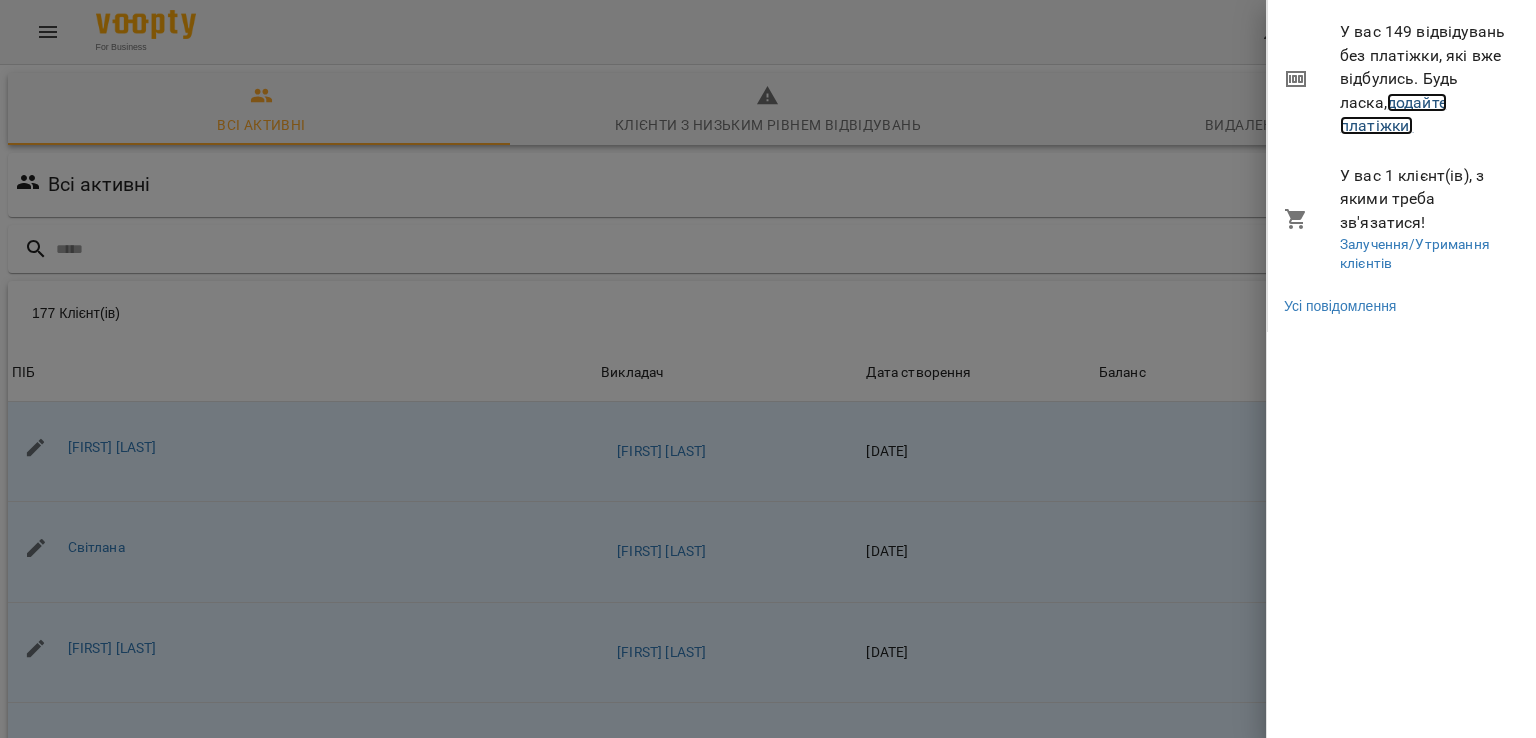 click on "додайте платіжки!" at bounding box center [1393, 114] 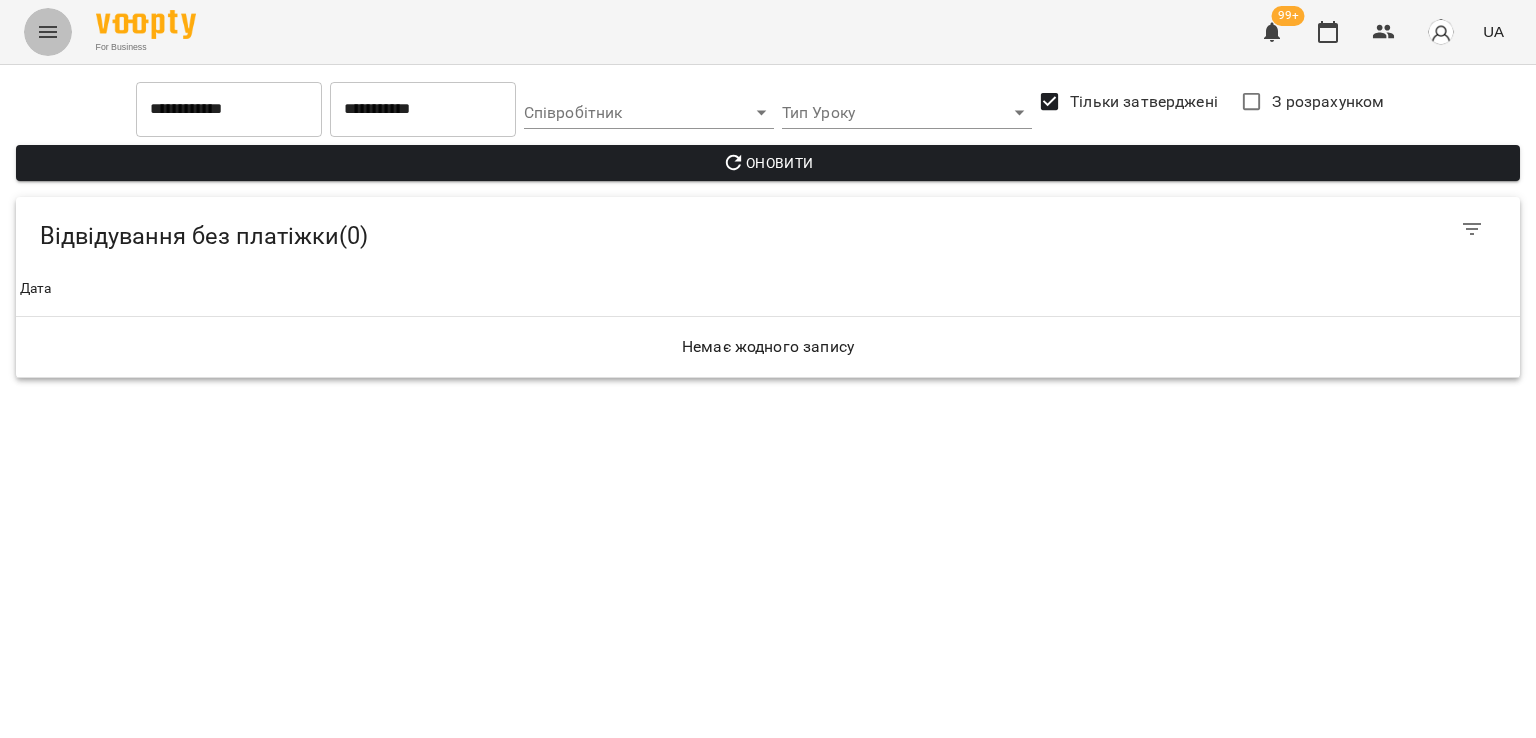 click 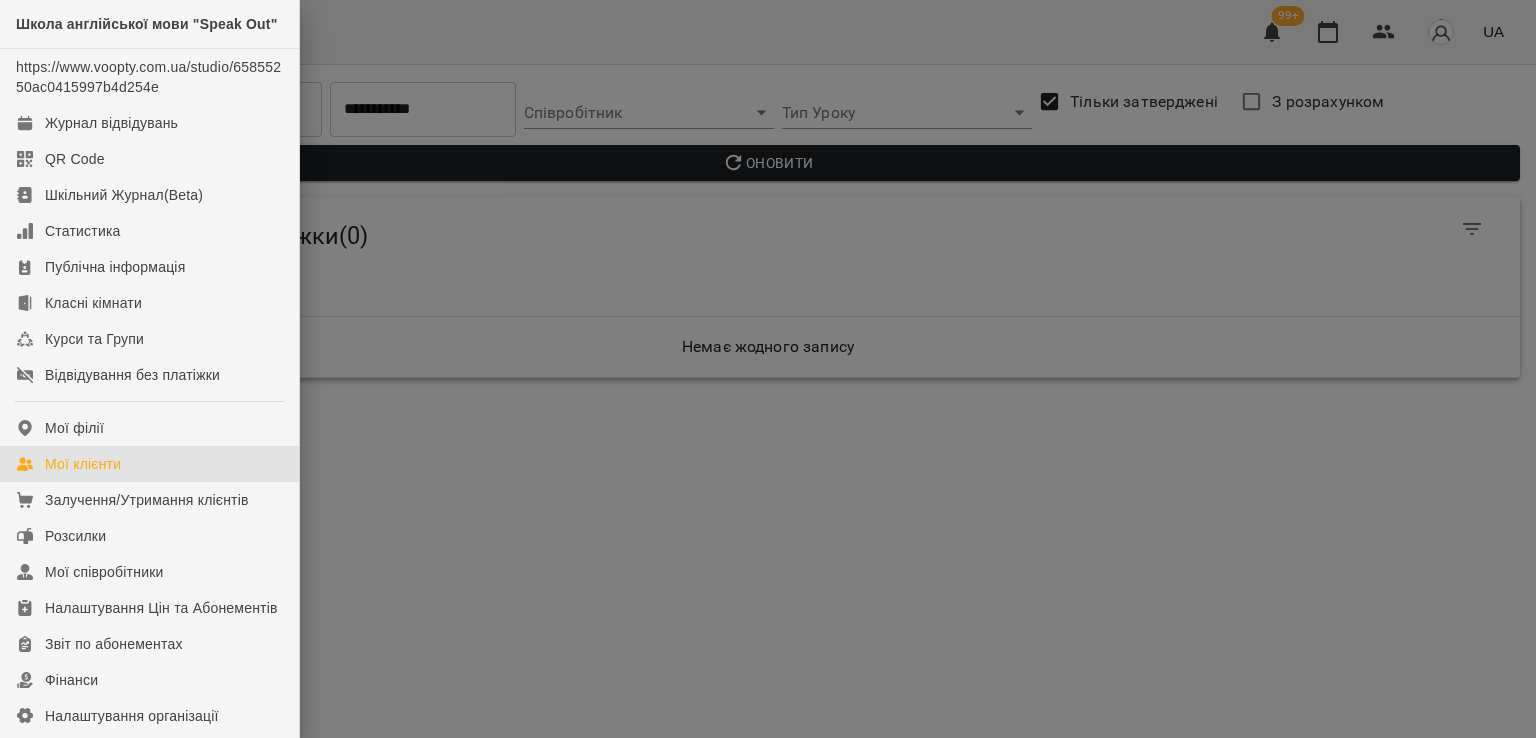 click on "Мої клієнти" at bounding box center (83, 464) 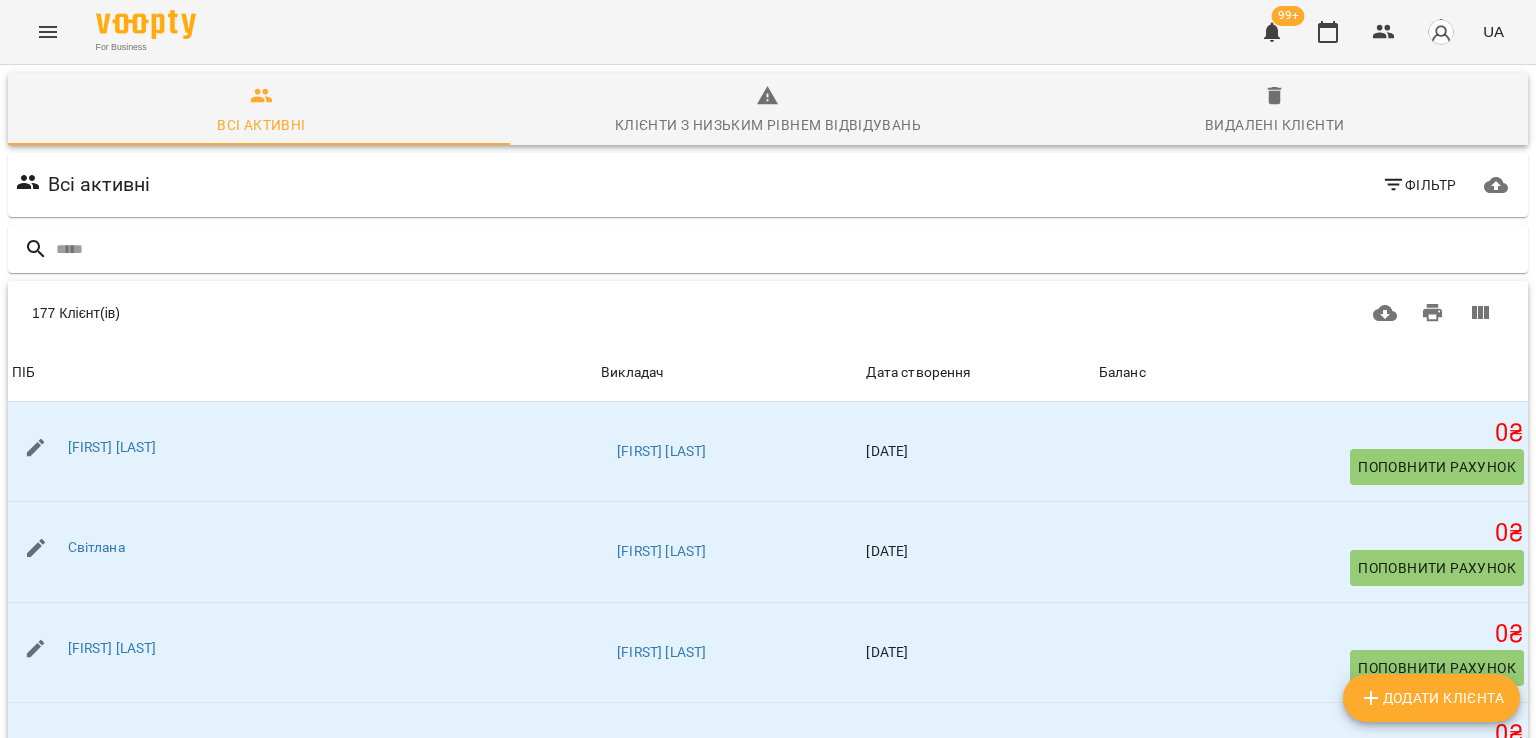 click at bounding box center [1272, 32] 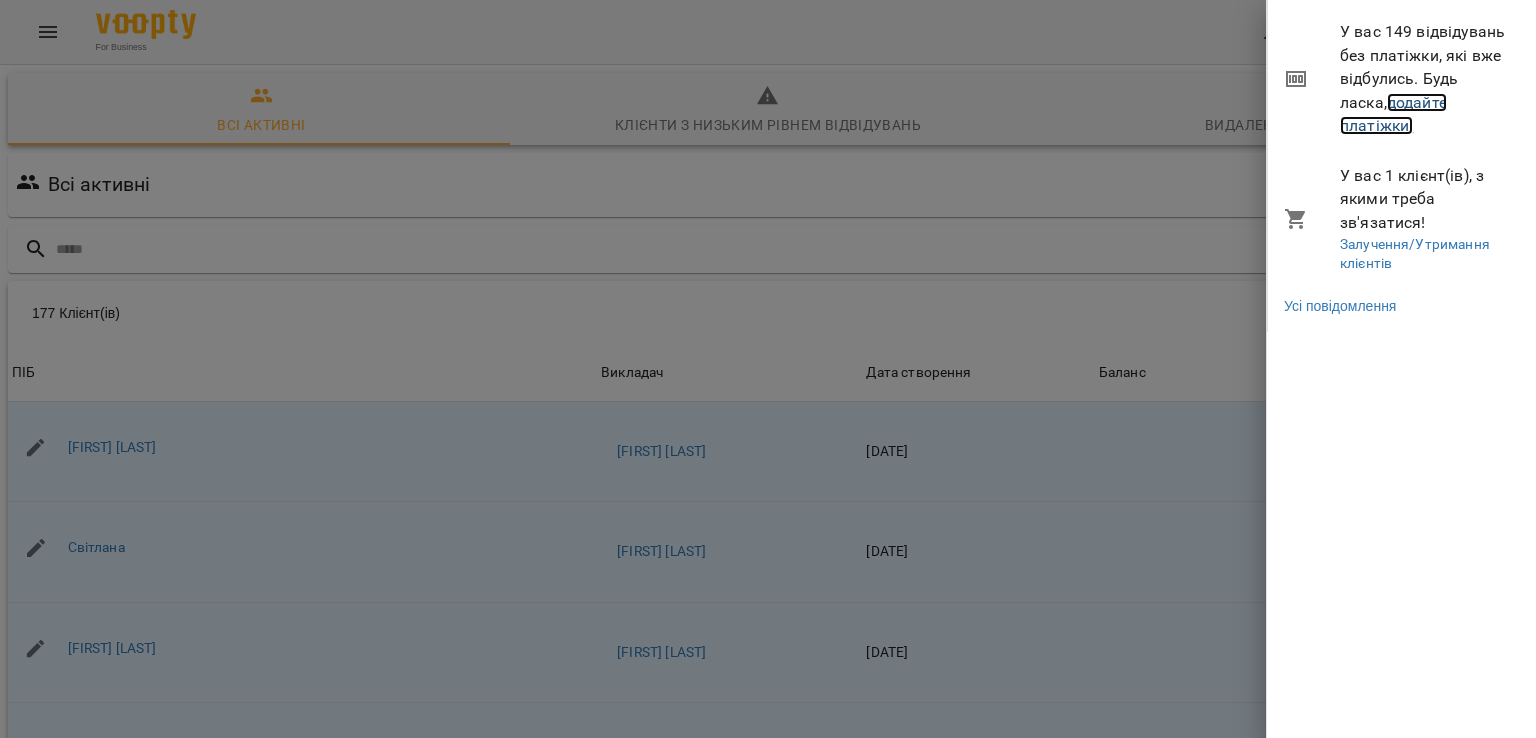 click on "додайте платіжки!" at bounding box center [1393, 114] 